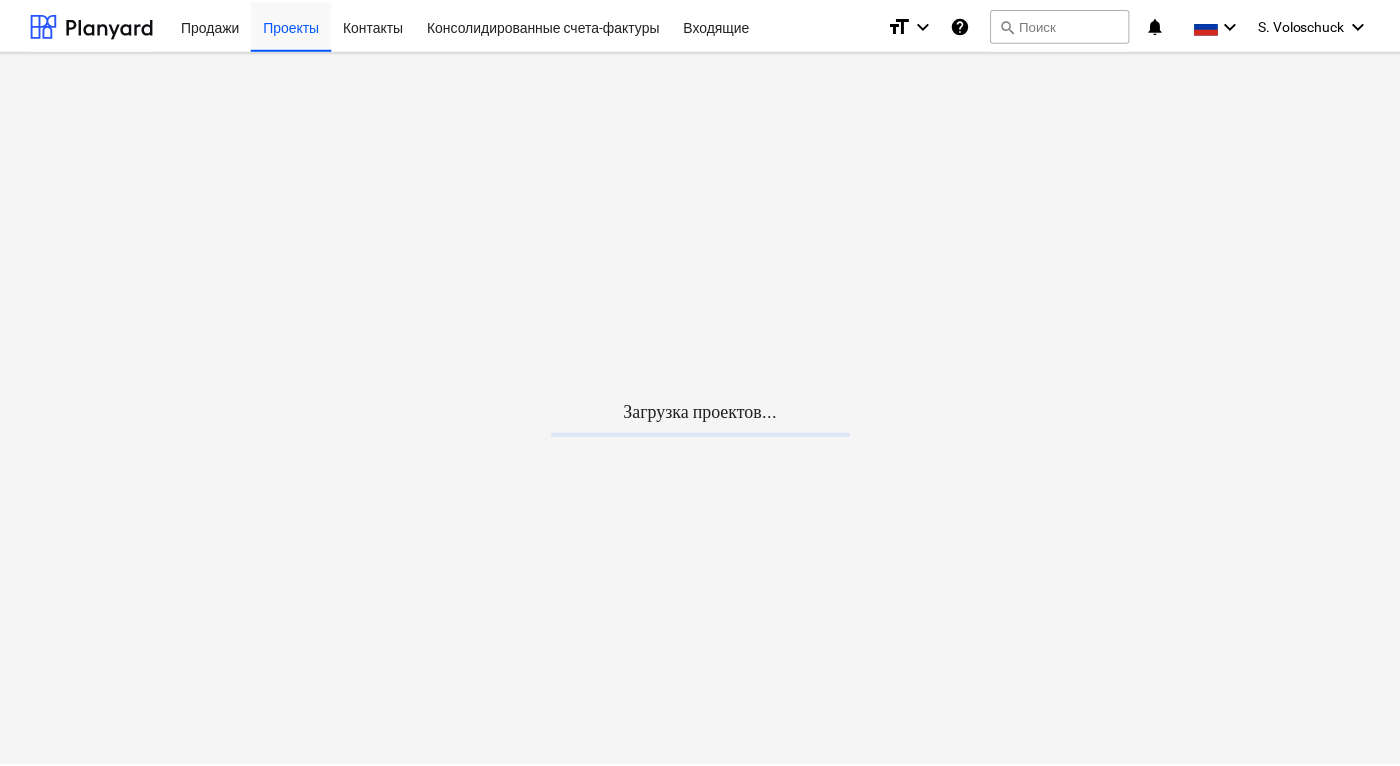 scroll, scrollTop: 0, scrollLeft: 0, axis: both 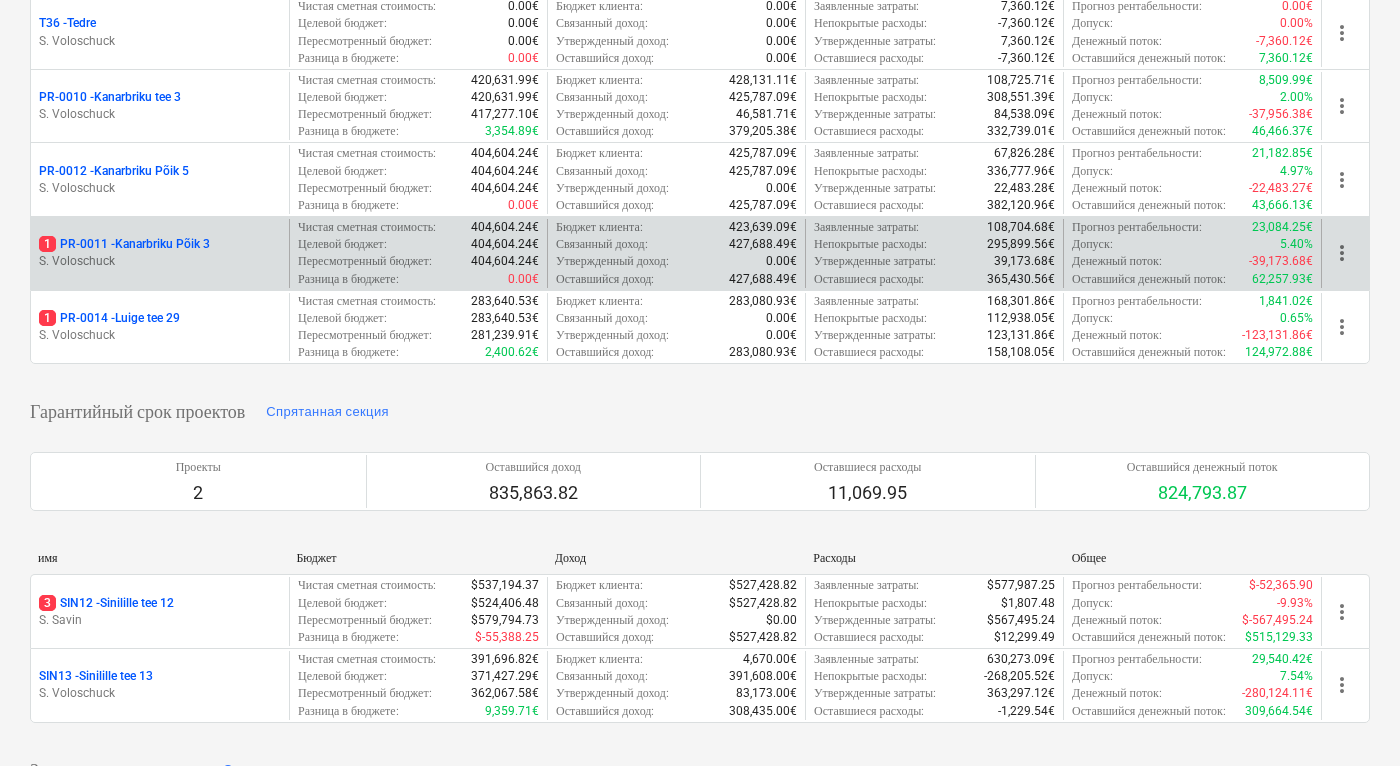 click on "S. Voloschuck" at bounding box center (160, 261) 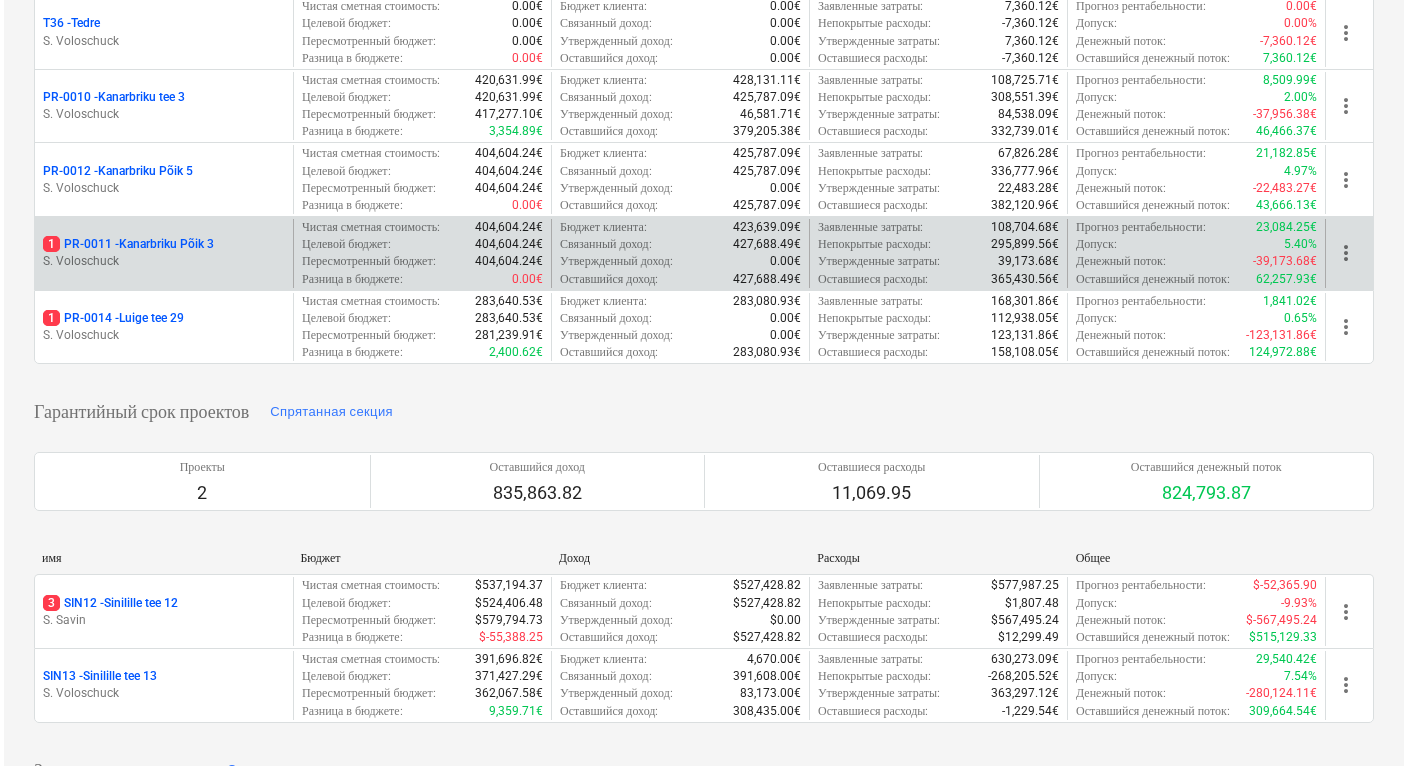 scroll, scrollTop: 0, scrollLeft: 0, axis: both 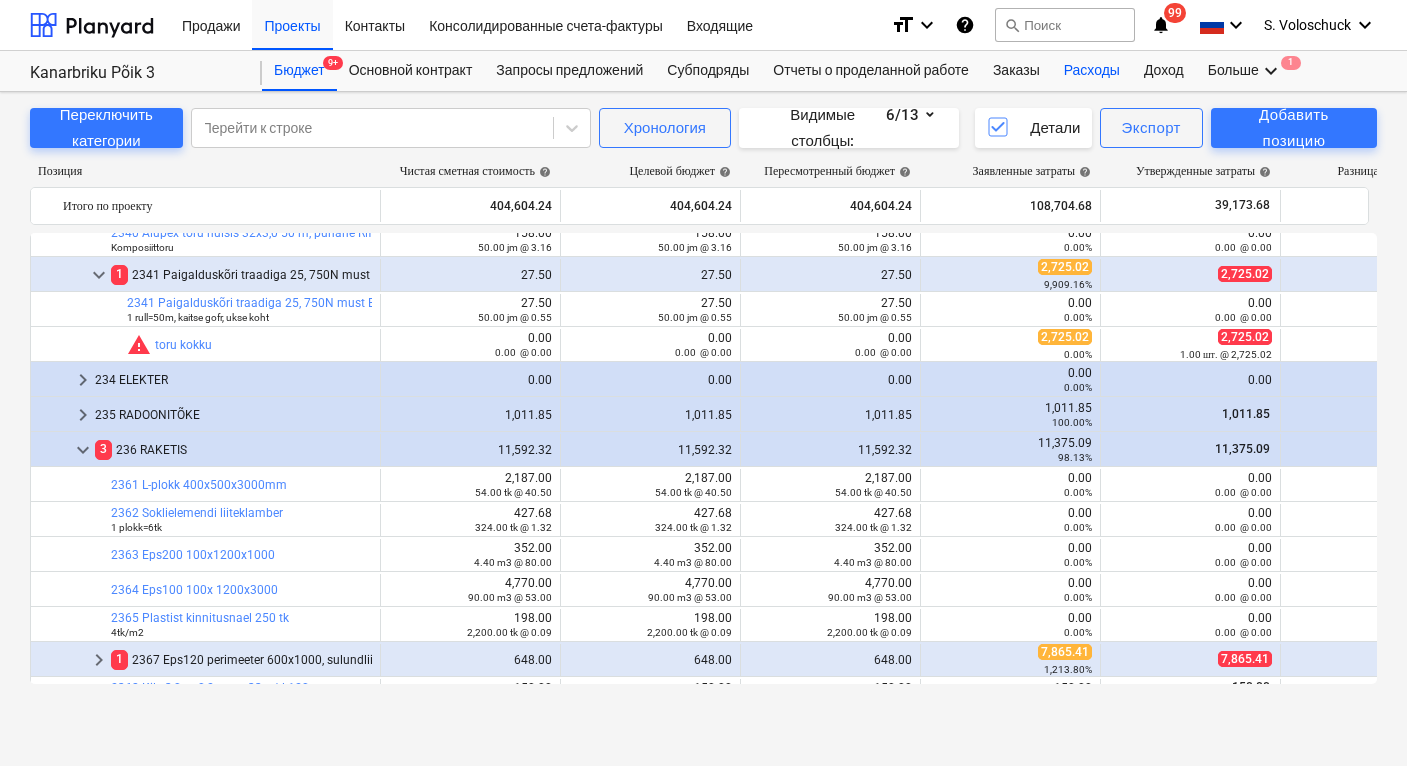 click on "Расходы" at bounding box center [1092, 71] 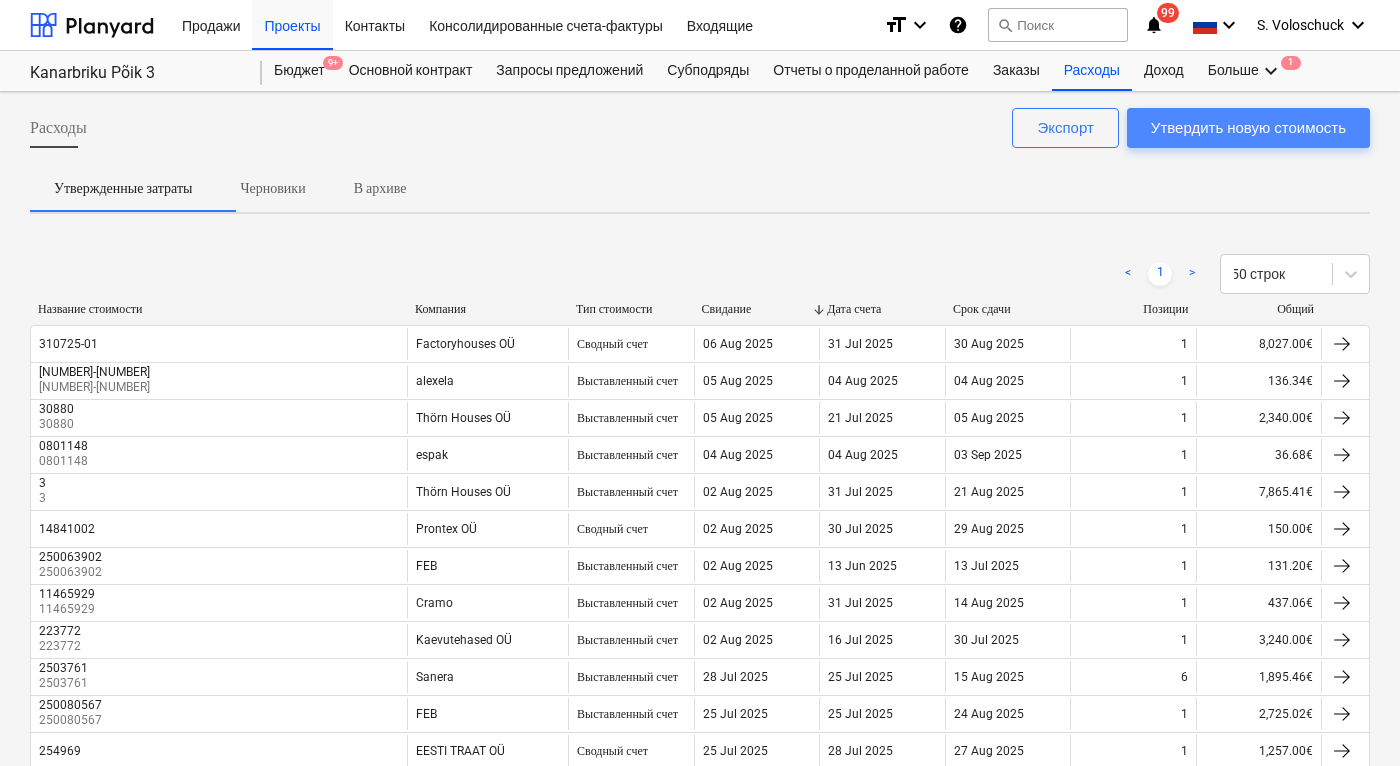 click on "Утвердить новую стоимость" at bounding box center [1248, 128] 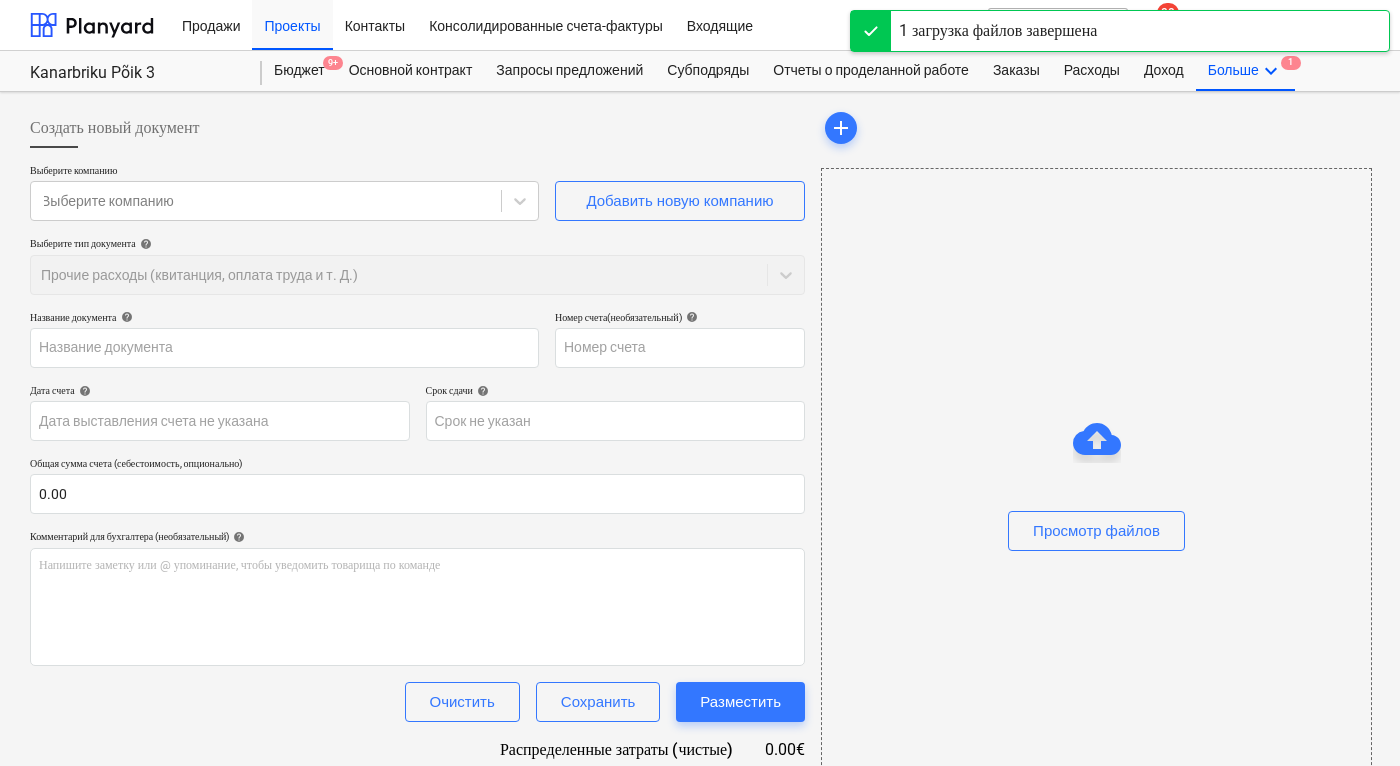 type on "IMG_5020.HEIC" 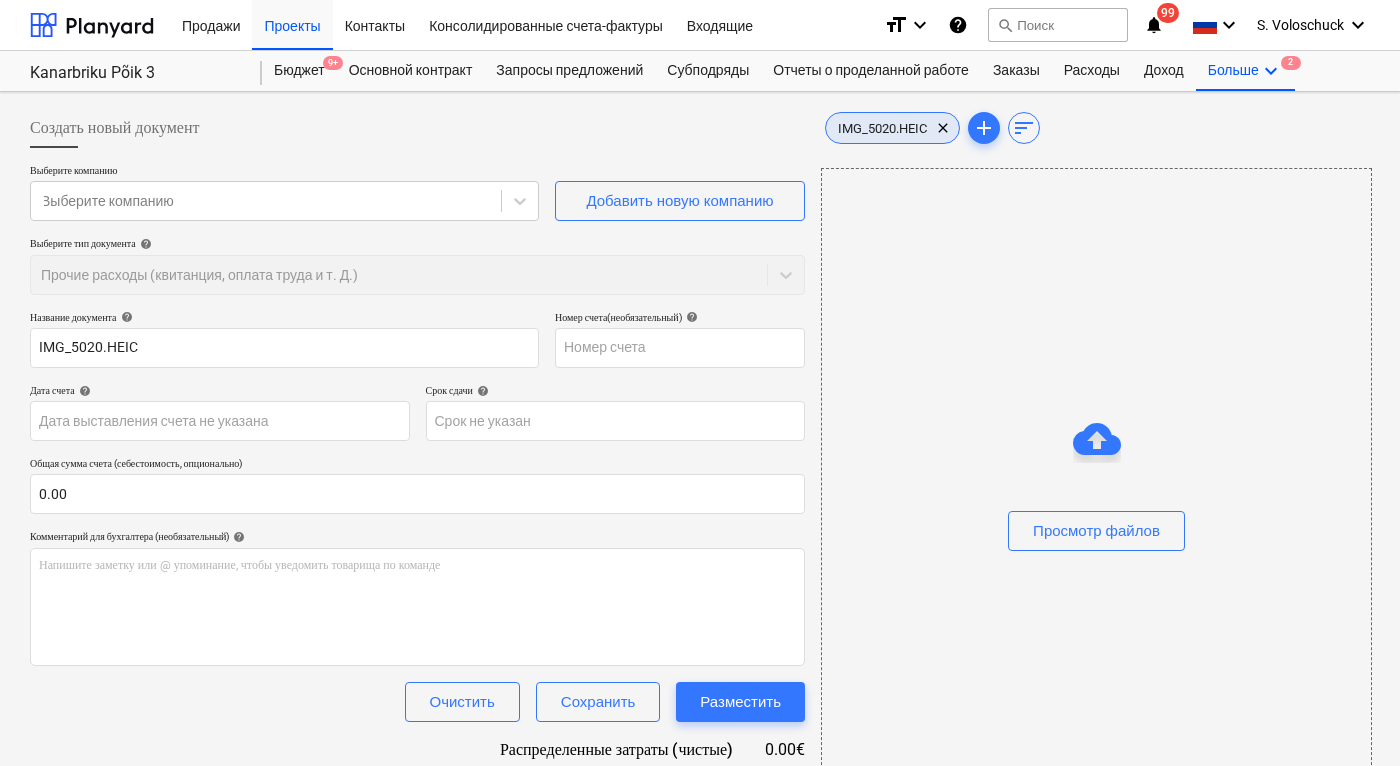 click on "IMG_5020.HEIC" at bounding box center [882, 128] 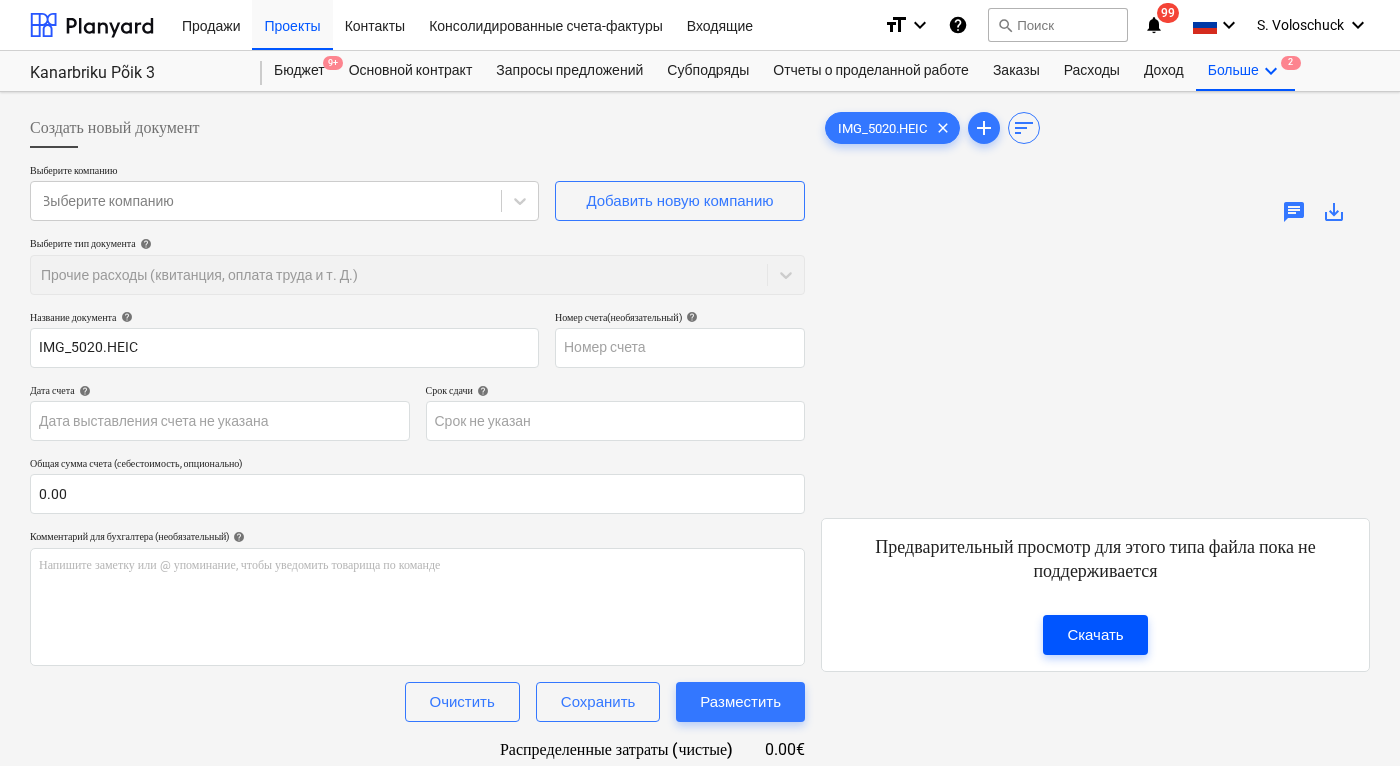 click on "Скачать" at bounding box center (1095, 635) 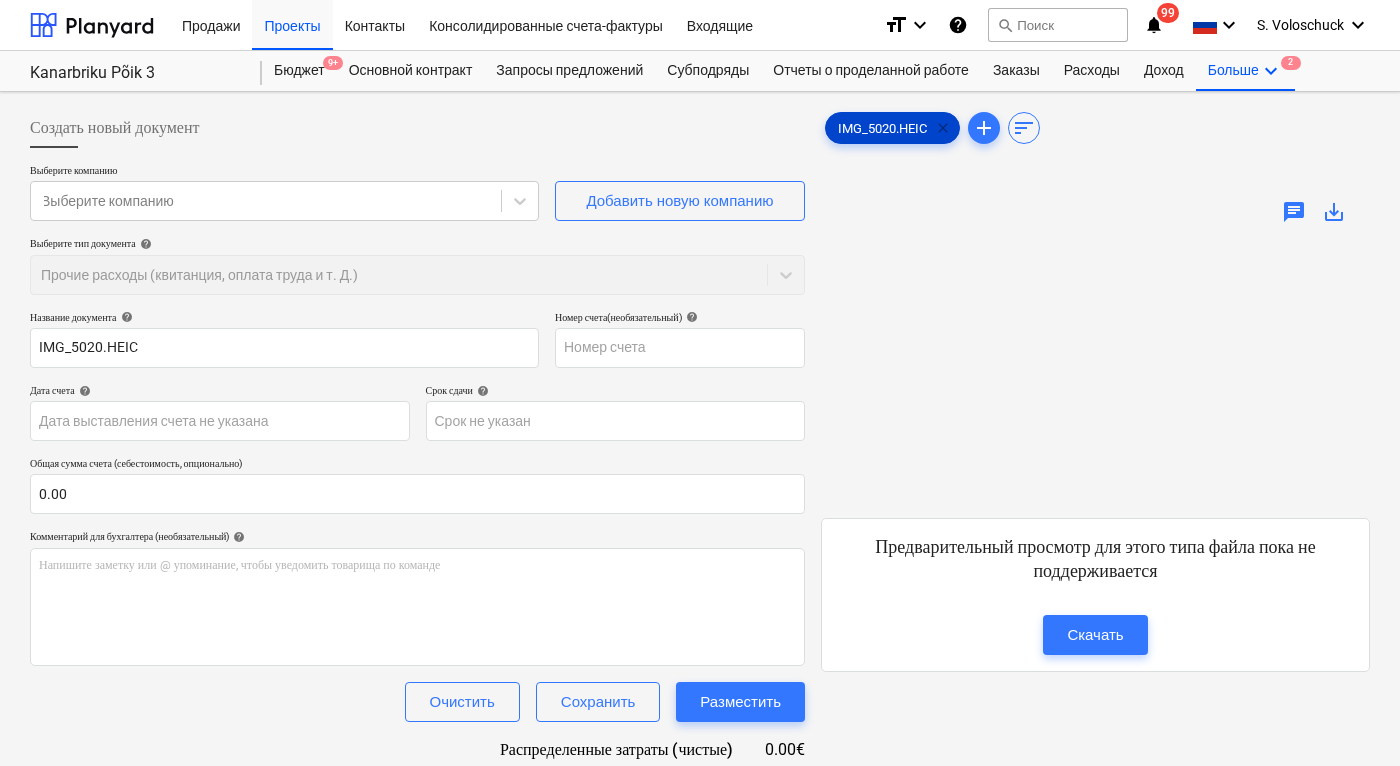 click on "clear" at bounding box center (943, 128) 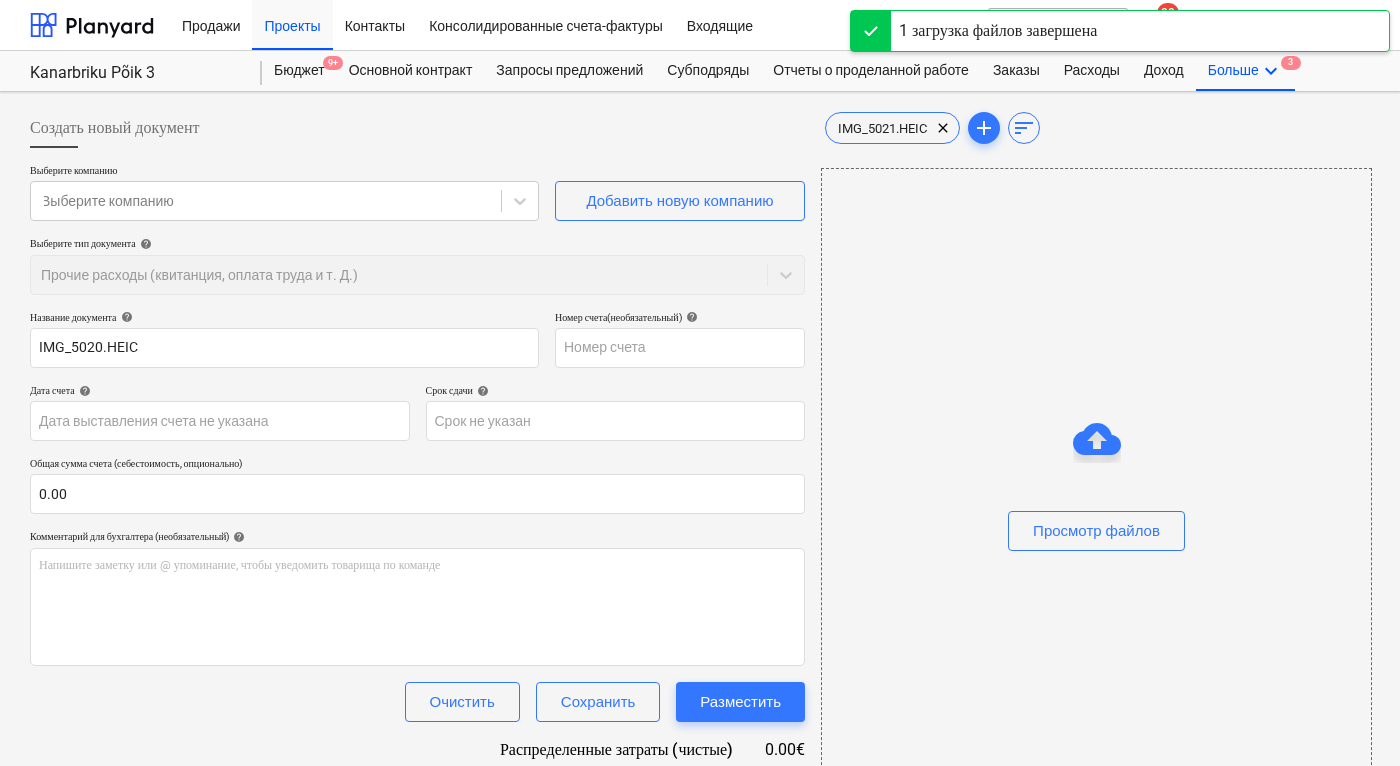 click at bounding box center [1096, 559] 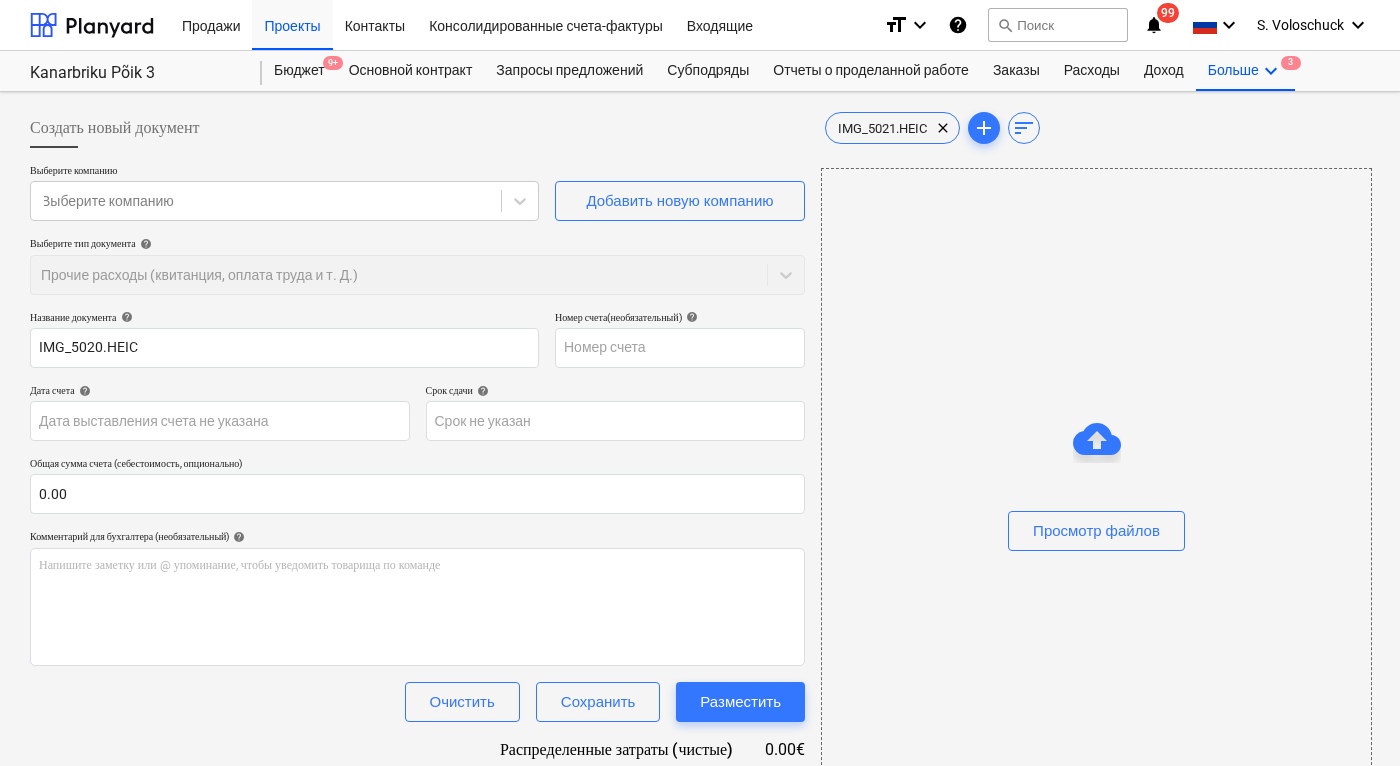 click at bounding box center (1096, 471) 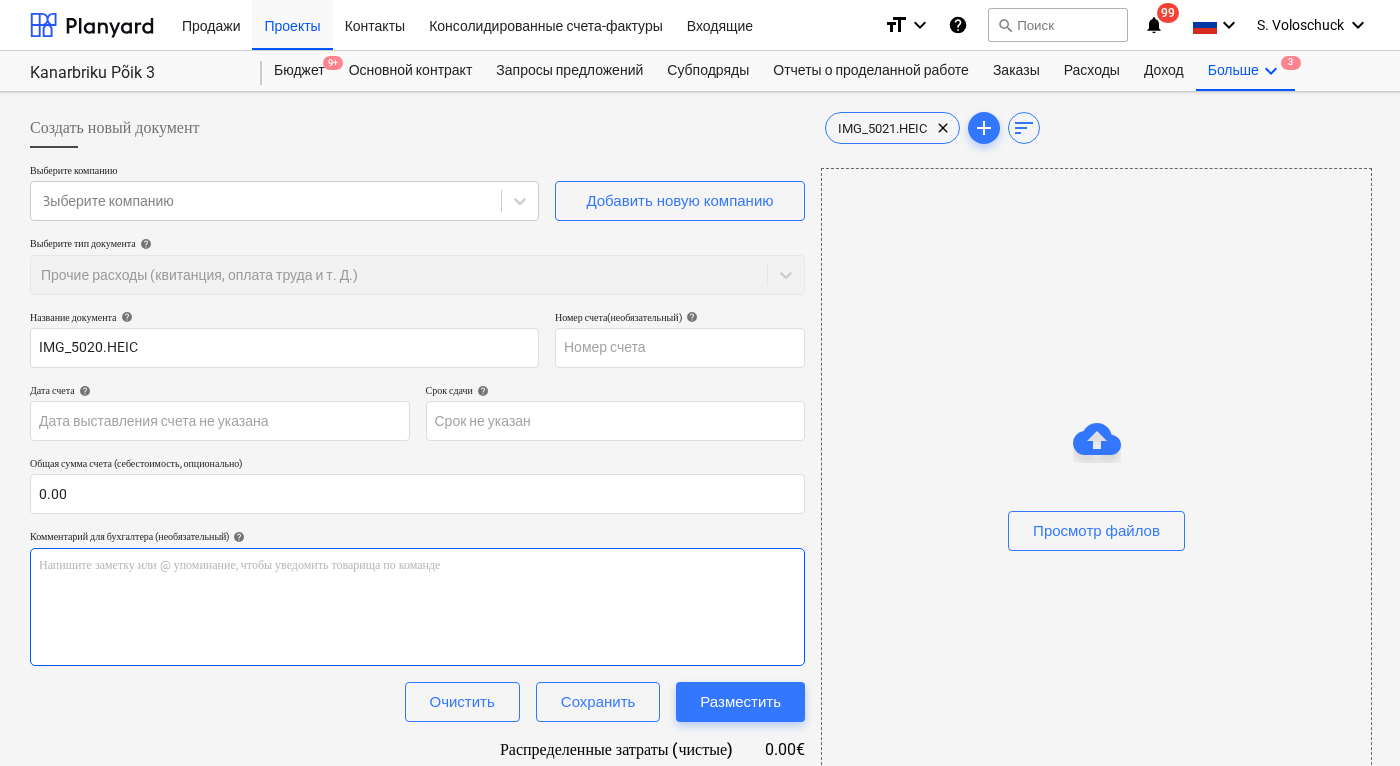 scroll, scrollTop: 82, scrollLeft: 0, axis: vertical 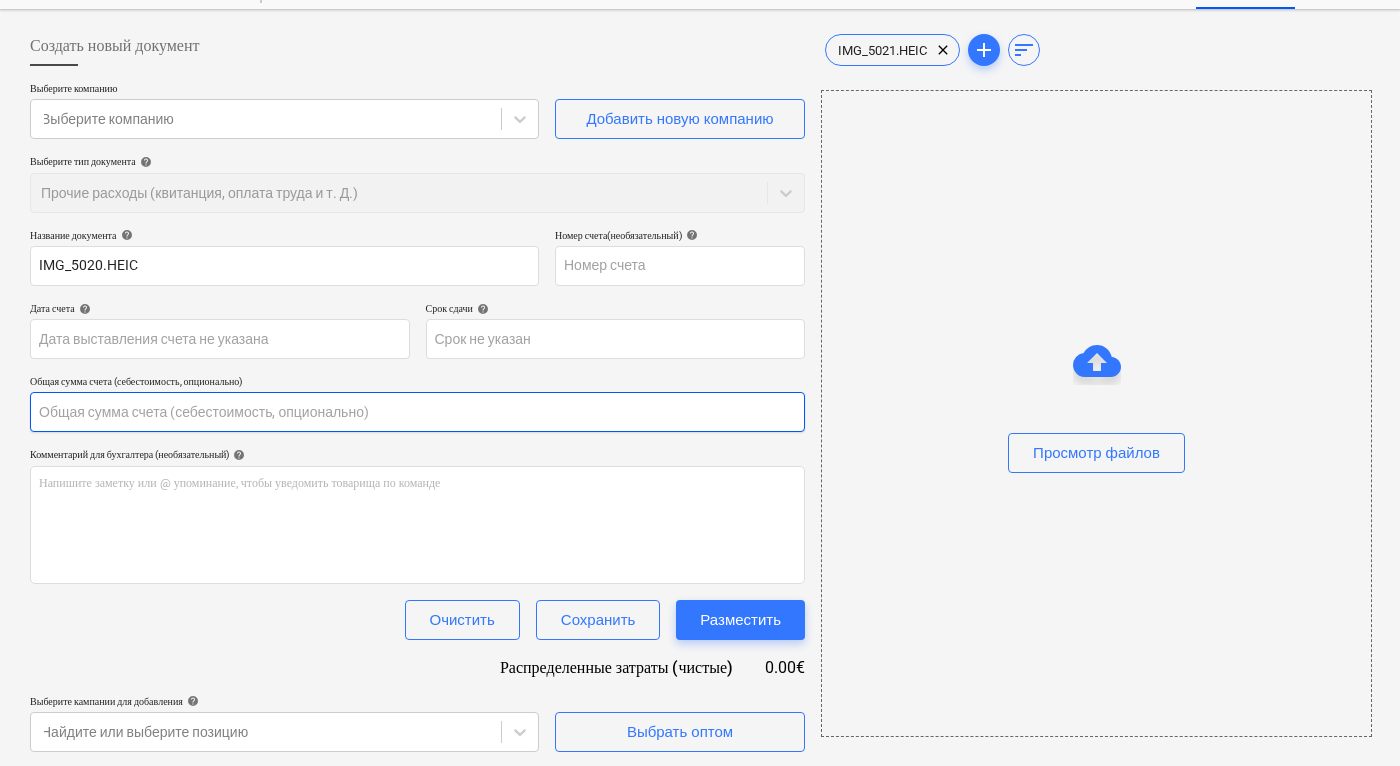 click at bounding box center (417, 412) 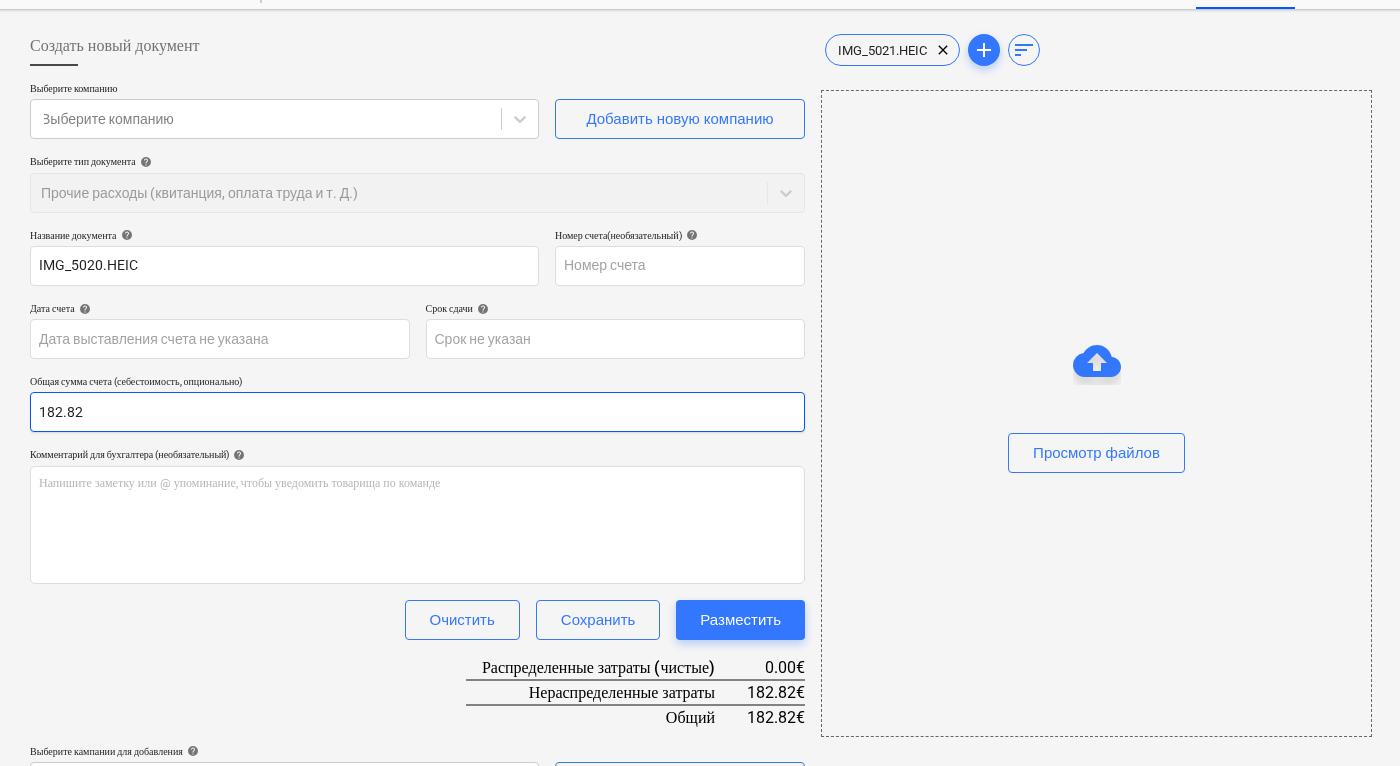 type on "182.82" 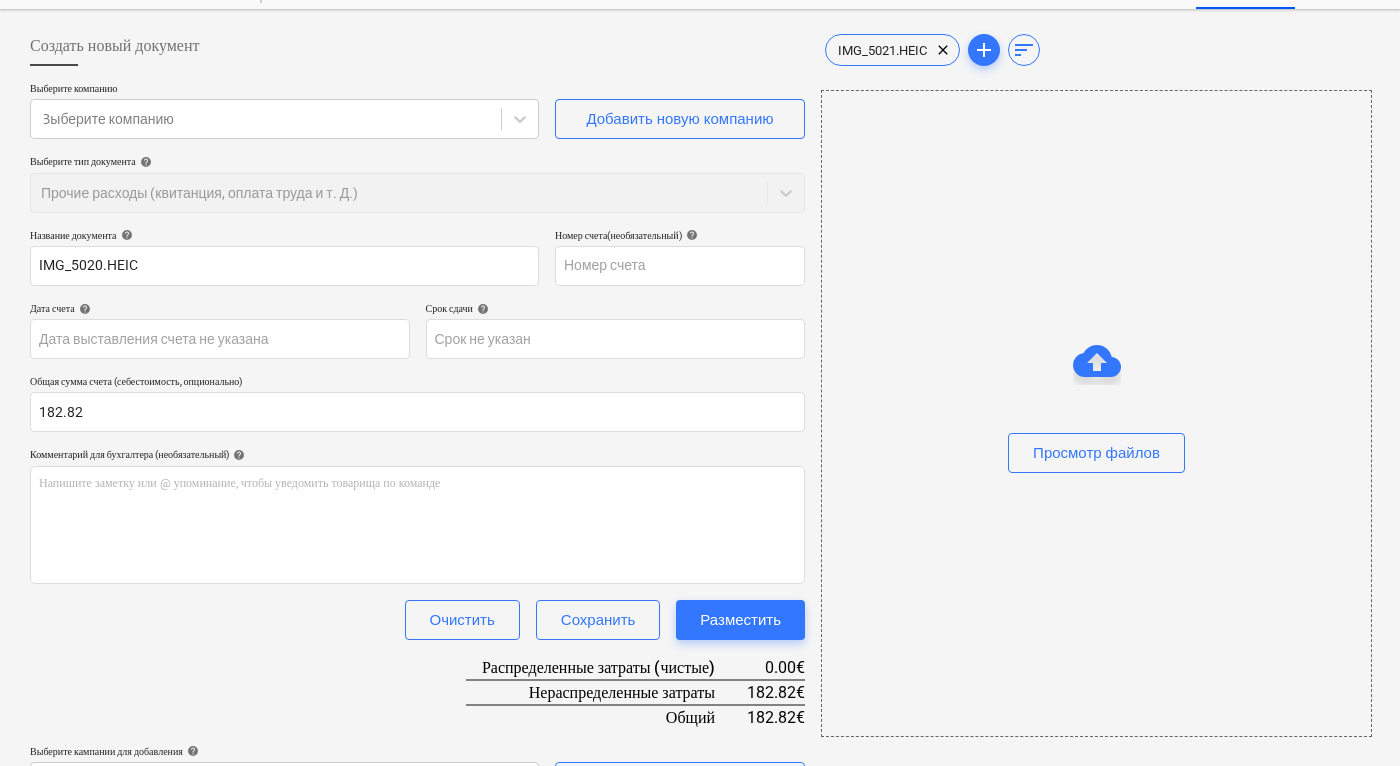 click on "Просмотр файлов" at bounding box center (1096, 413) 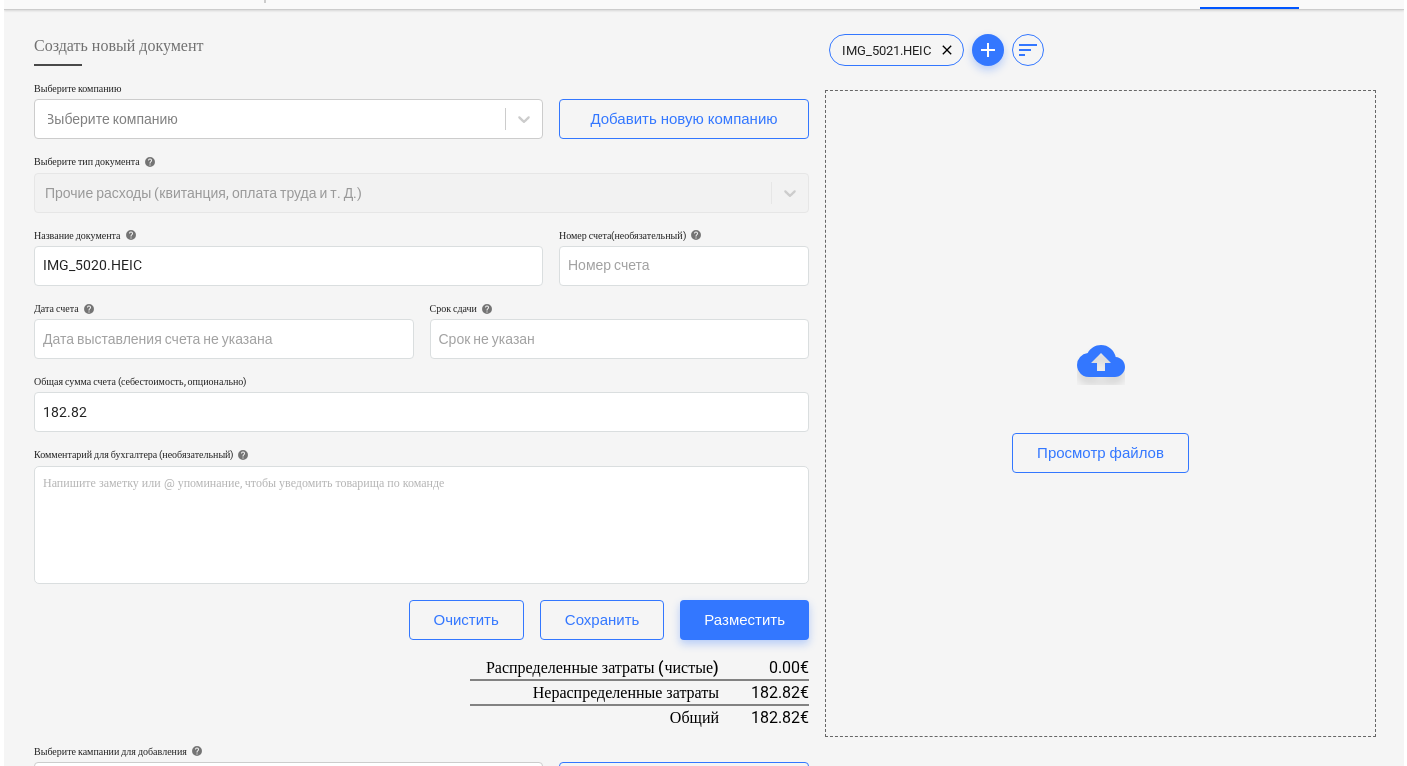 scroll, scrollTop: 131, scrollLeft: 0, axis: vertical 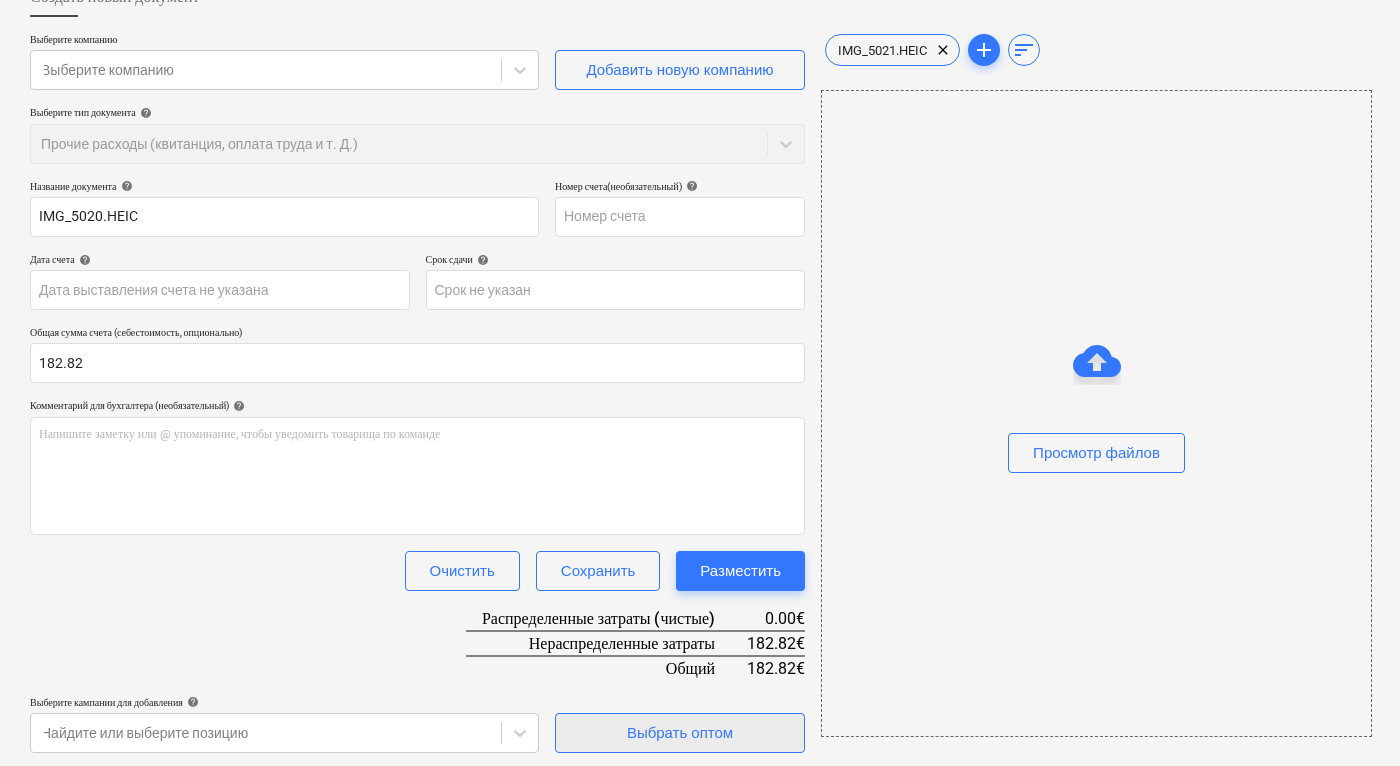 click on "Выбрать оптом" at bounding box center [680, 733] 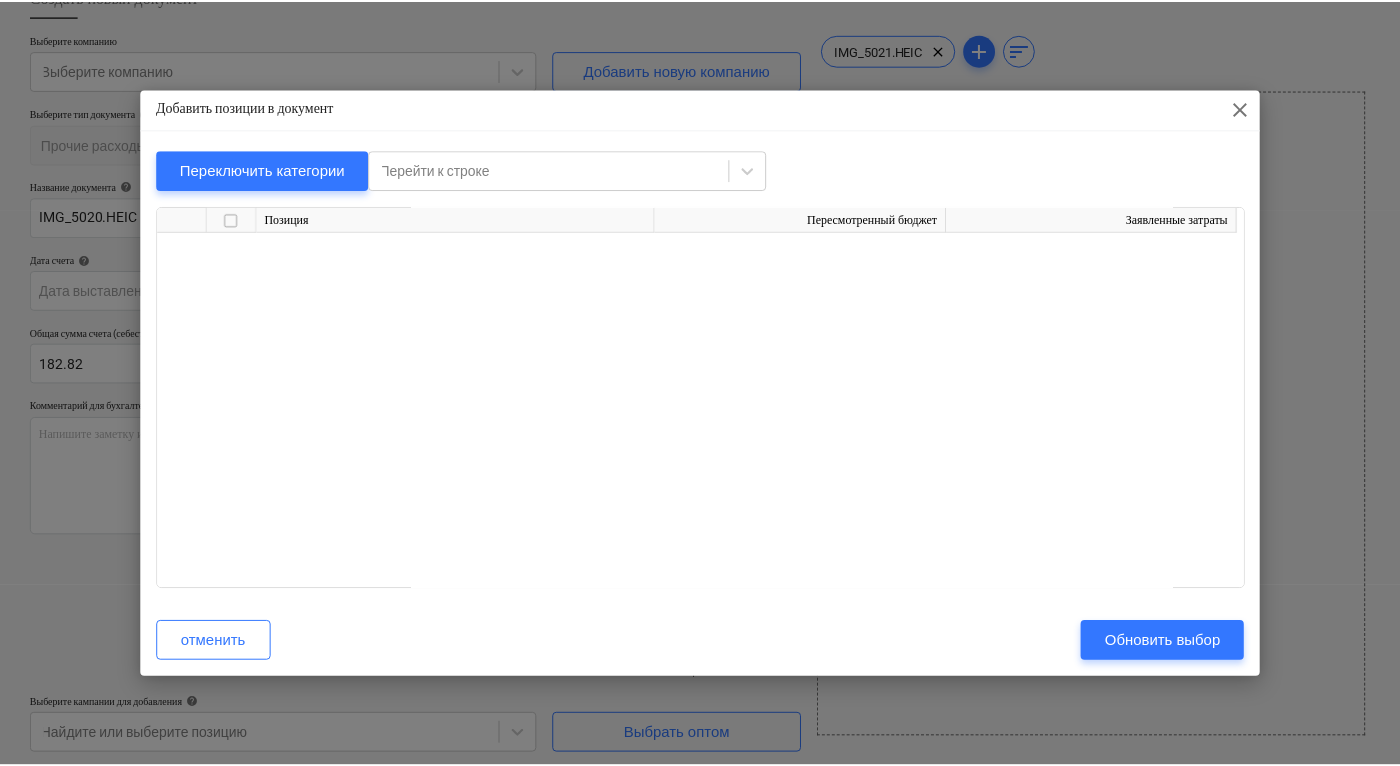 scroll, scrollTop: 17219, scrollLeft: 0, axis: vertical 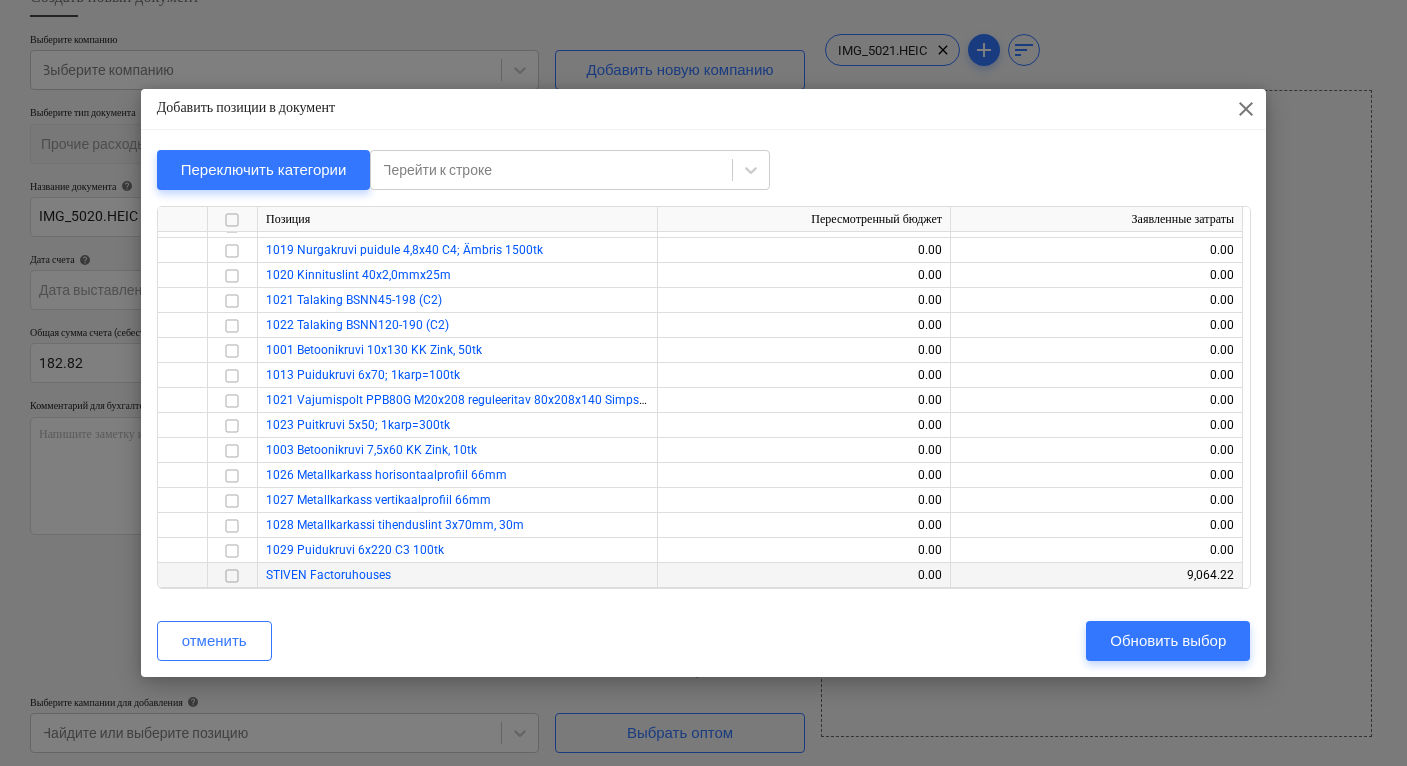 click at bounding box center (232, 576) 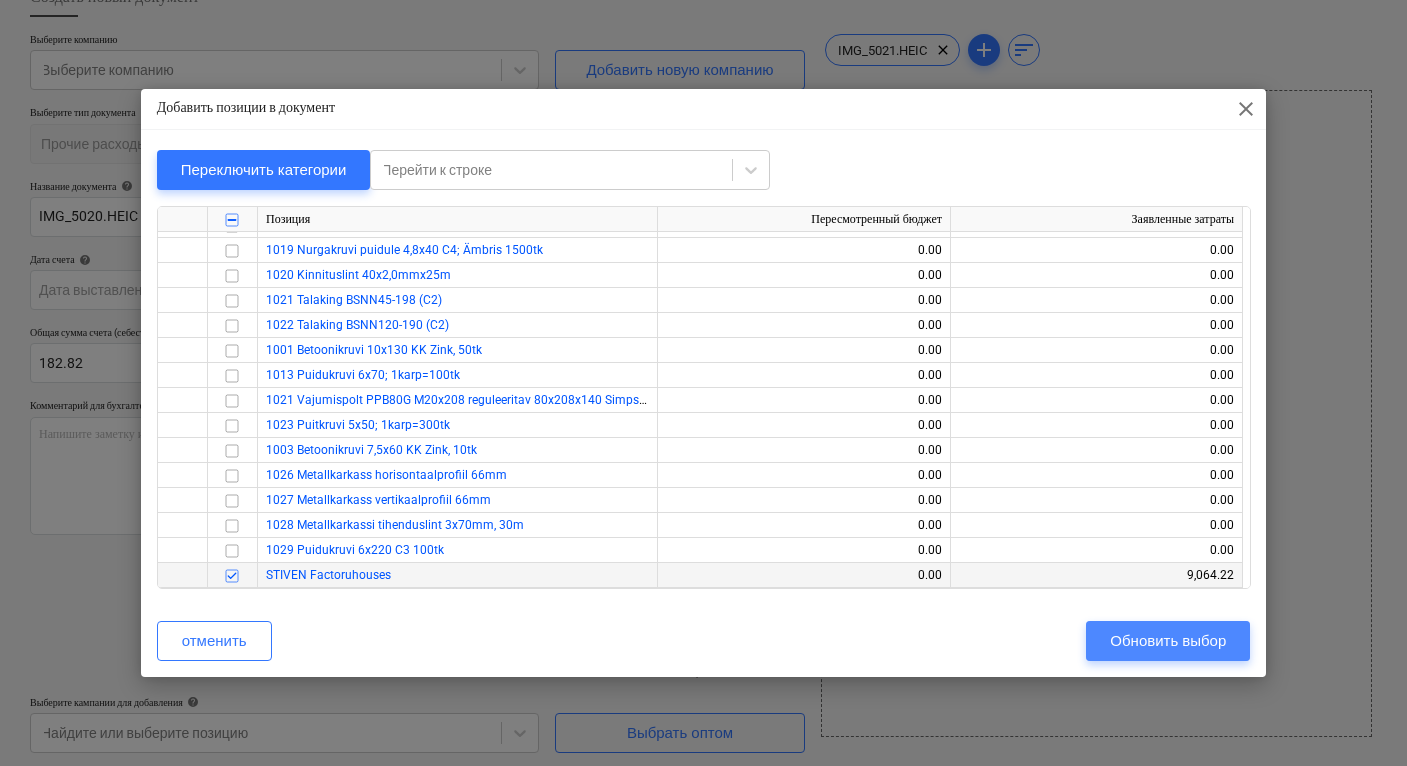 click on "Обновить выбор" at bounding box center (1168, 641) 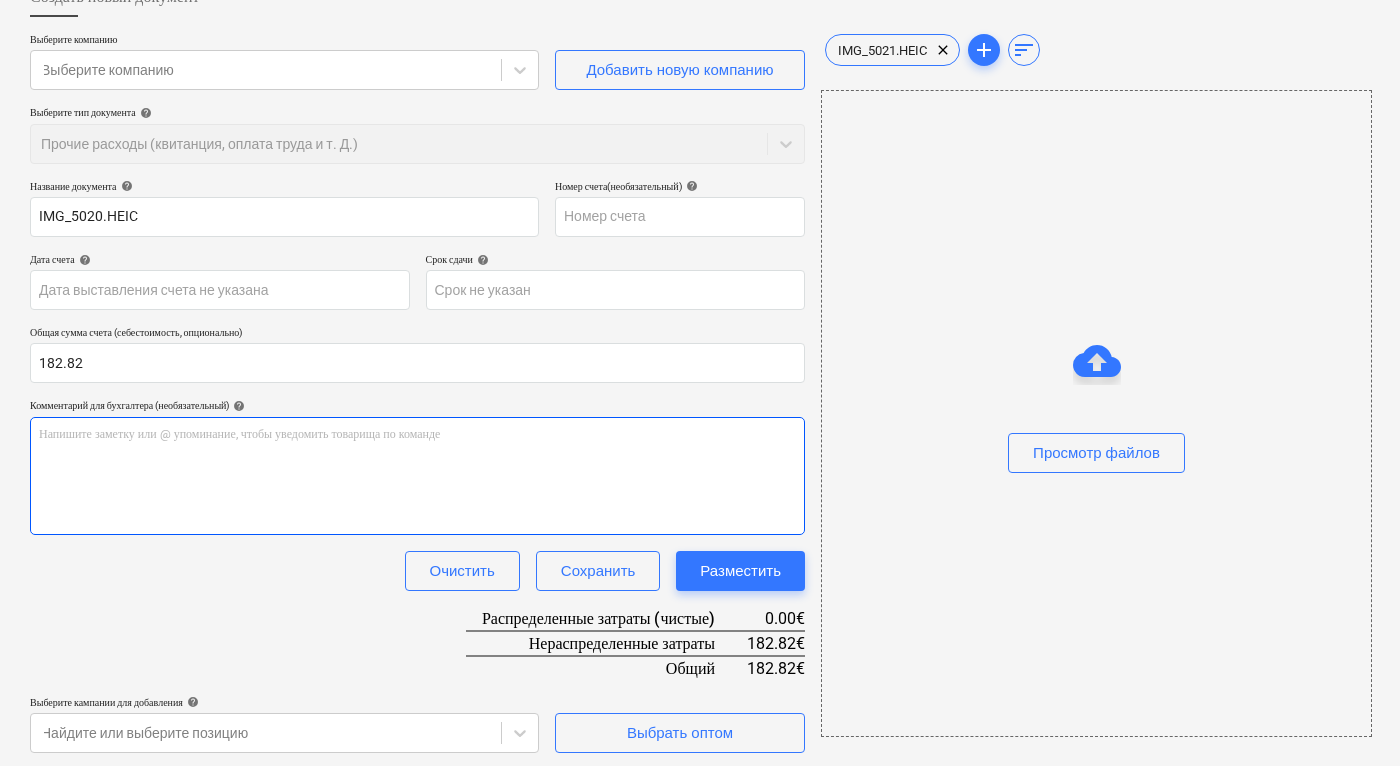 scroll, scrollTop: 264, scrollLeft: 0, axis: vertical 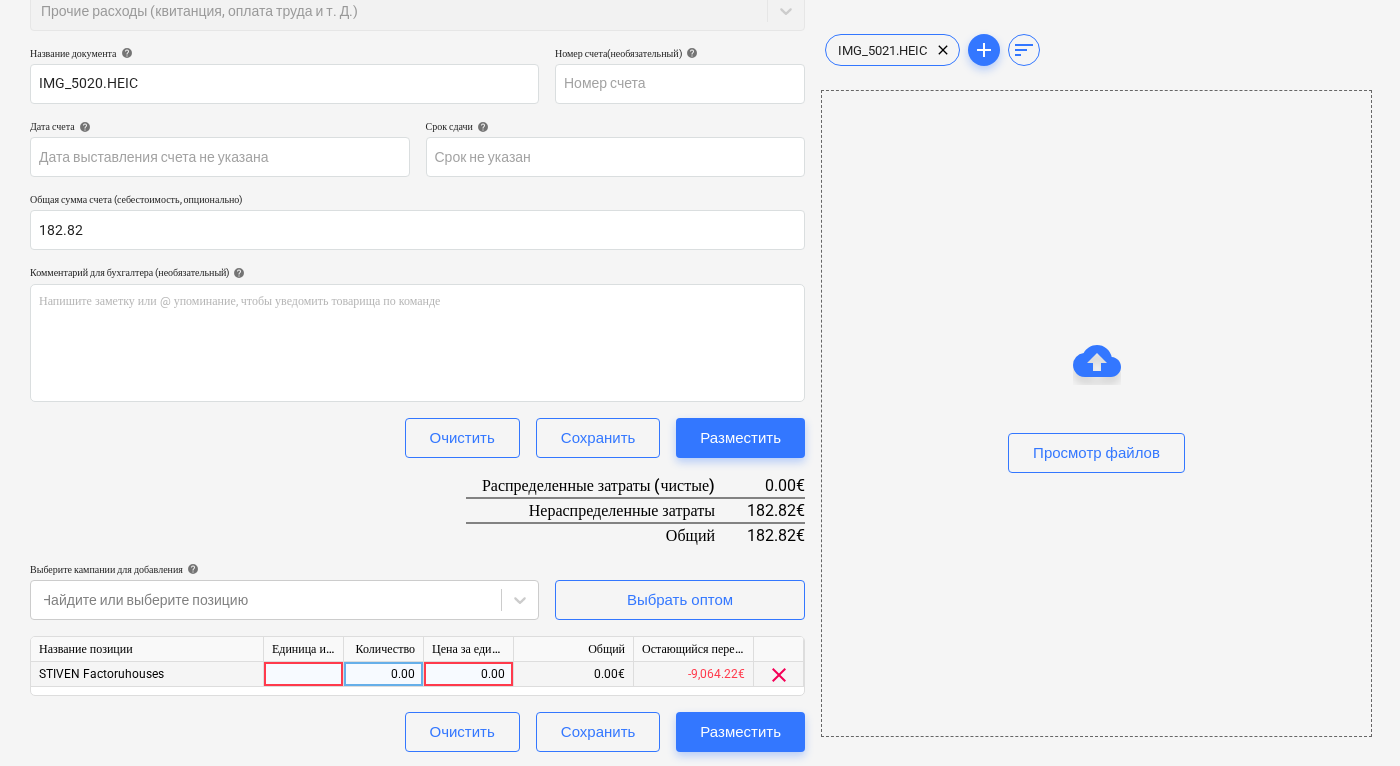 click on "0.00" at bounding box center [468, 674] 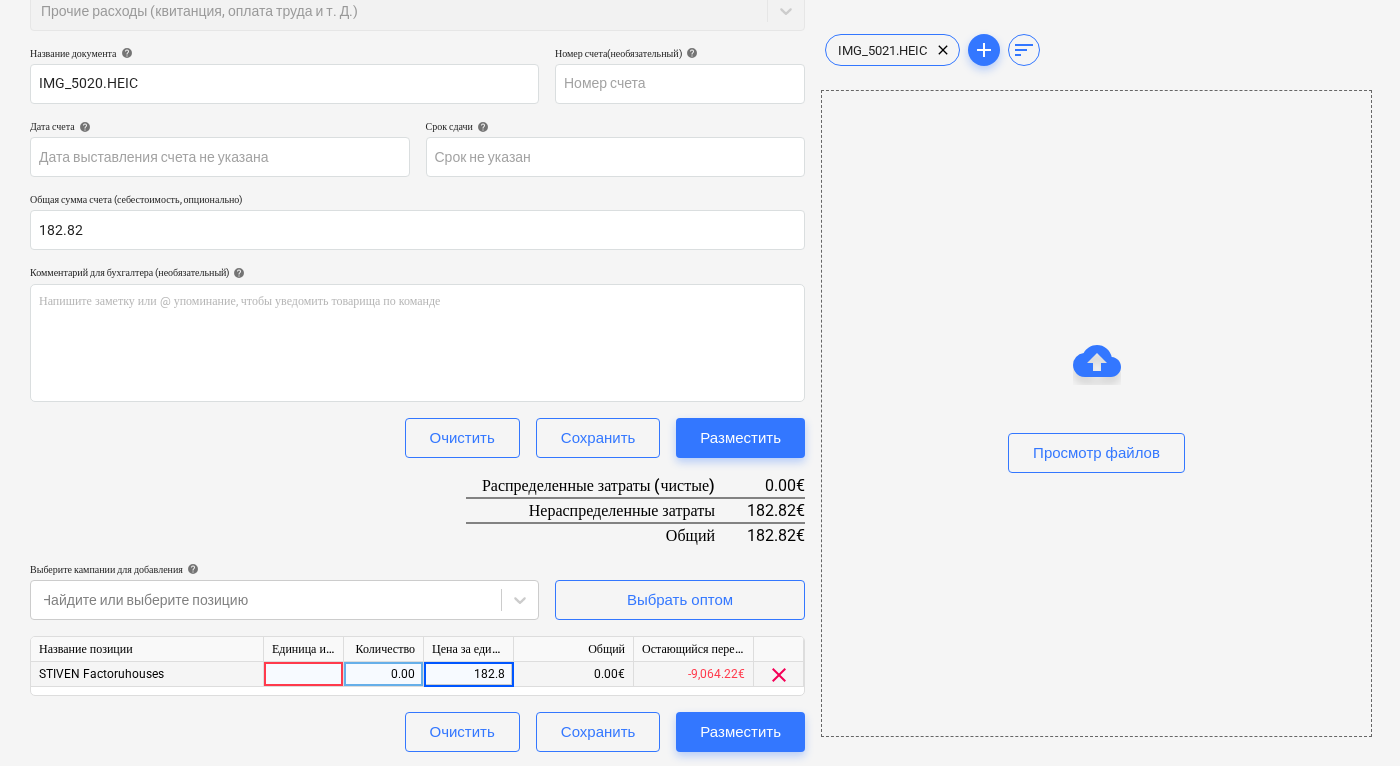 type on "182.82" 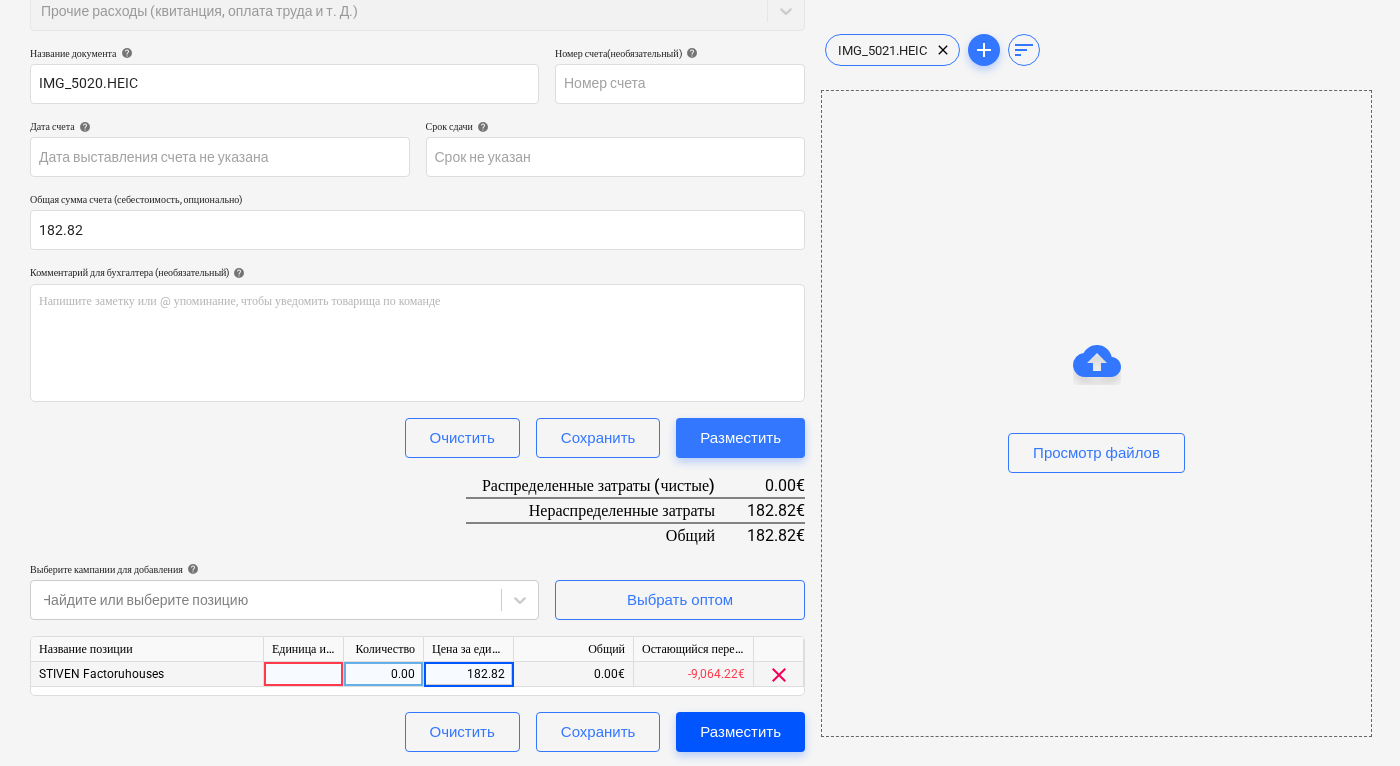 click on "Разместить" at bounding box center (740, 732) 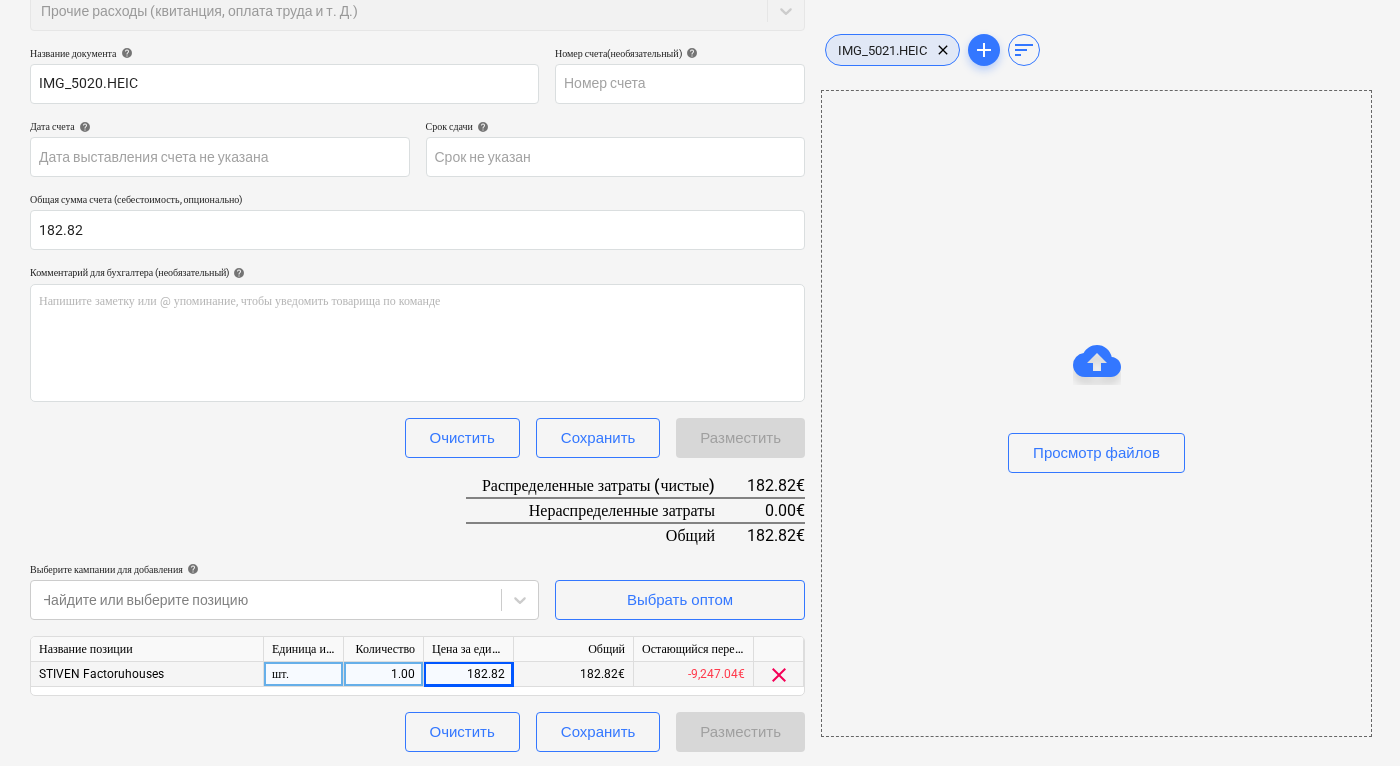 drag, startPoint x: 880, startPoint y: 51, endPoint x: 937, endPoint y: 373, distance: 327.0061 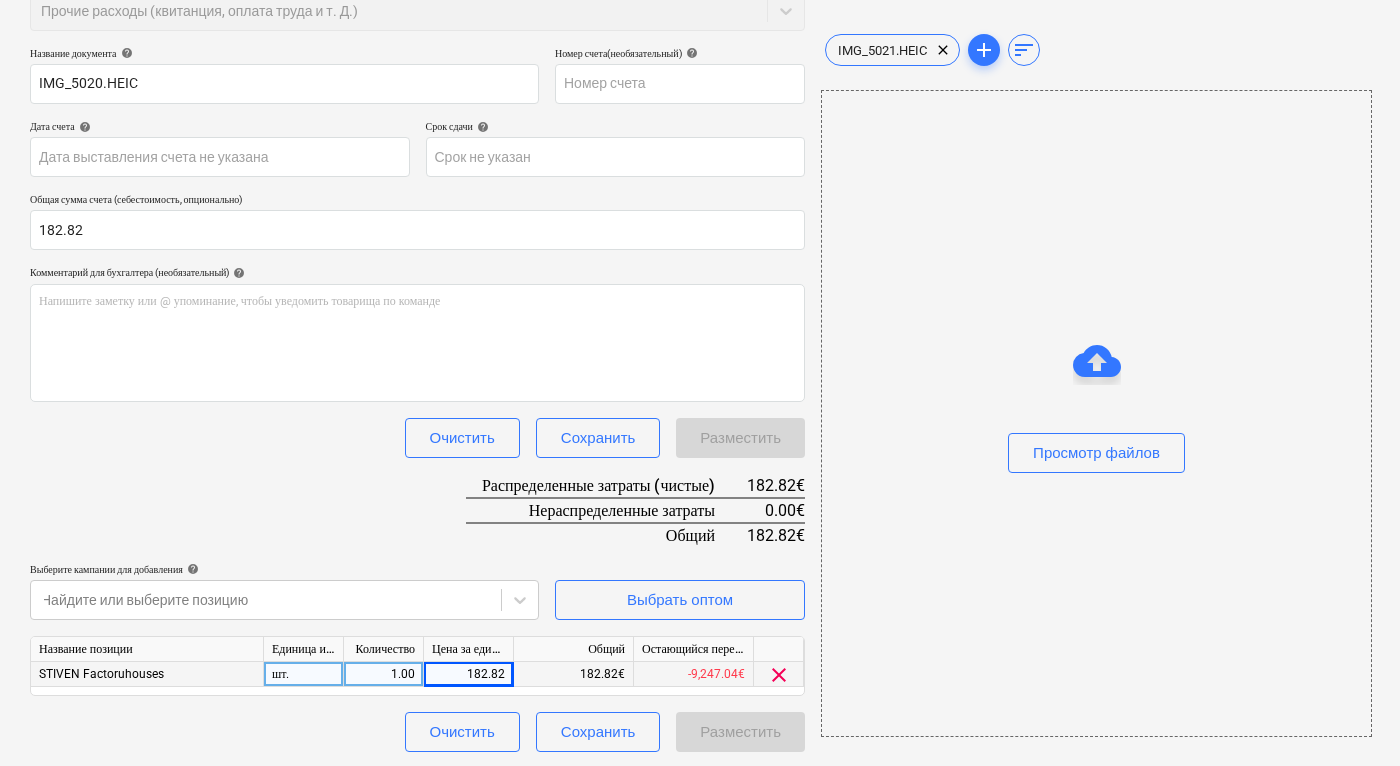 click on "Просмотр файлов" at bounding box center (1096, 413) 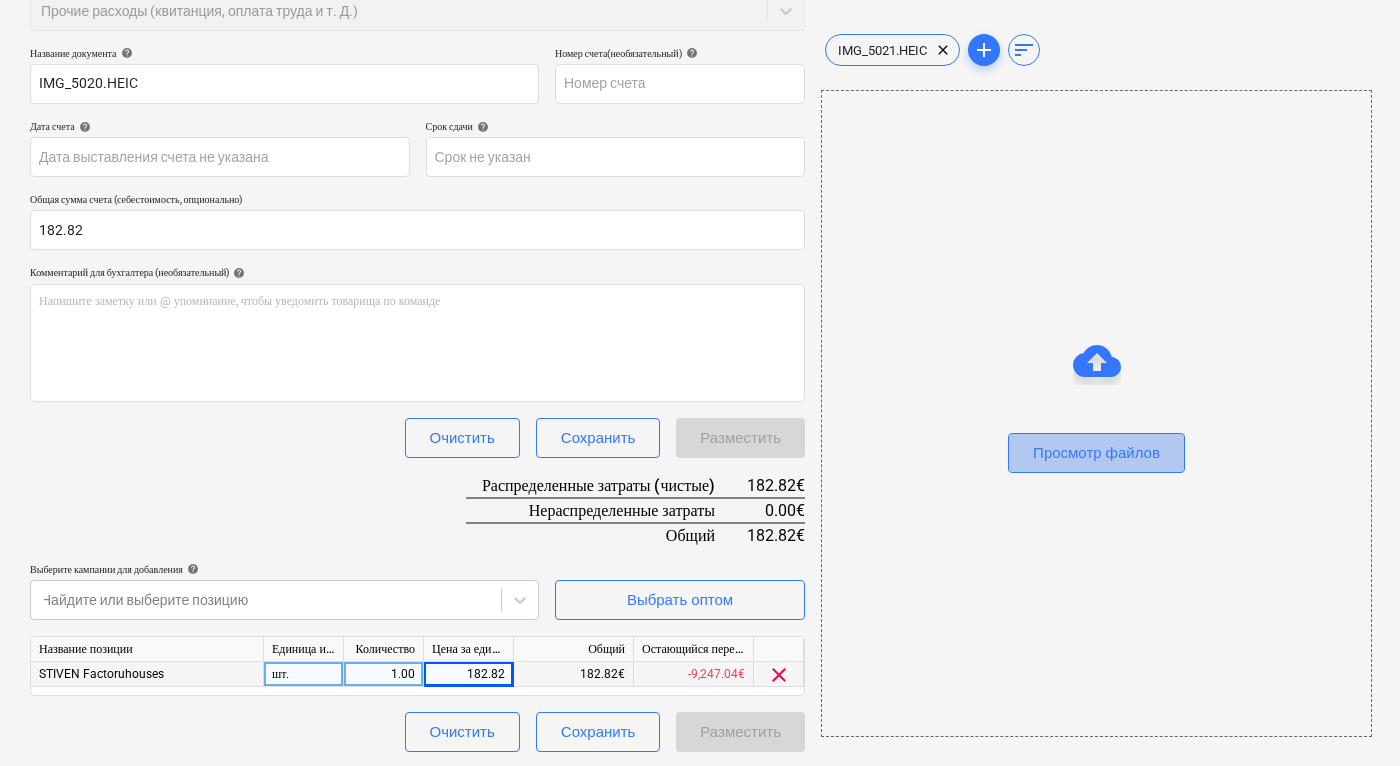 click on "Просмотр файлов" at bounding box center (1096, 453) 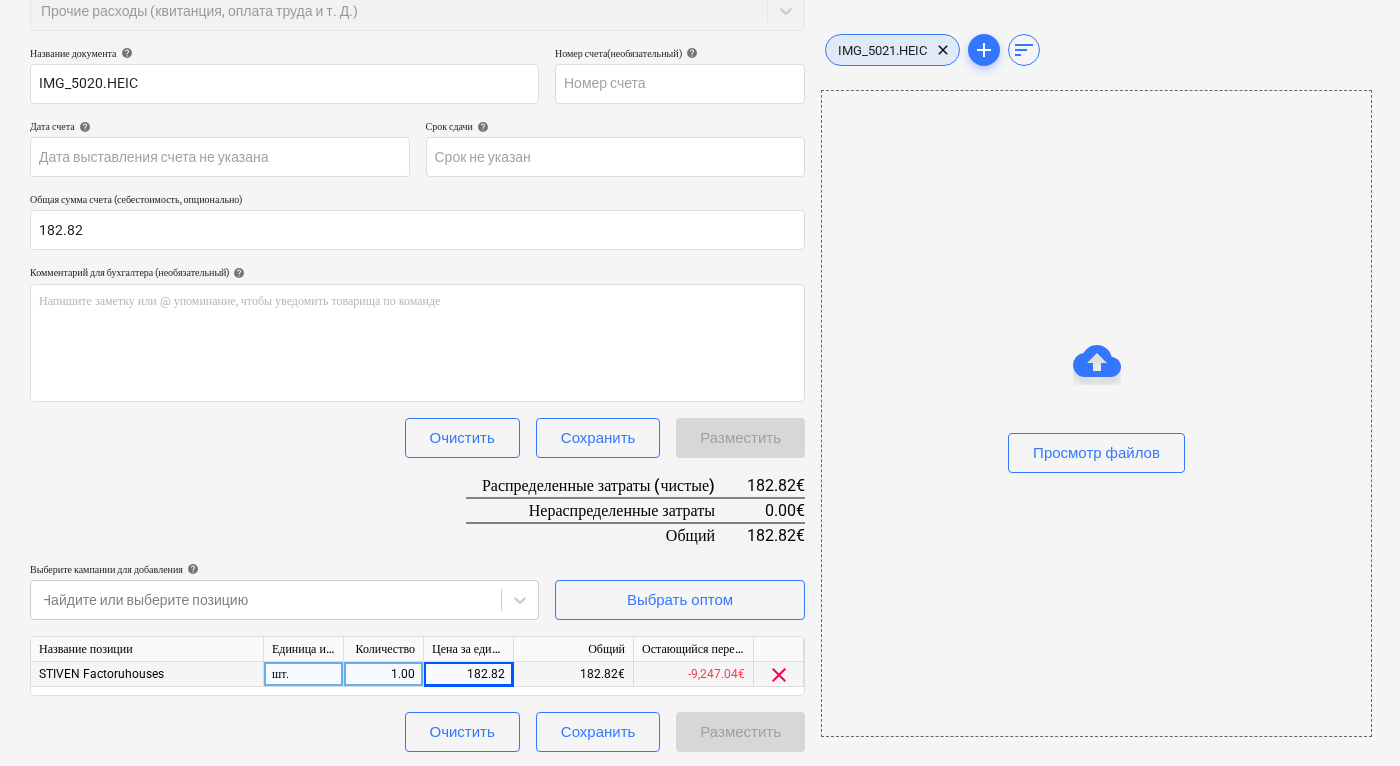 click on "IMG_5021.HEIC" at bounding box center [882, 50] 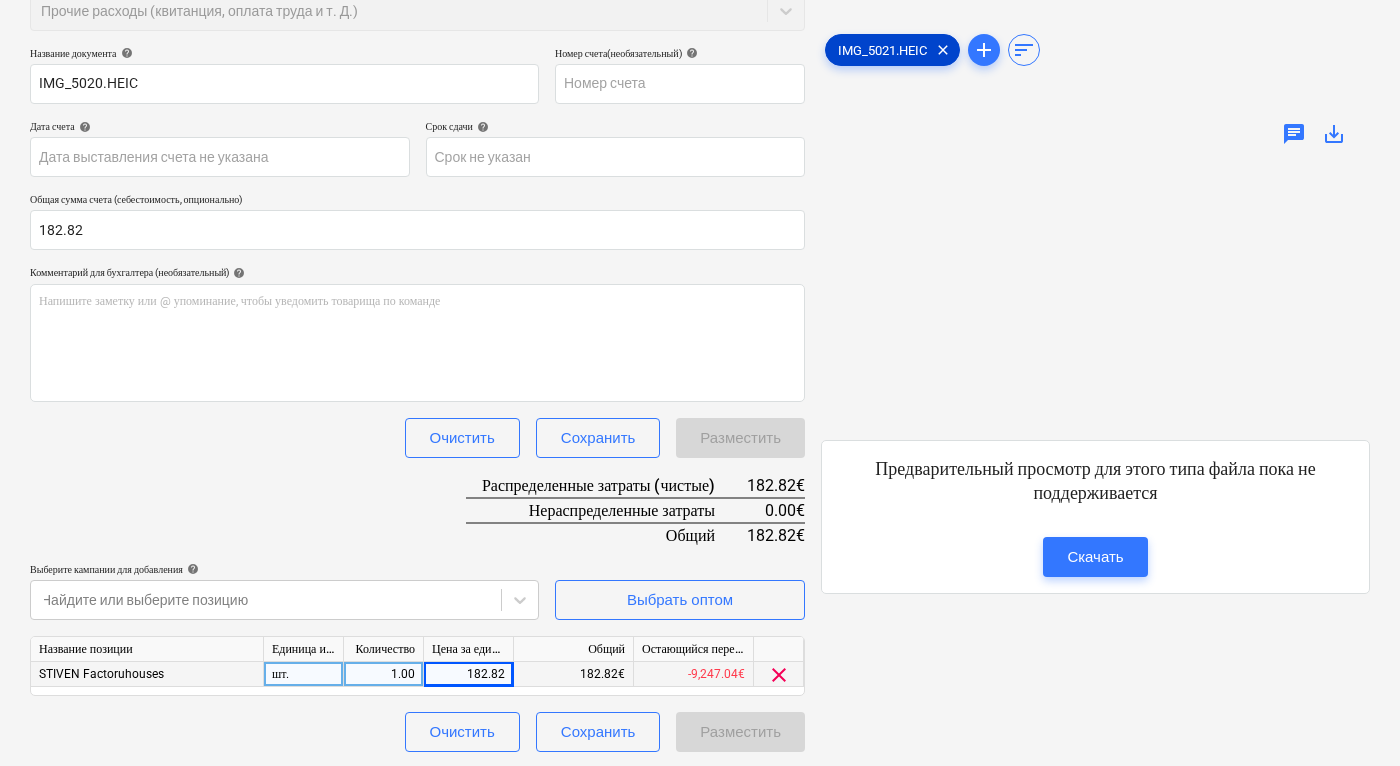 click on "IMG_5021.HEIC" at bounding box center [882, 50] 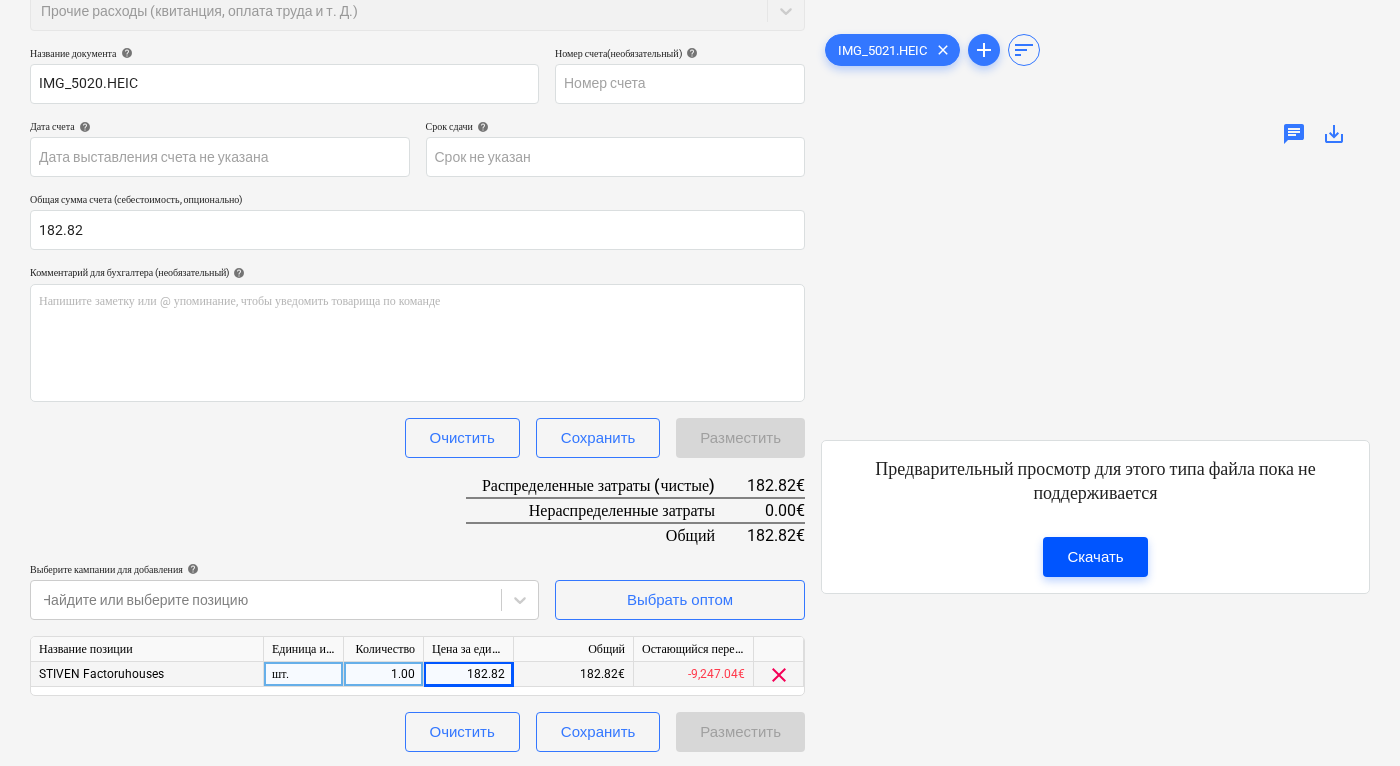 click on "Скачать" at bounding box center [1095, 557] 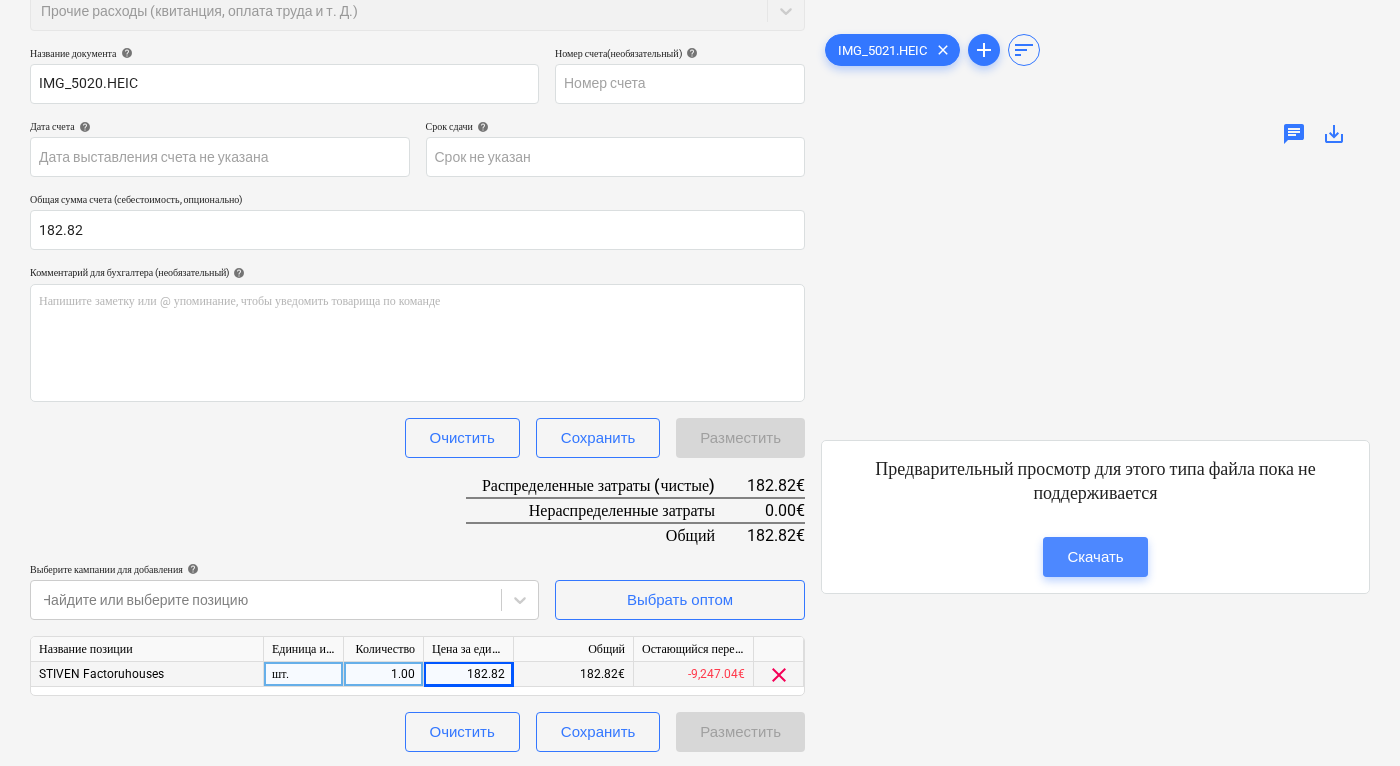 click on "Скачать" at bounding box center (1095, 557) 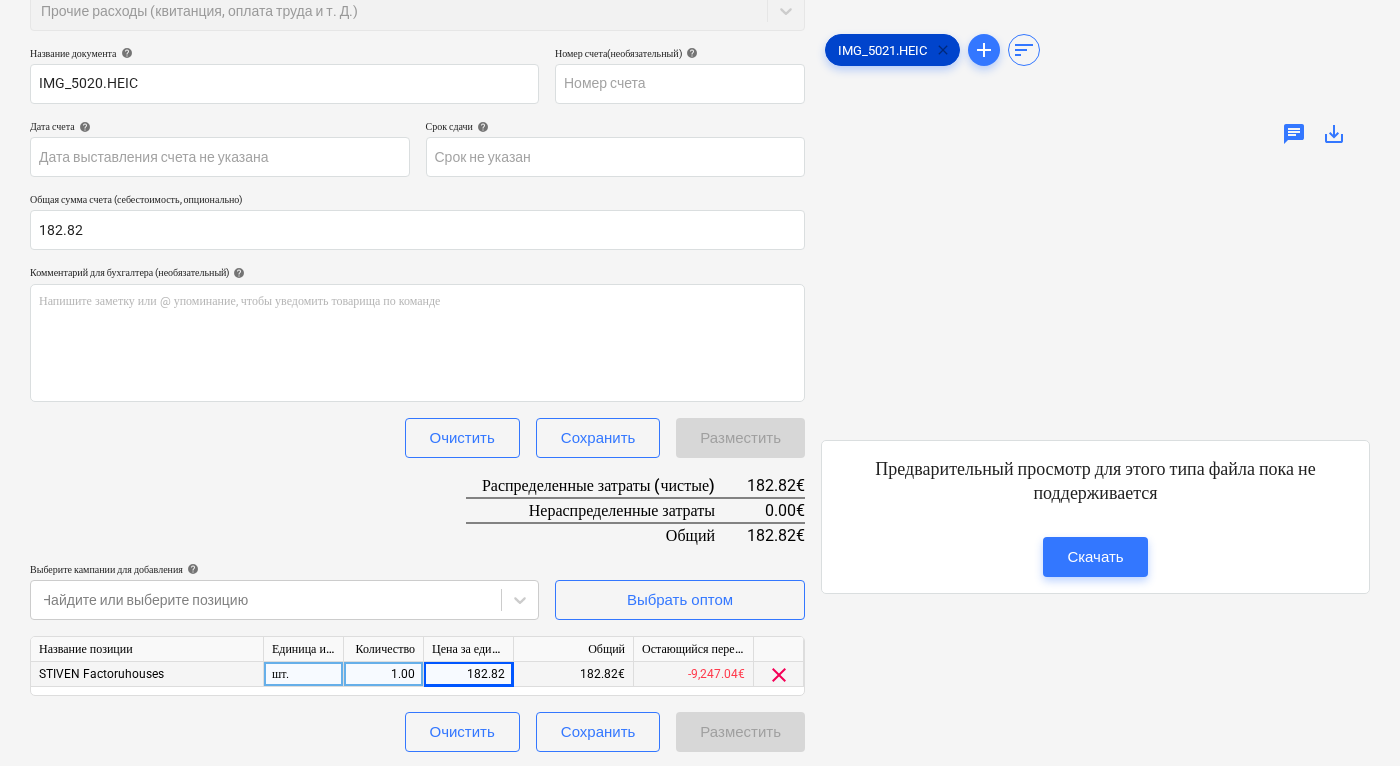 click on "clear" at bounding box center [943, 50] 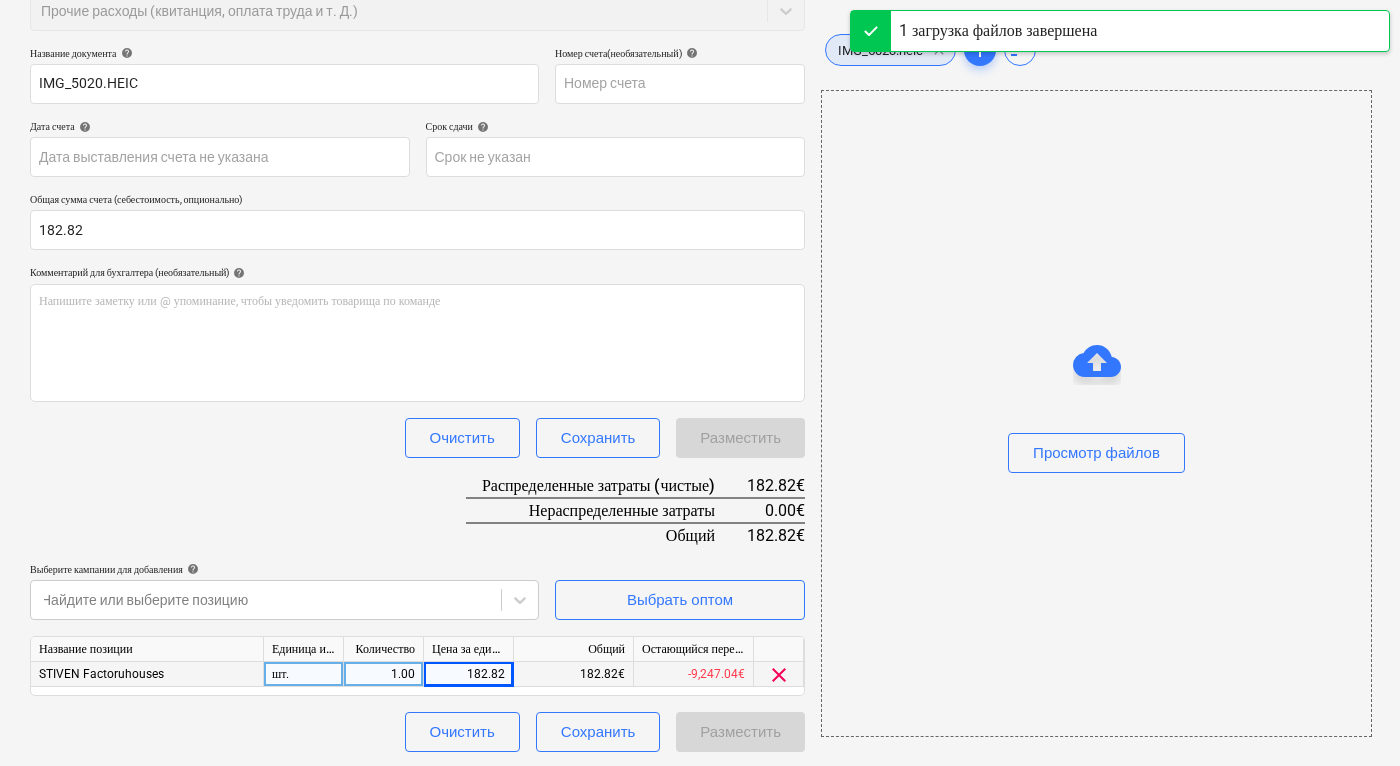 click on "clear" at bounding box center (939, 50) 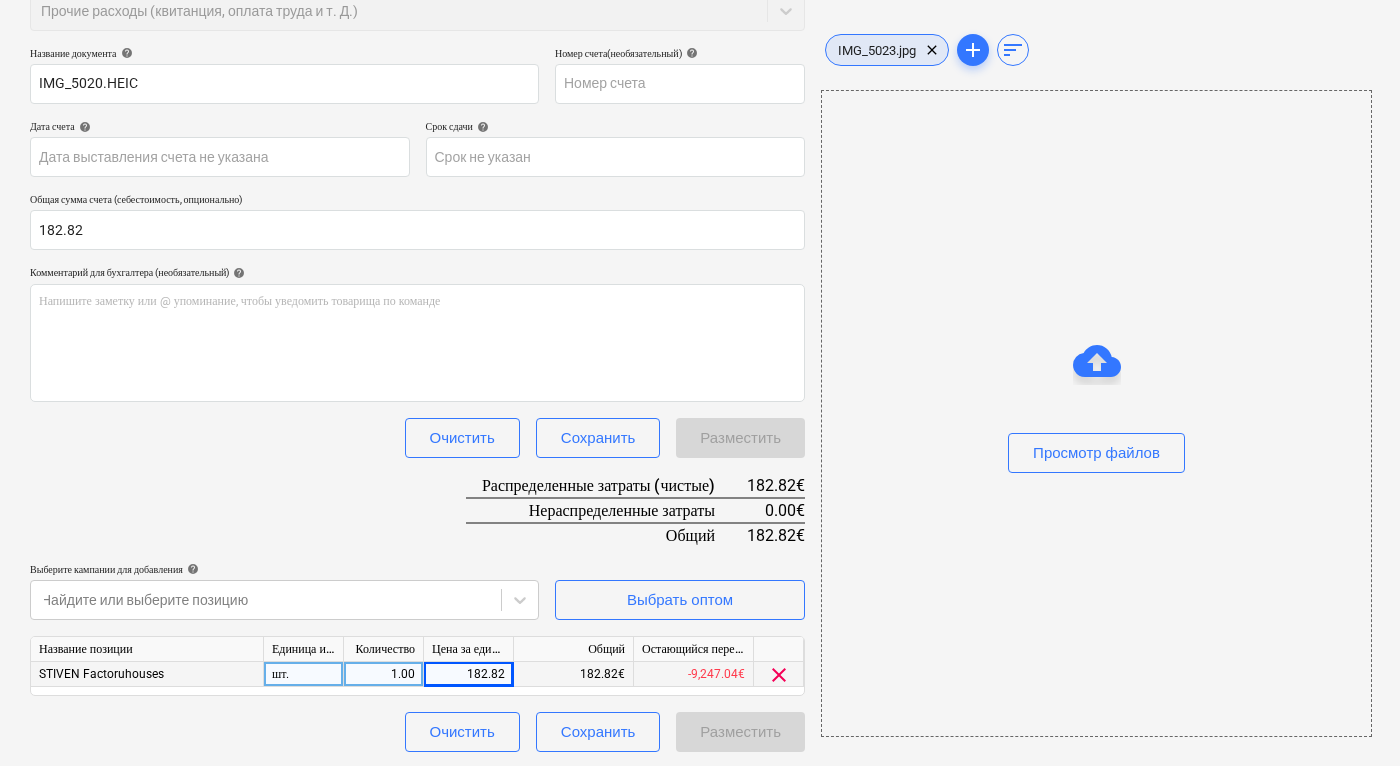 click on "IMG_5023.jpg" at bounding box center [877, 50] 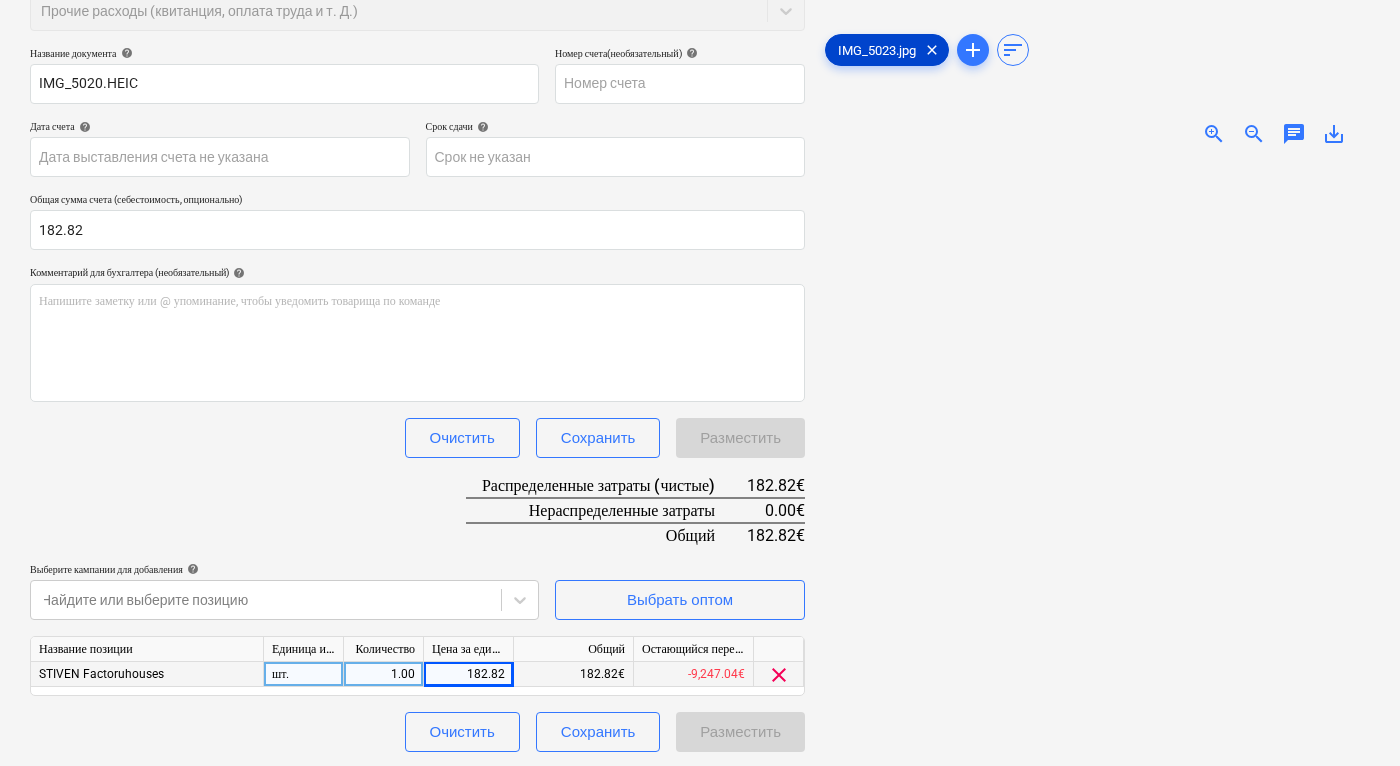 click on "IMG_5023.jpg" at bounding box center (877, 50) 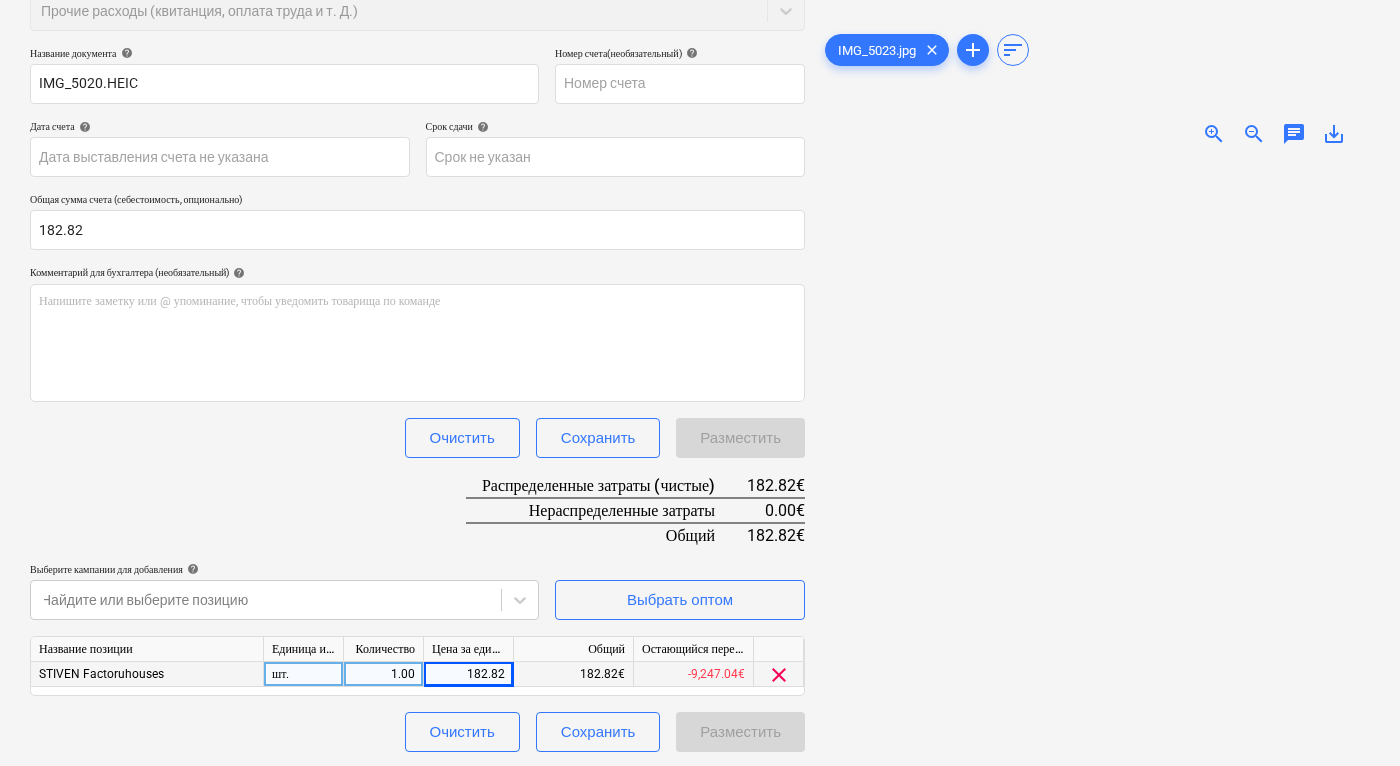 click at bounding box center [1095, 517] 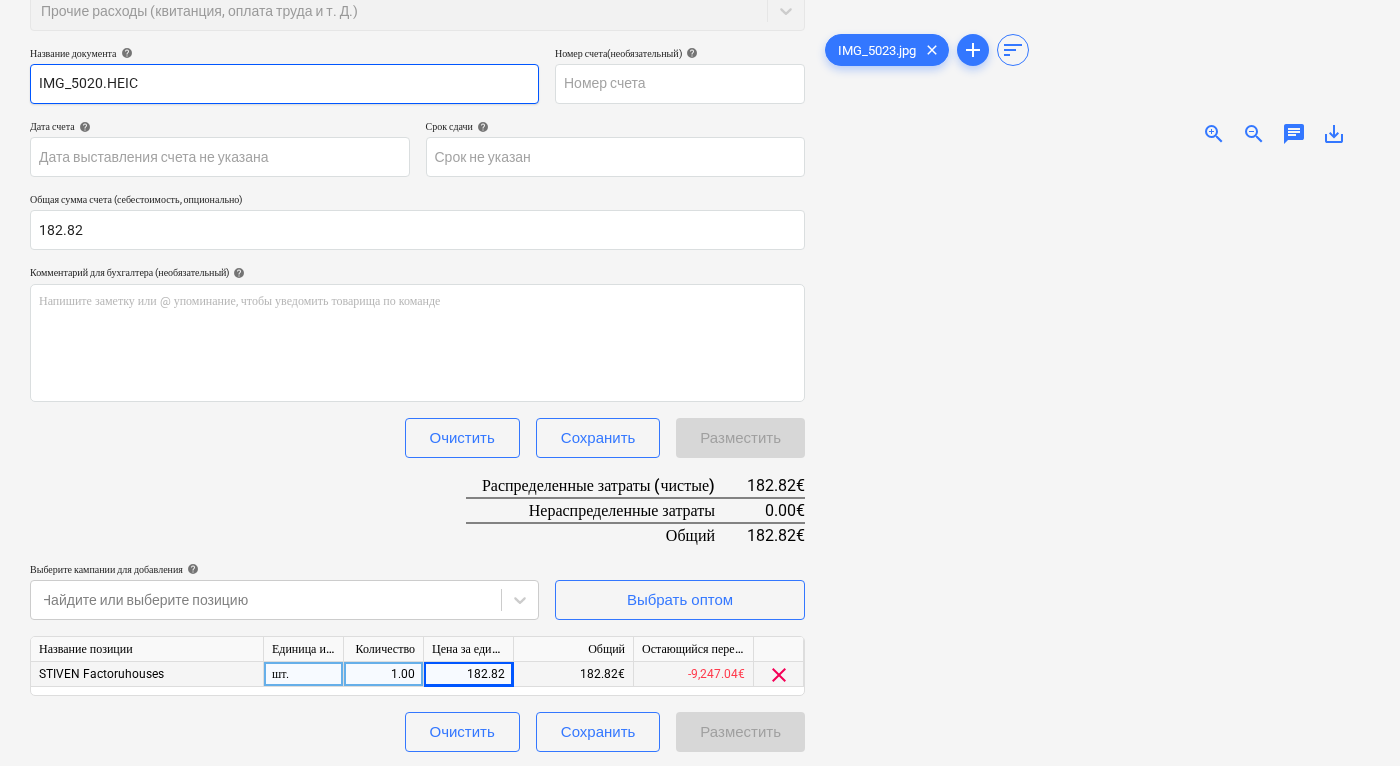 scroll, scrollTop: 0, scrollLeft: 0, axis: both 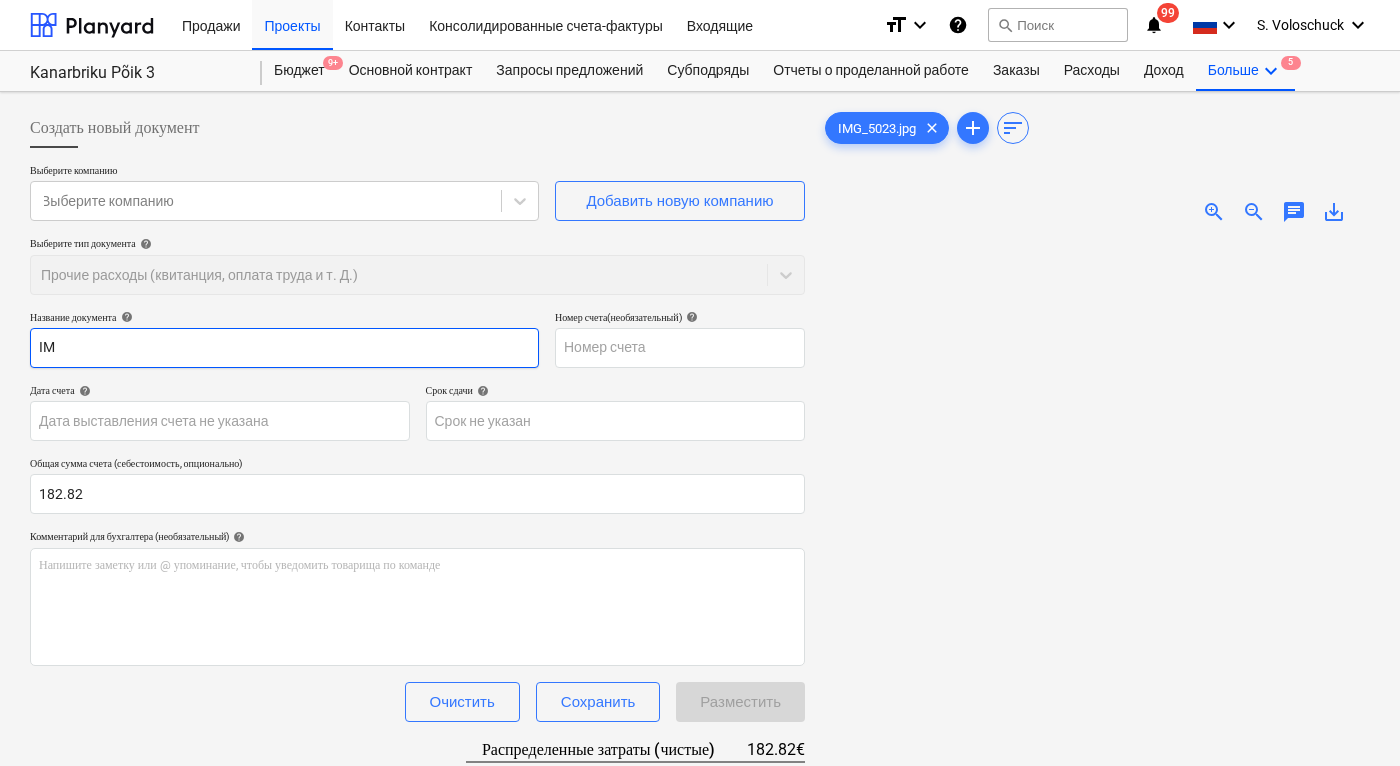 type on "I" 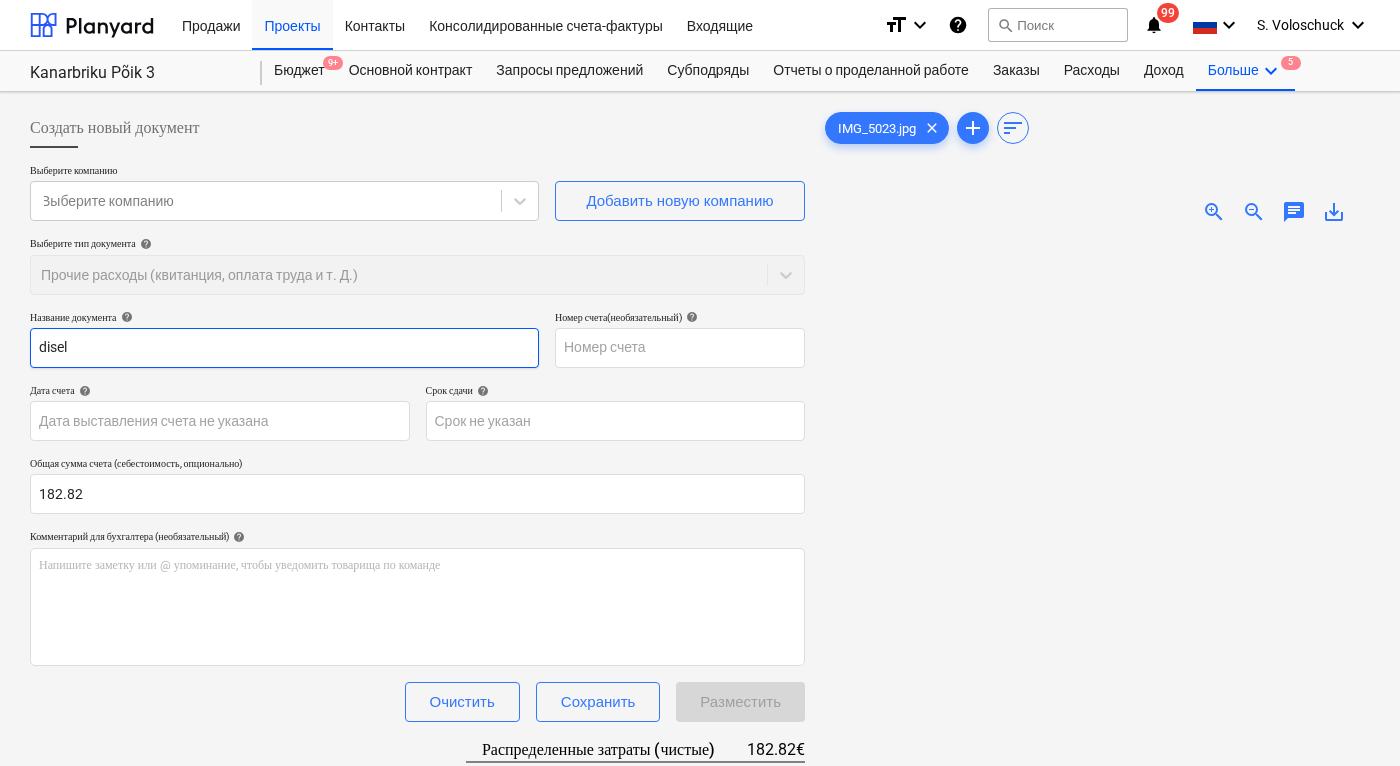 type on "disel" 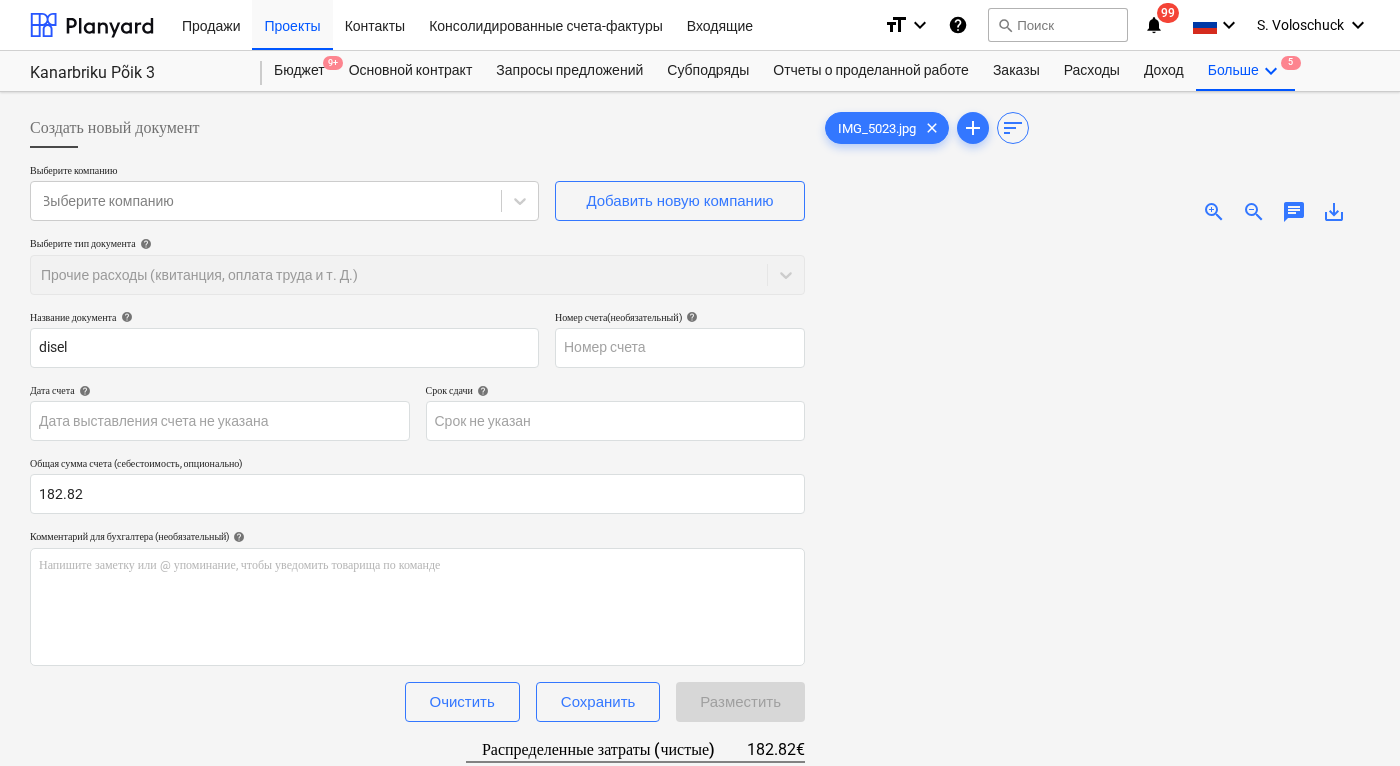 click at bounding box center [1095, 595] 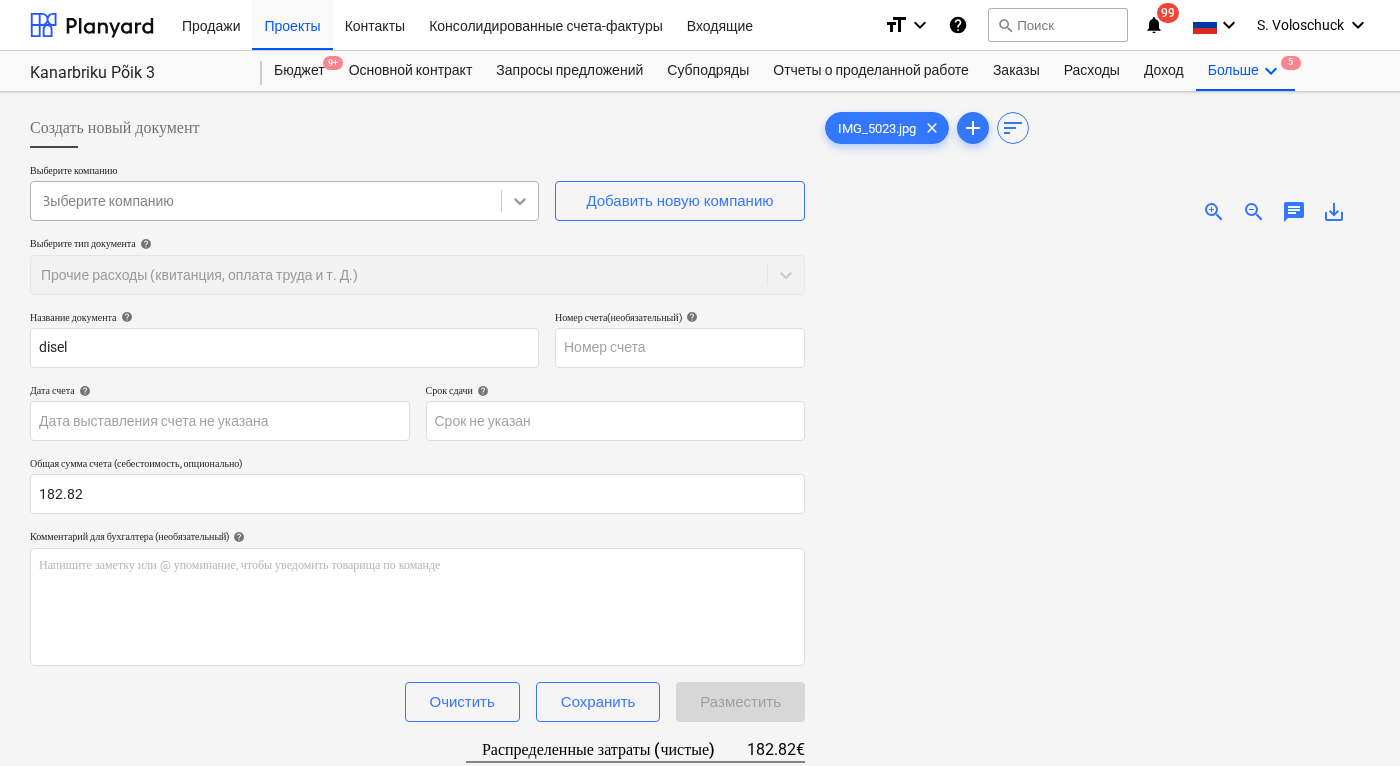 click 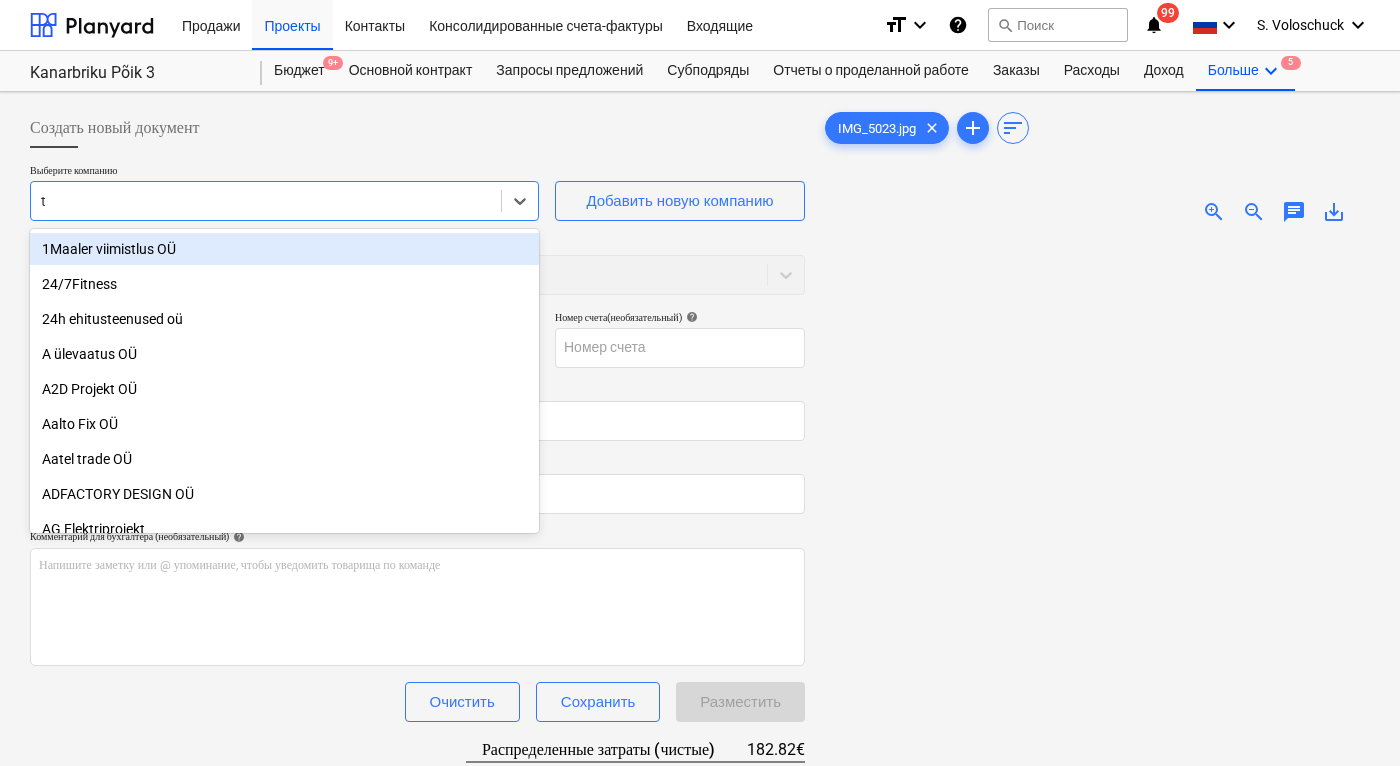 type on "th" 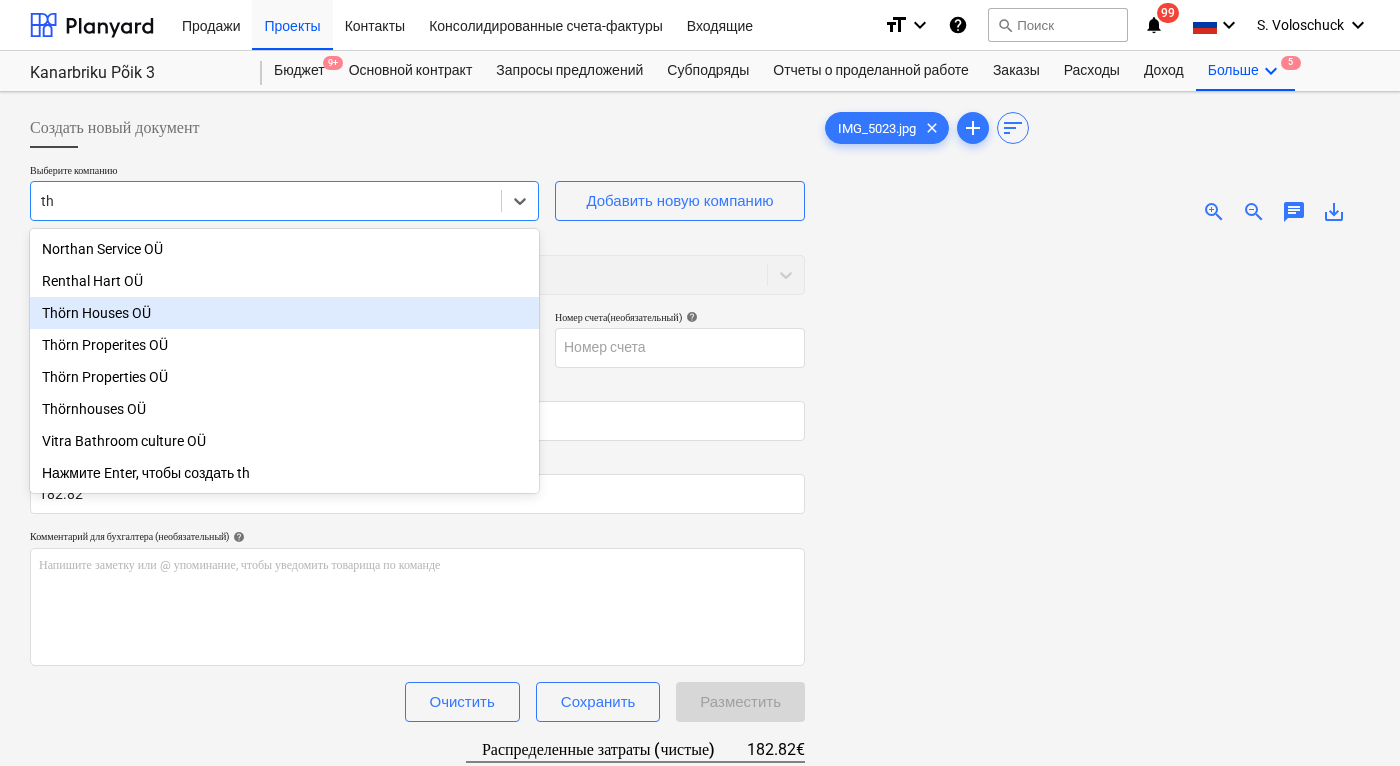 click on "Thörn Houses OÜ" at bounding box center (284, 313) 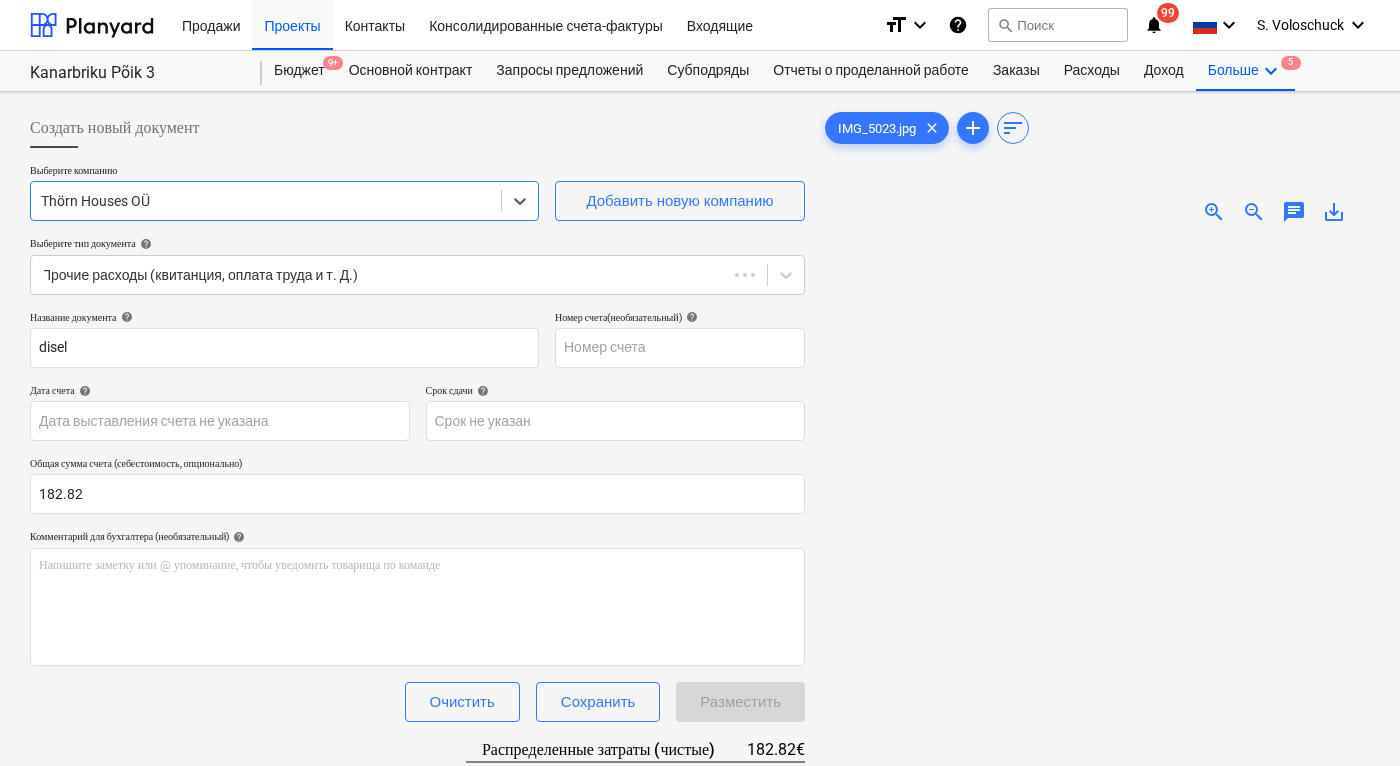 type 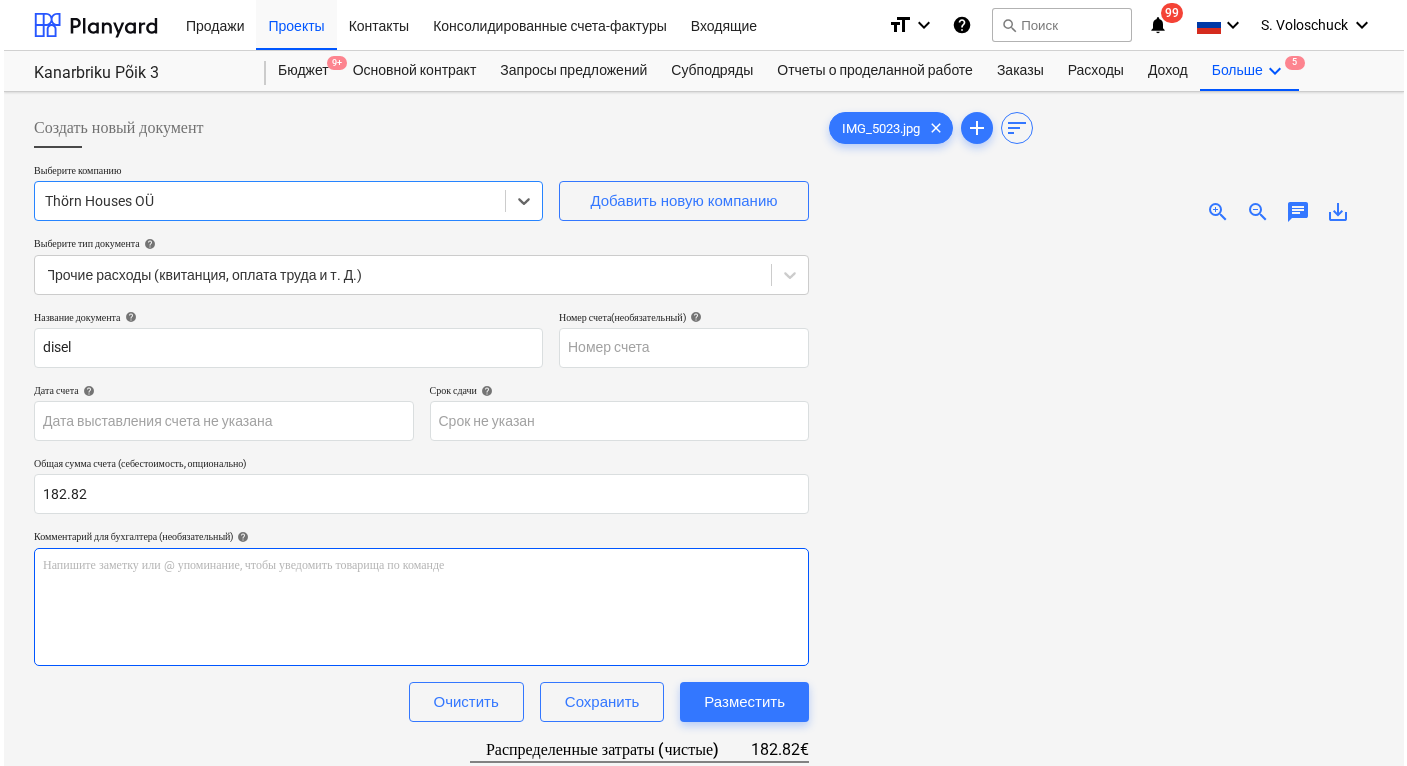 scroll, scrollTop: 264, scrollLeft: 0, axis: vertical 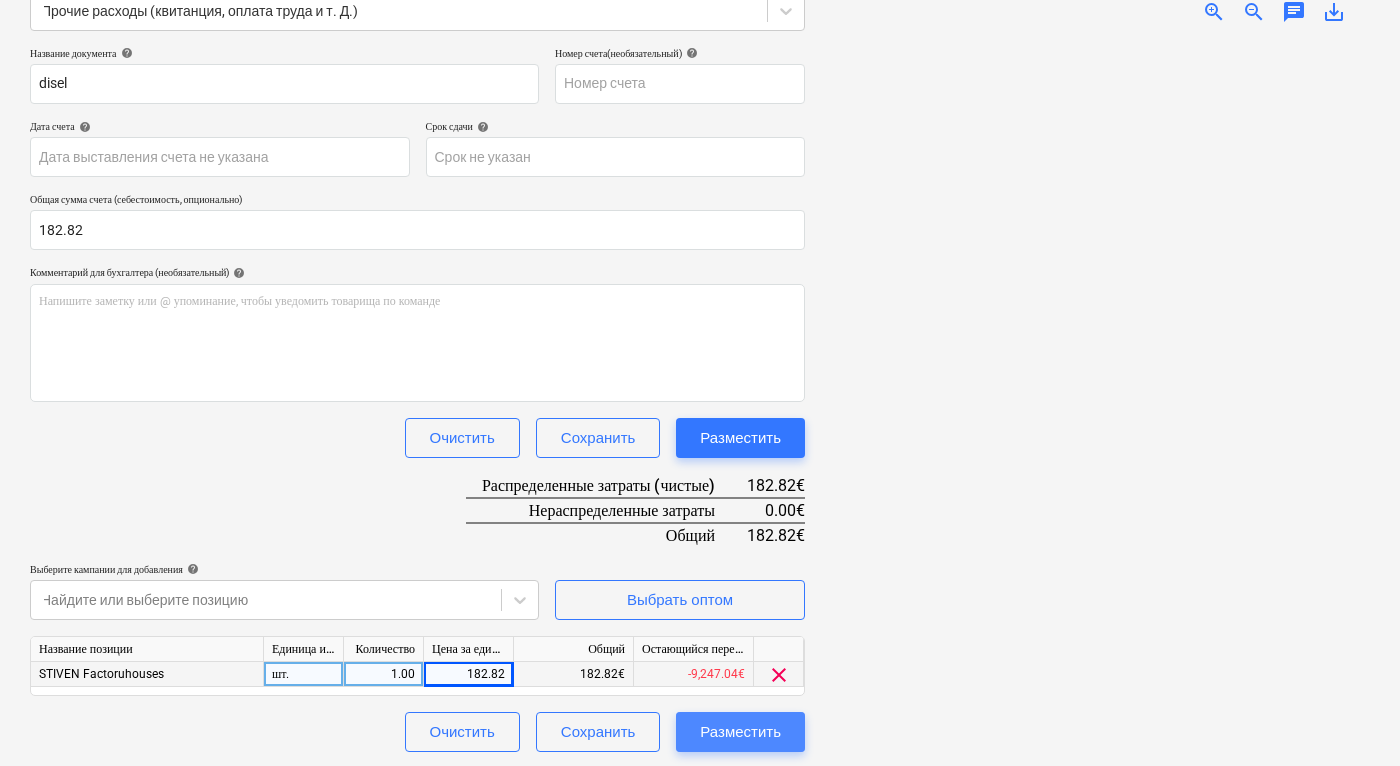 click on "Разместить" at bounding box center (740, 732) 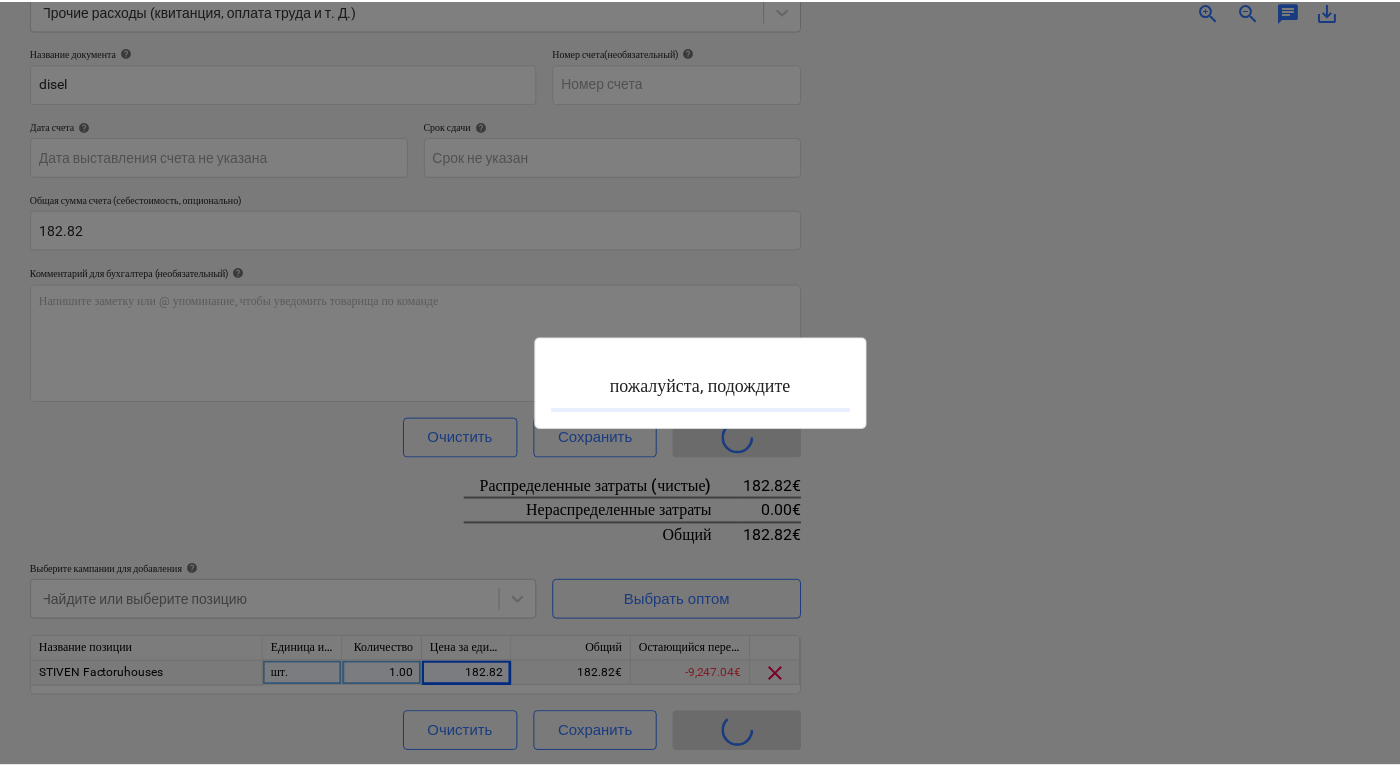 scroll, scrollTop: 0, scrollLeft: 0, axis: both 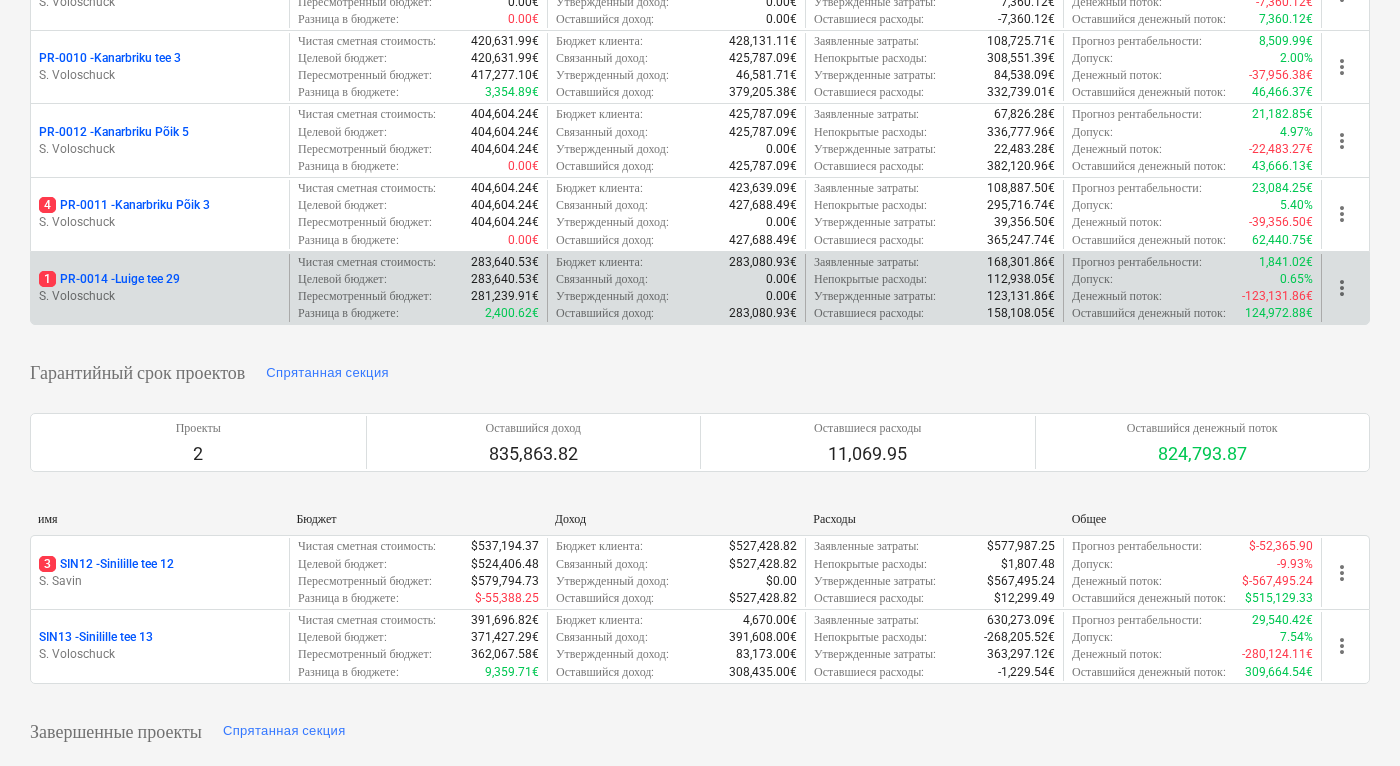 click on "[PROJECT_CODE] -  [ADDRESS] [NAME]" at bounding box center (160, 279) 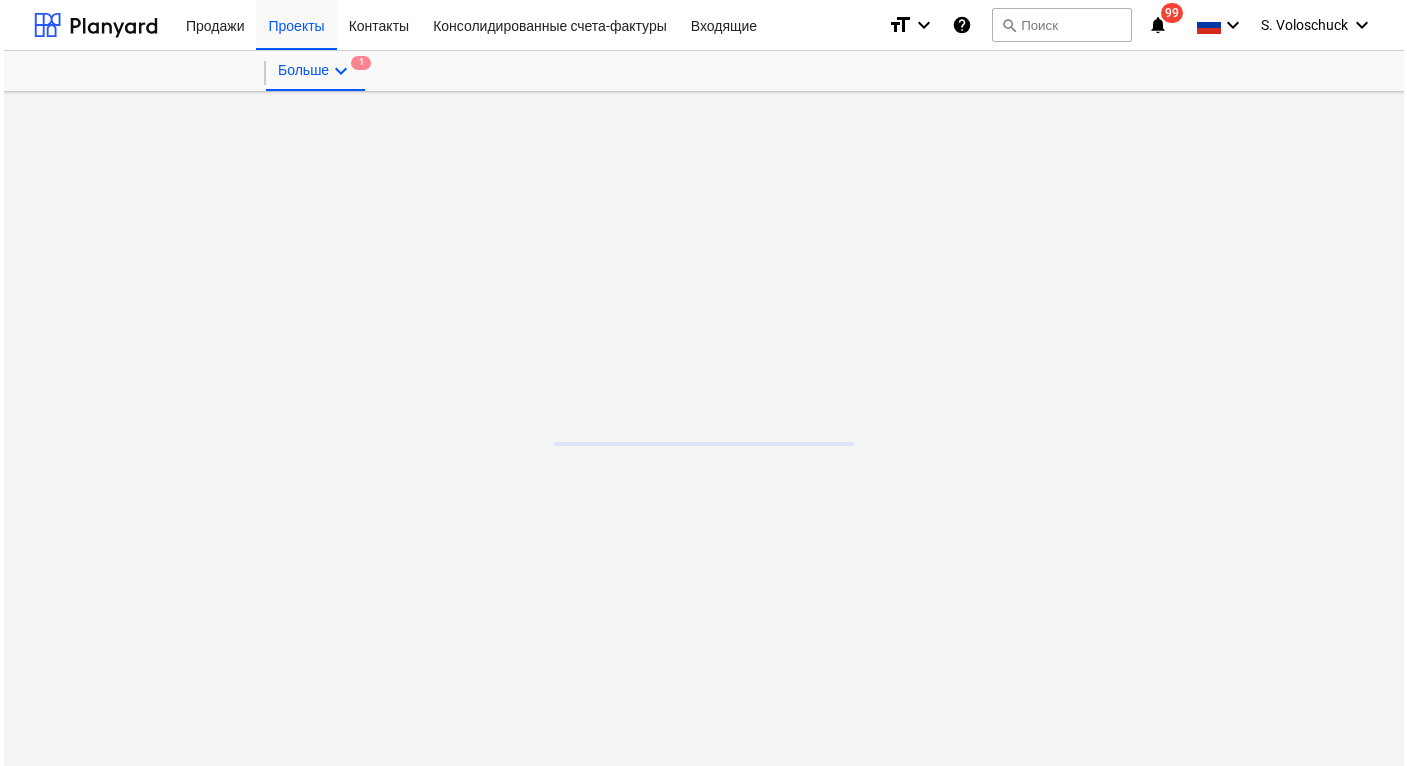 scroll, scrollTop: 0, scrollLeft: 0, axis: both 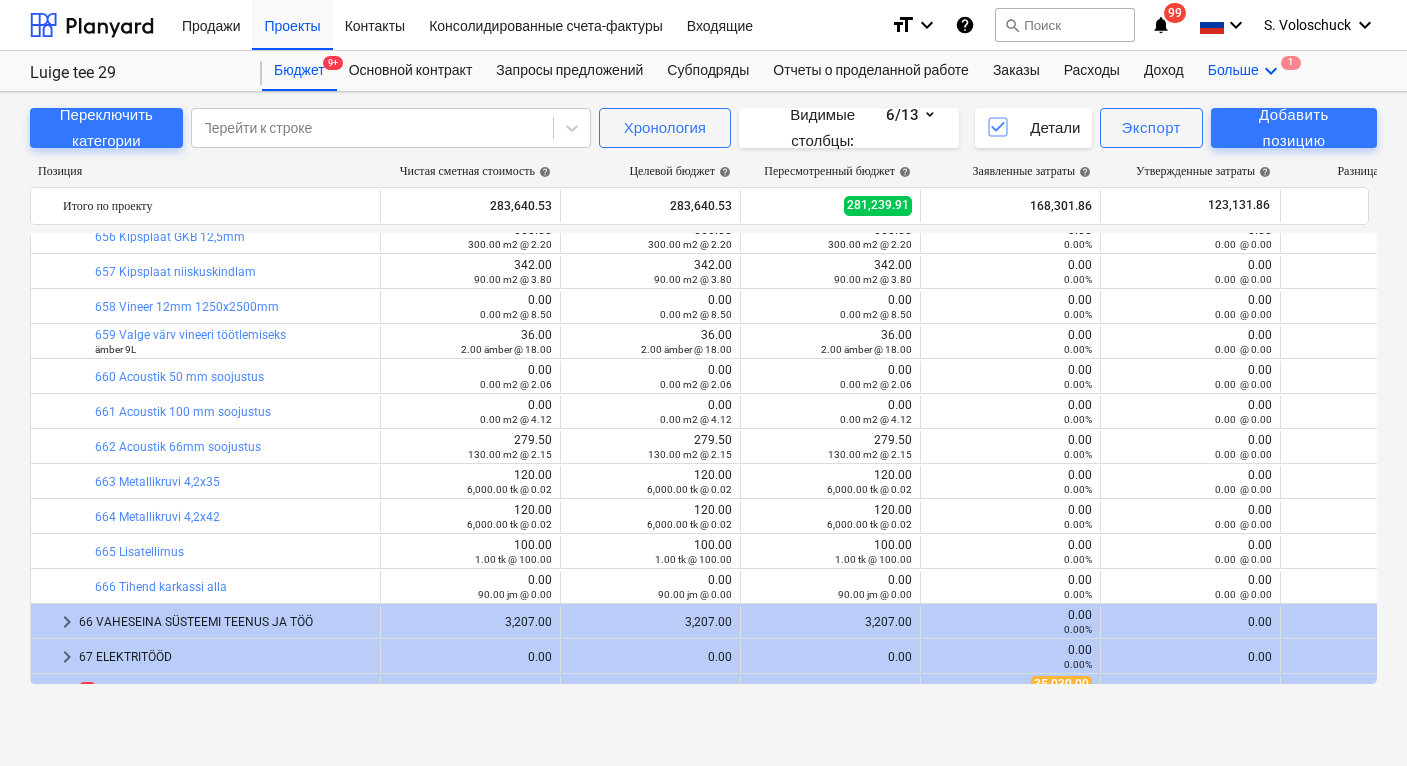 click on "Больше keyboard_arrow_down 1" at bounding box center [1245, 71] 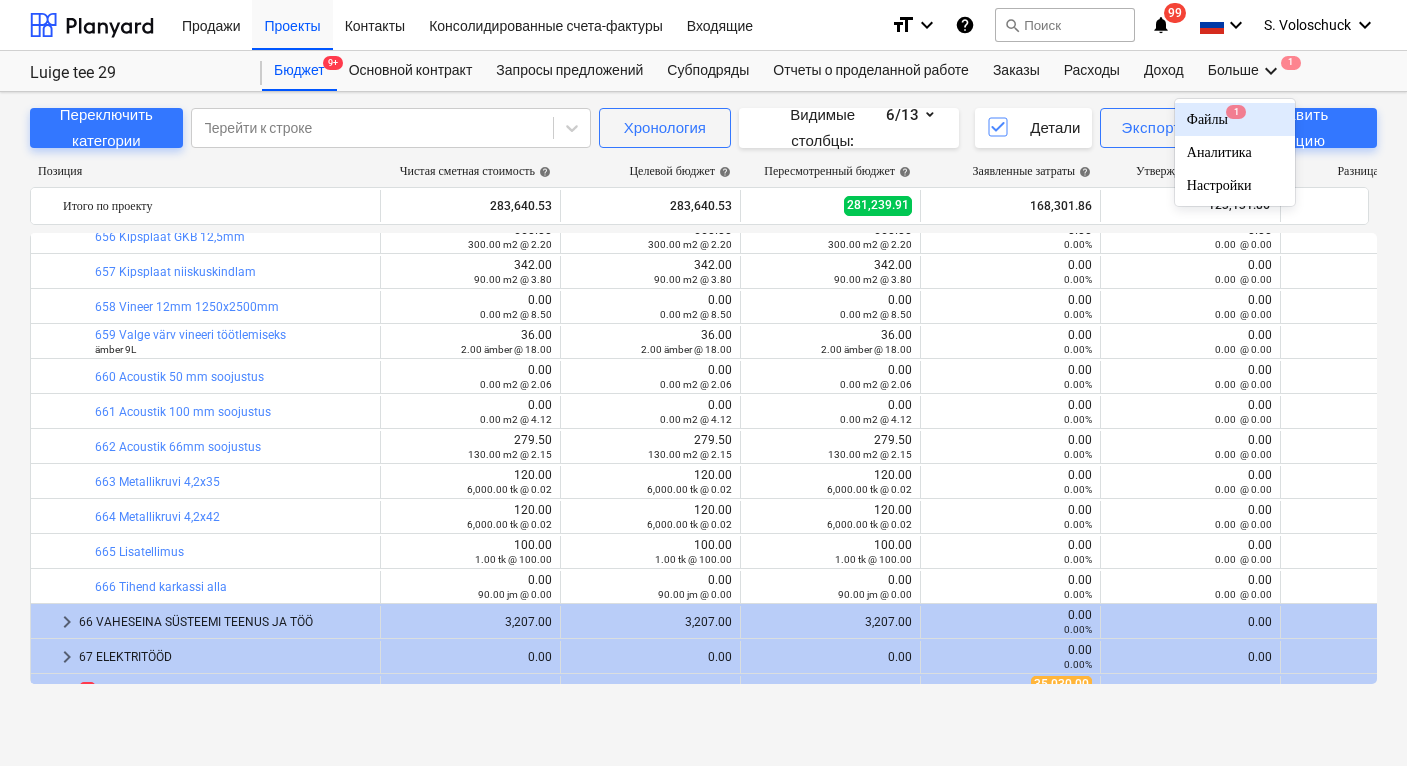 click on "Файлы 1" at bounding box center [1235, 119] 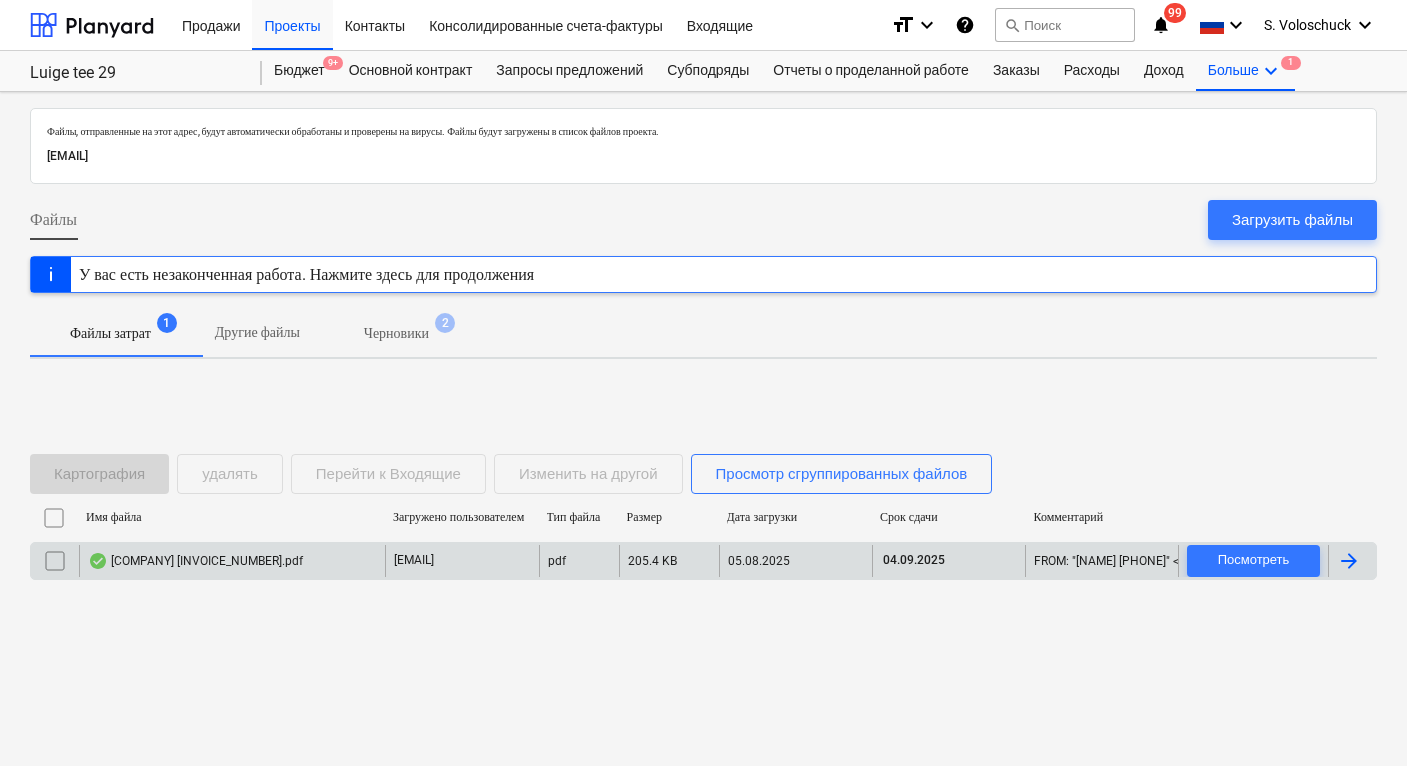 click on "[EMAIL]" at bounding box center (461, 561) 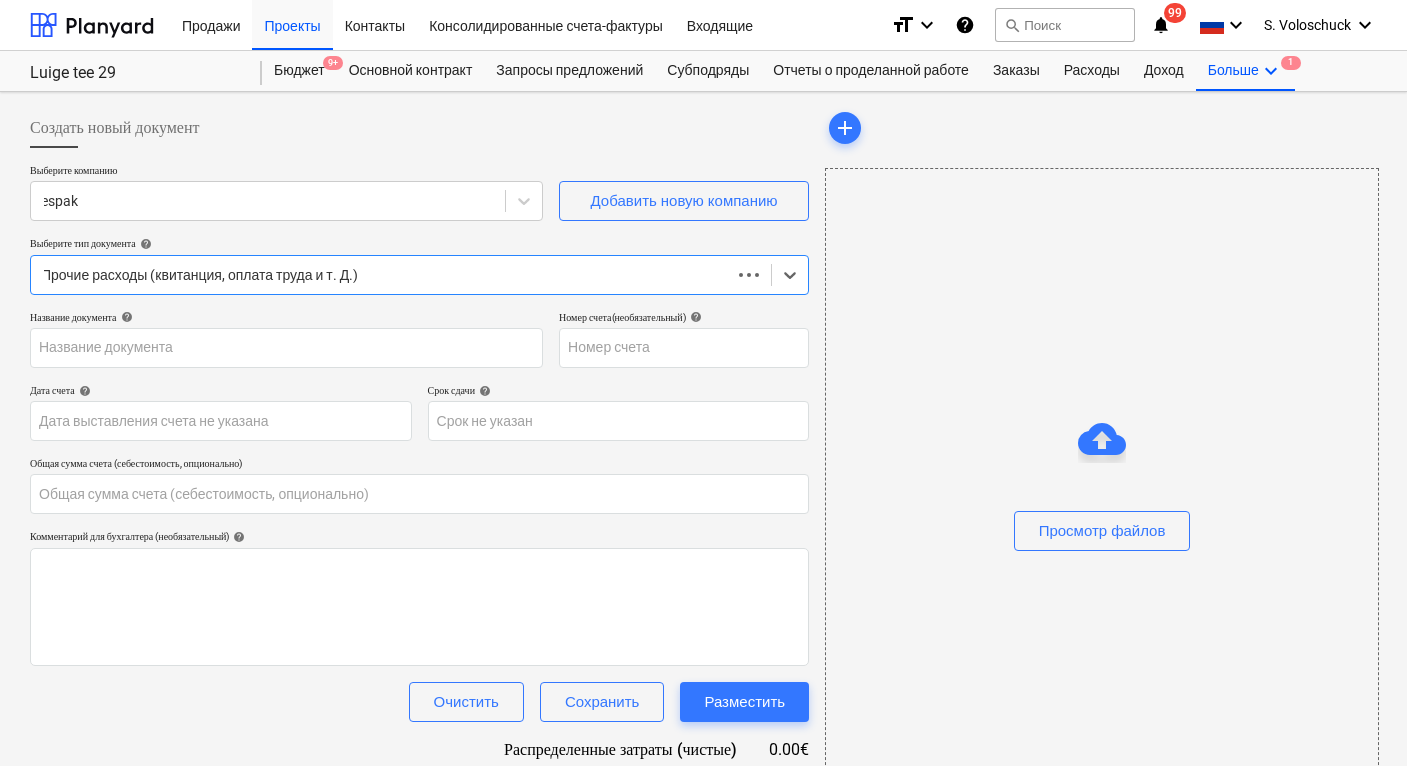 type on "0.00" 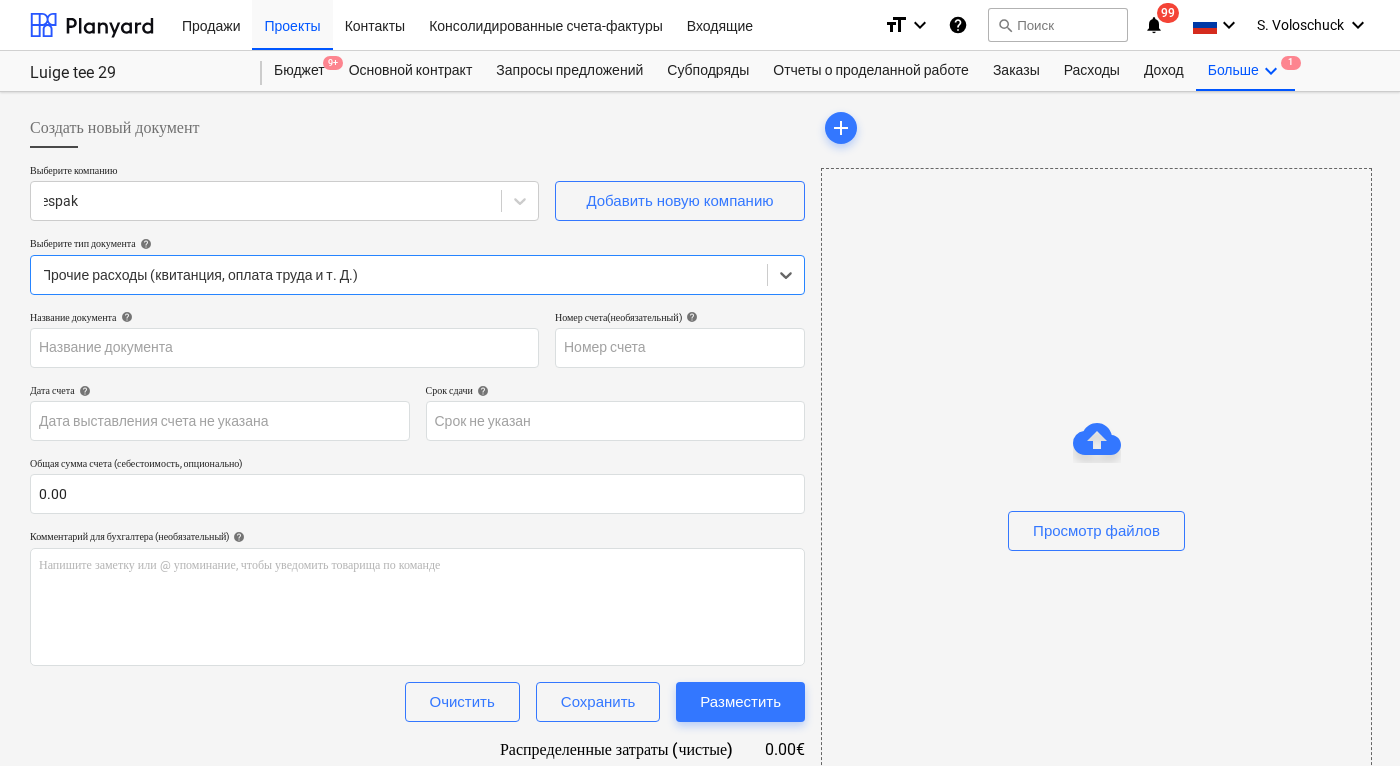 type on "0801578" 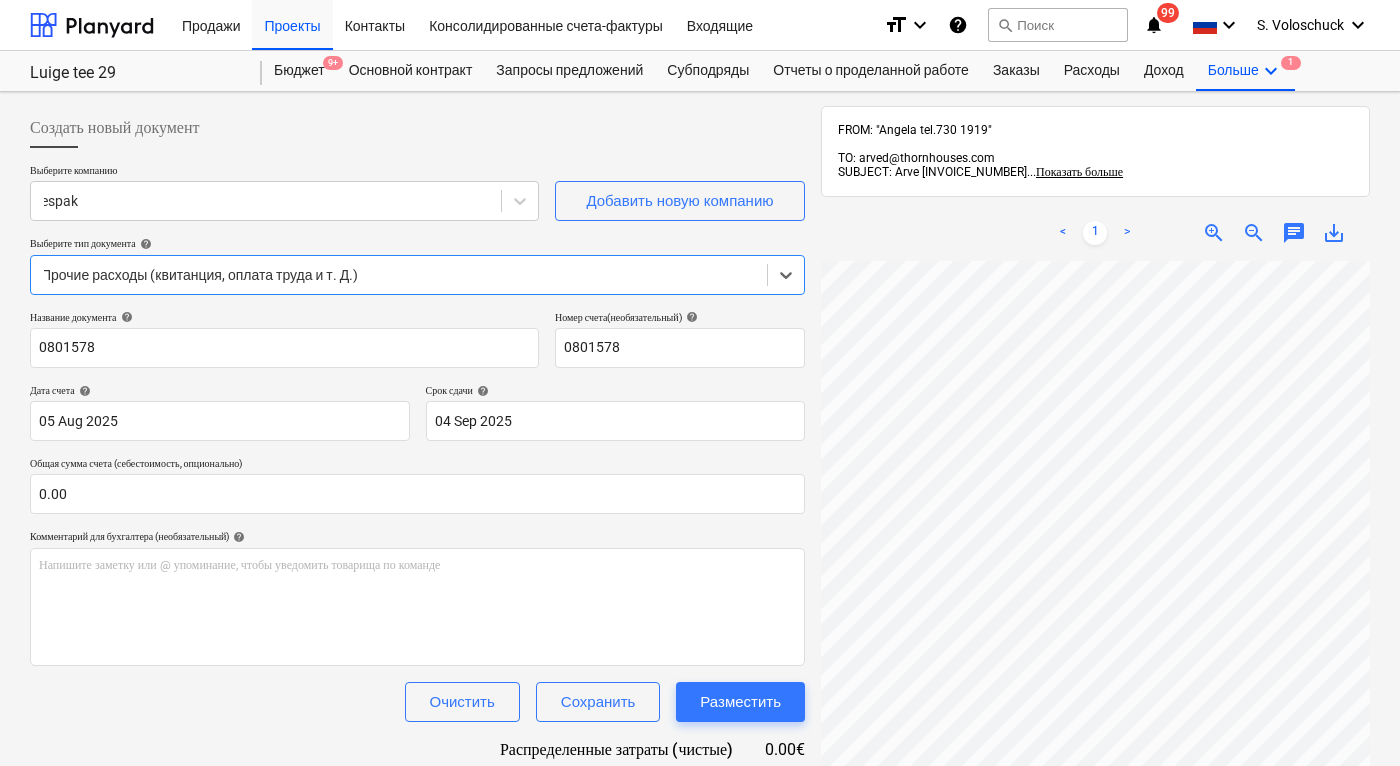 scroll, scrollTop: 284, scrollLeft: 0, axis: vertical 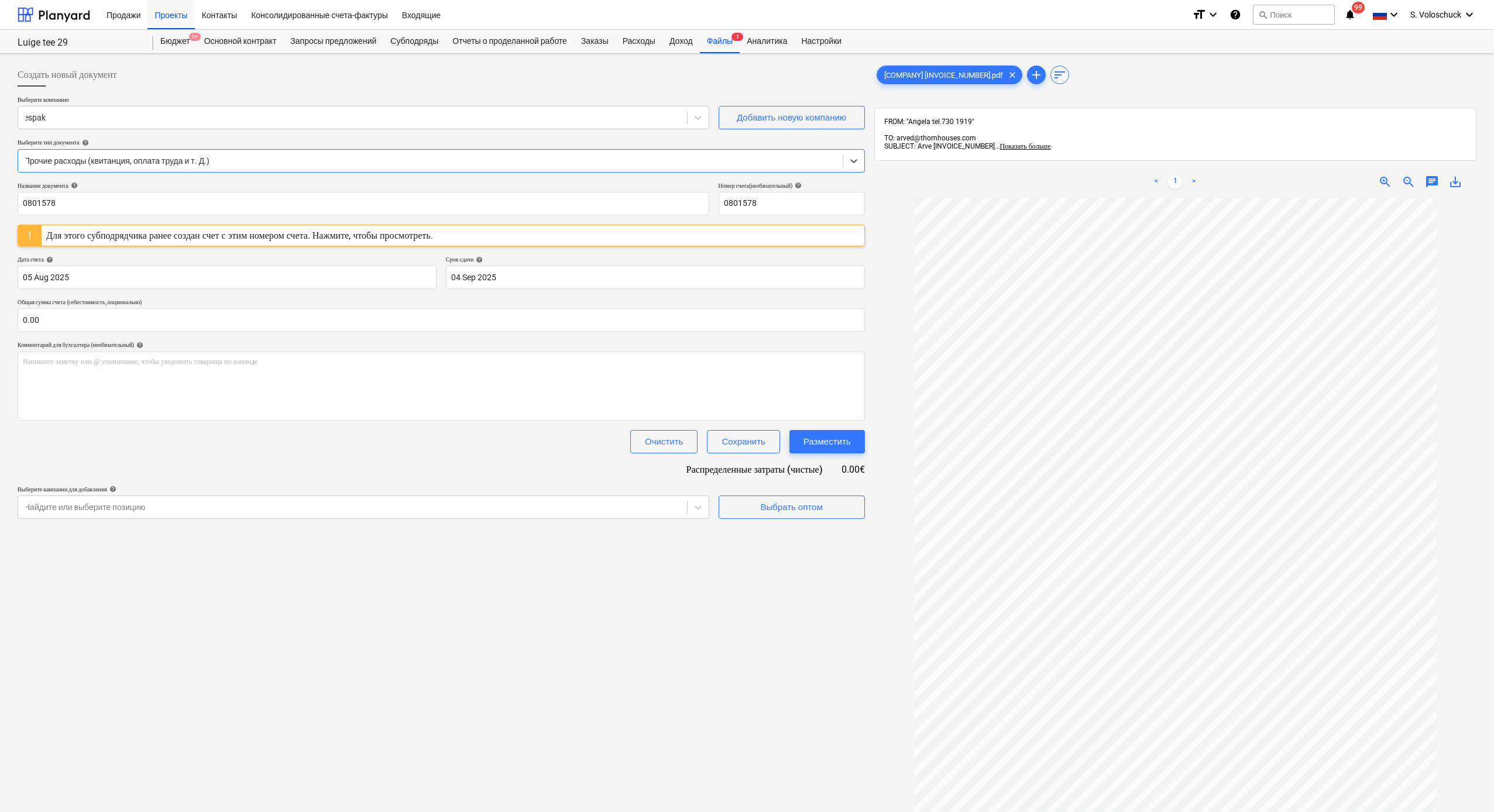 click on "Для этого субподрядчика ранее создан счет с этим номером счета. Нажмите, чтобы просмотреть." at bounding box center (239, 235) 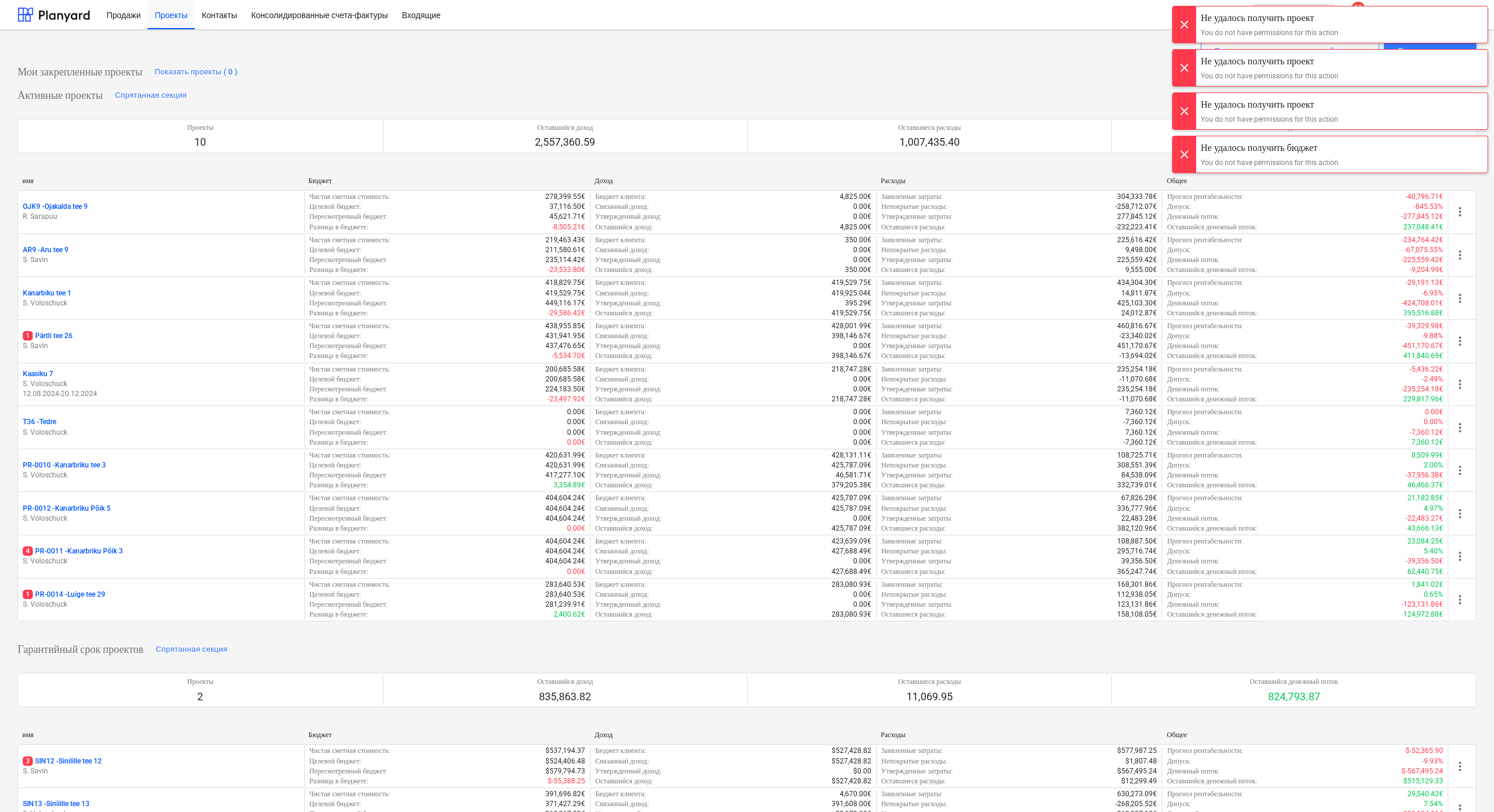 click on "Продажи Проекты Контакты Консолидированные счета-фактуры Входящие" at bounding box center [641, 15] 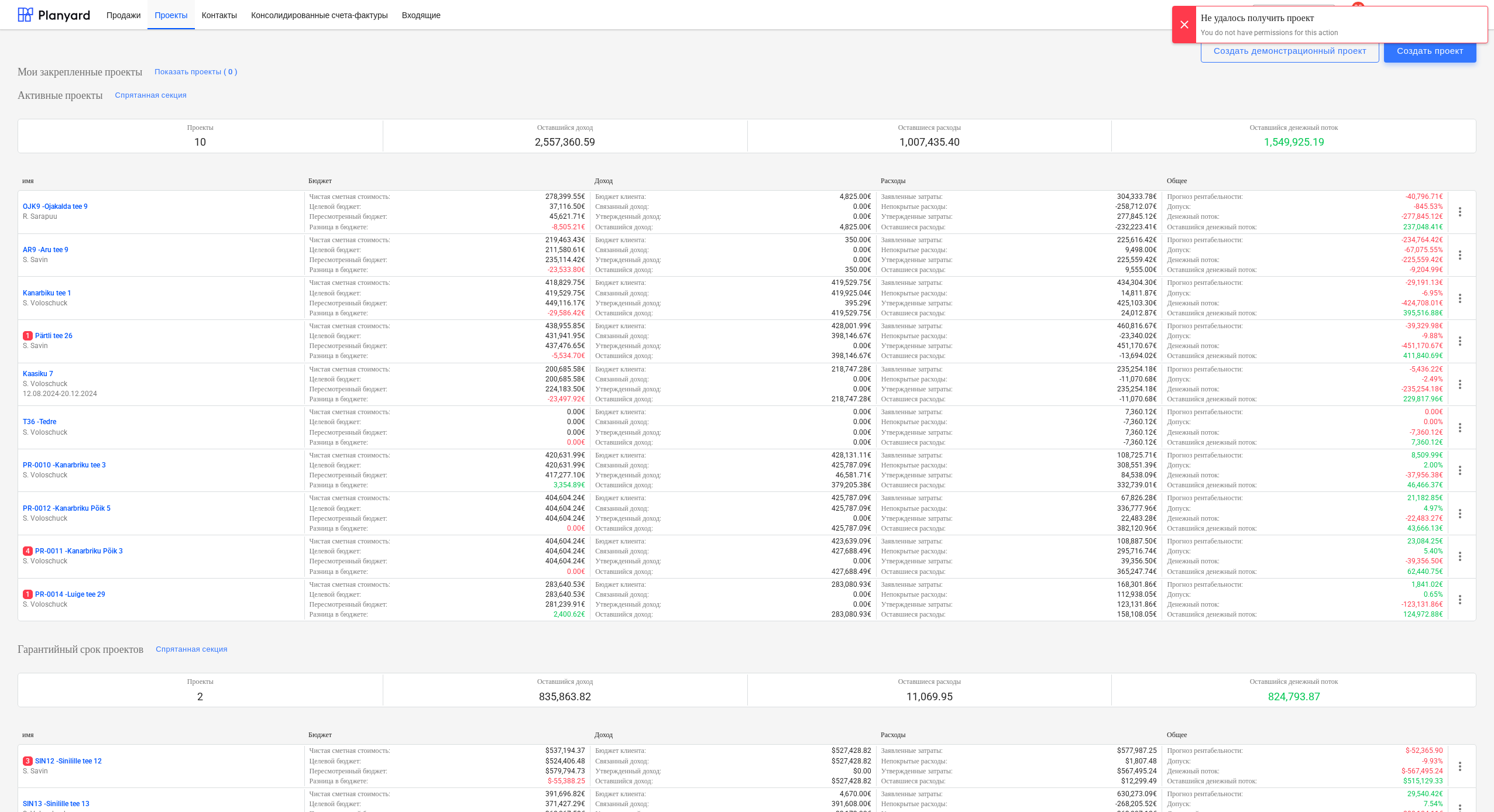 click at bounding box center (1184, 25) 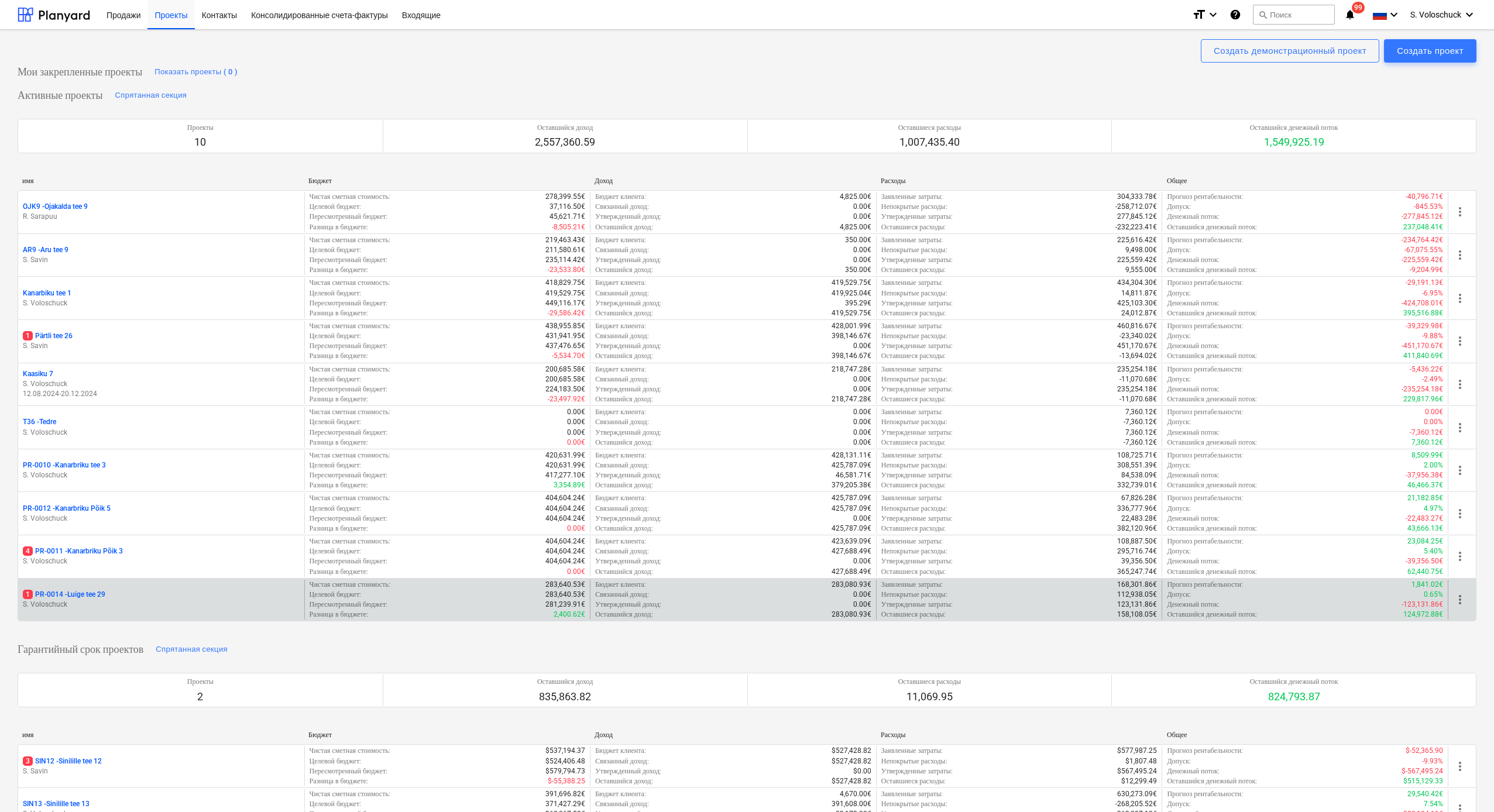 click on "[PROJECT_CODE] -  [ADDRESS] [NAME]" at bounding box center (64, 594) 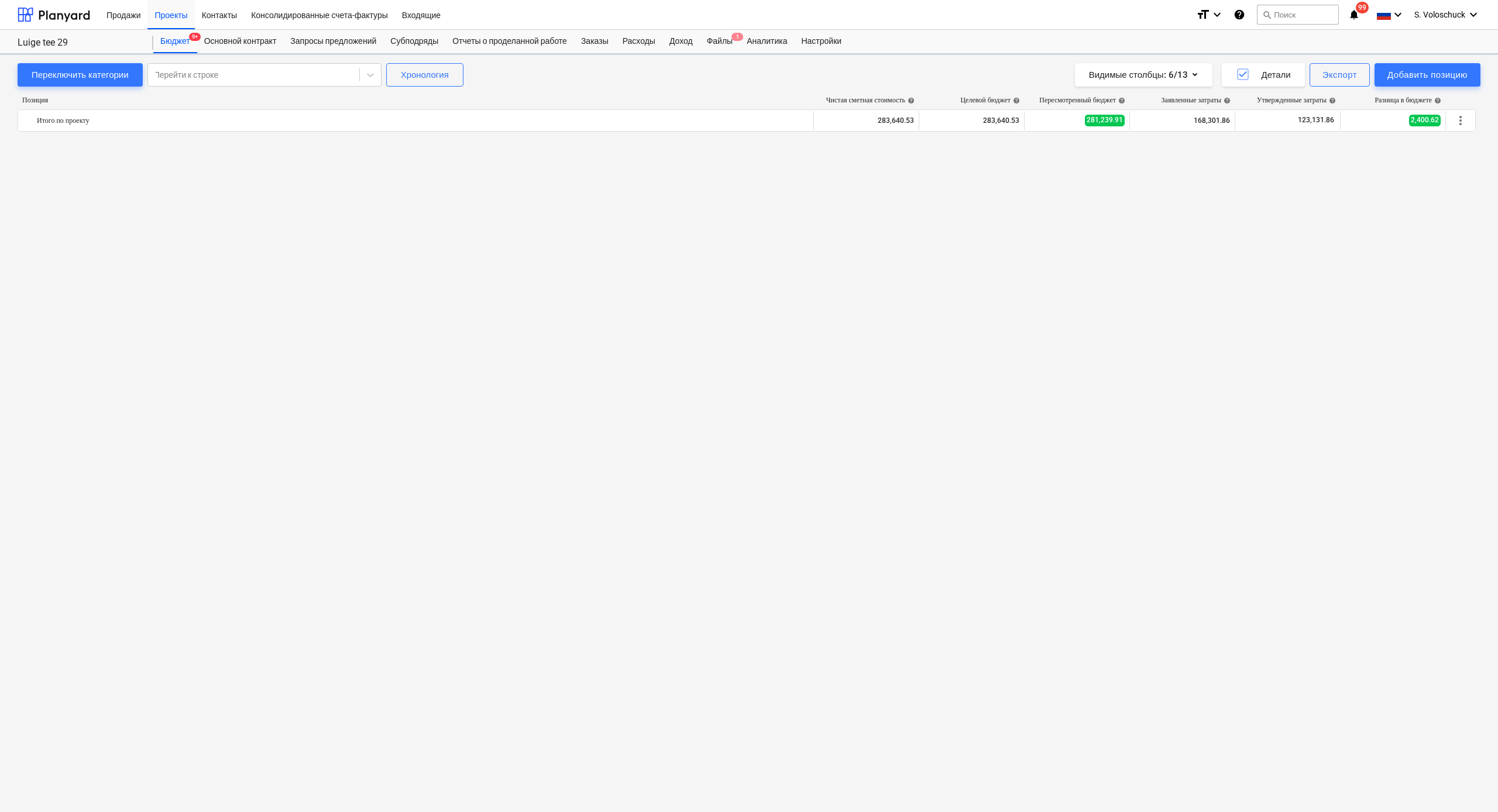 scroll, scrollTop: 4472, scrollLeft: 0, axis: vertical 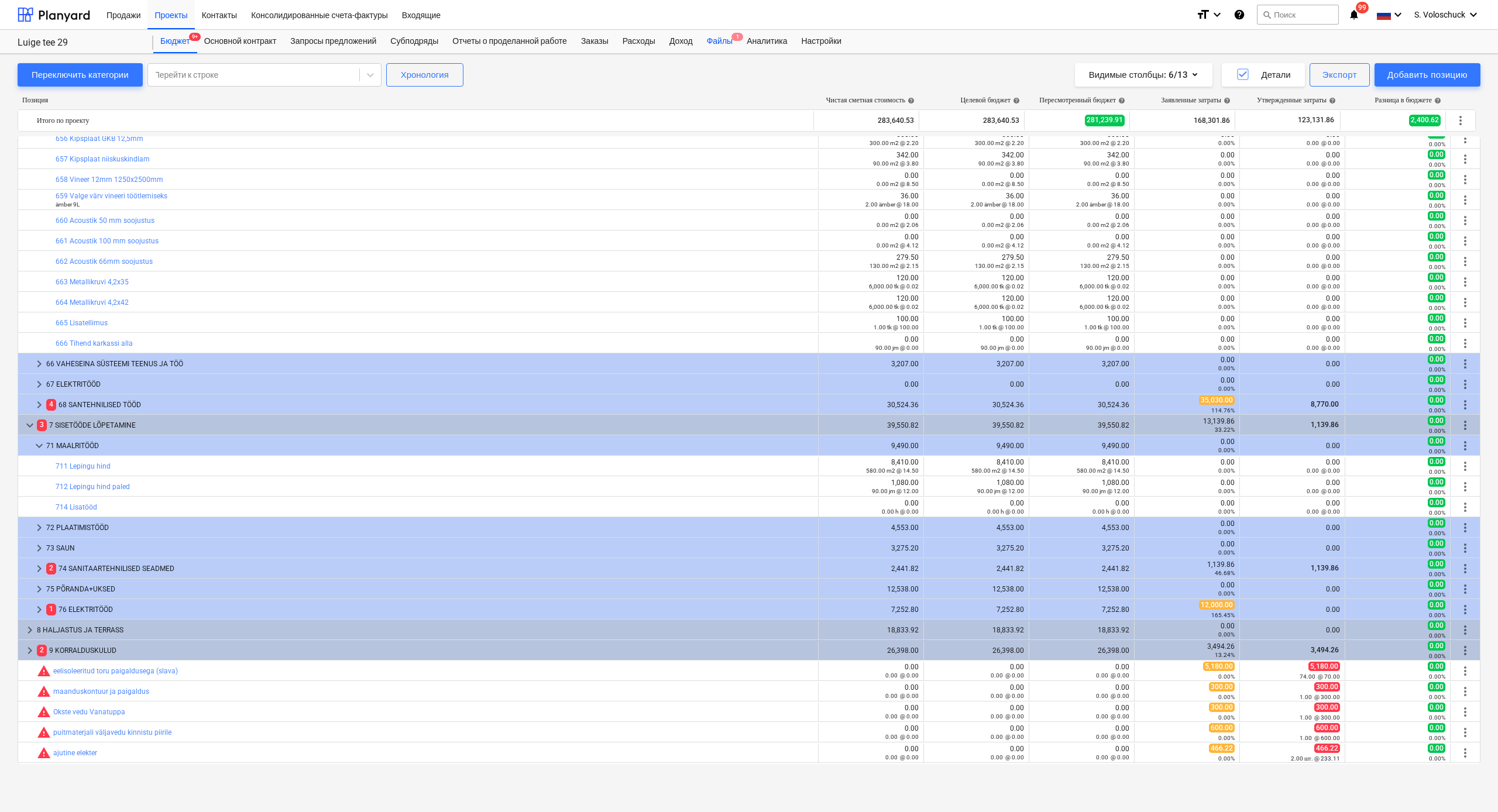 click on "Файлы 1" at bounding box center [720, 42] 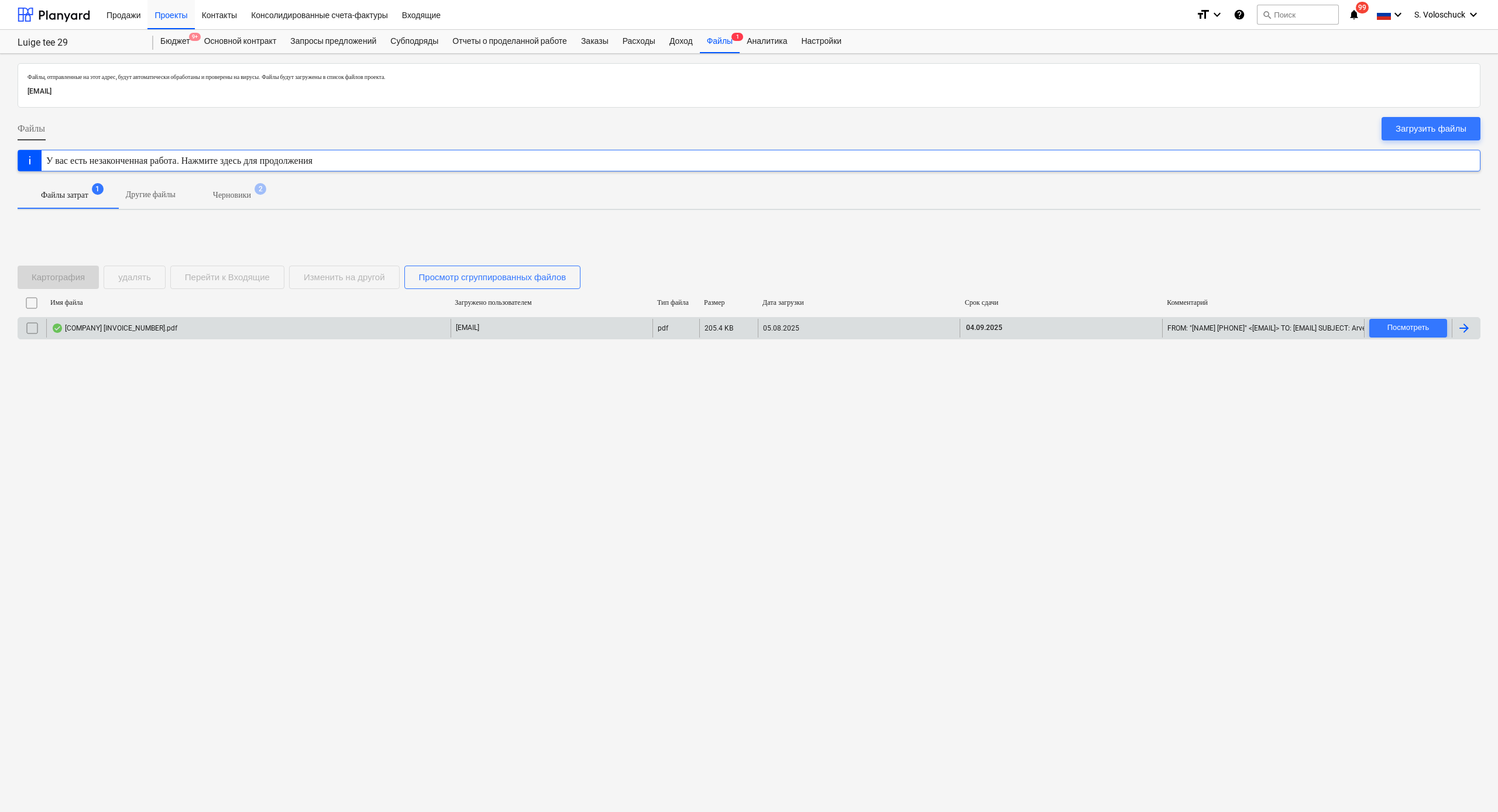 click on "[COMPANY] [INVOICE_NUMBER].pdf" at bounding box center (248, 328) 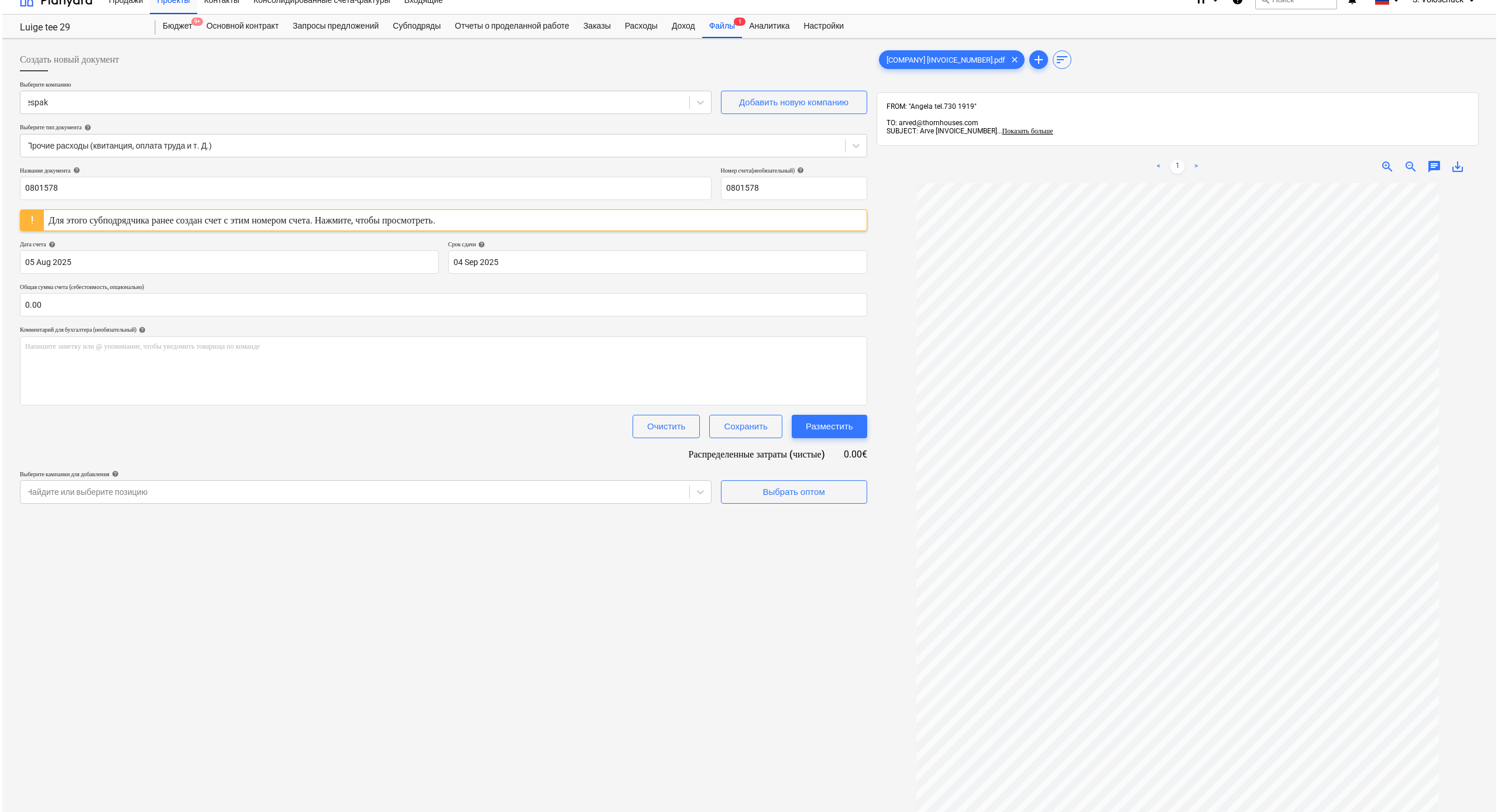 scroll, scrollTop: 0, scrollLeft: 0, axis: both 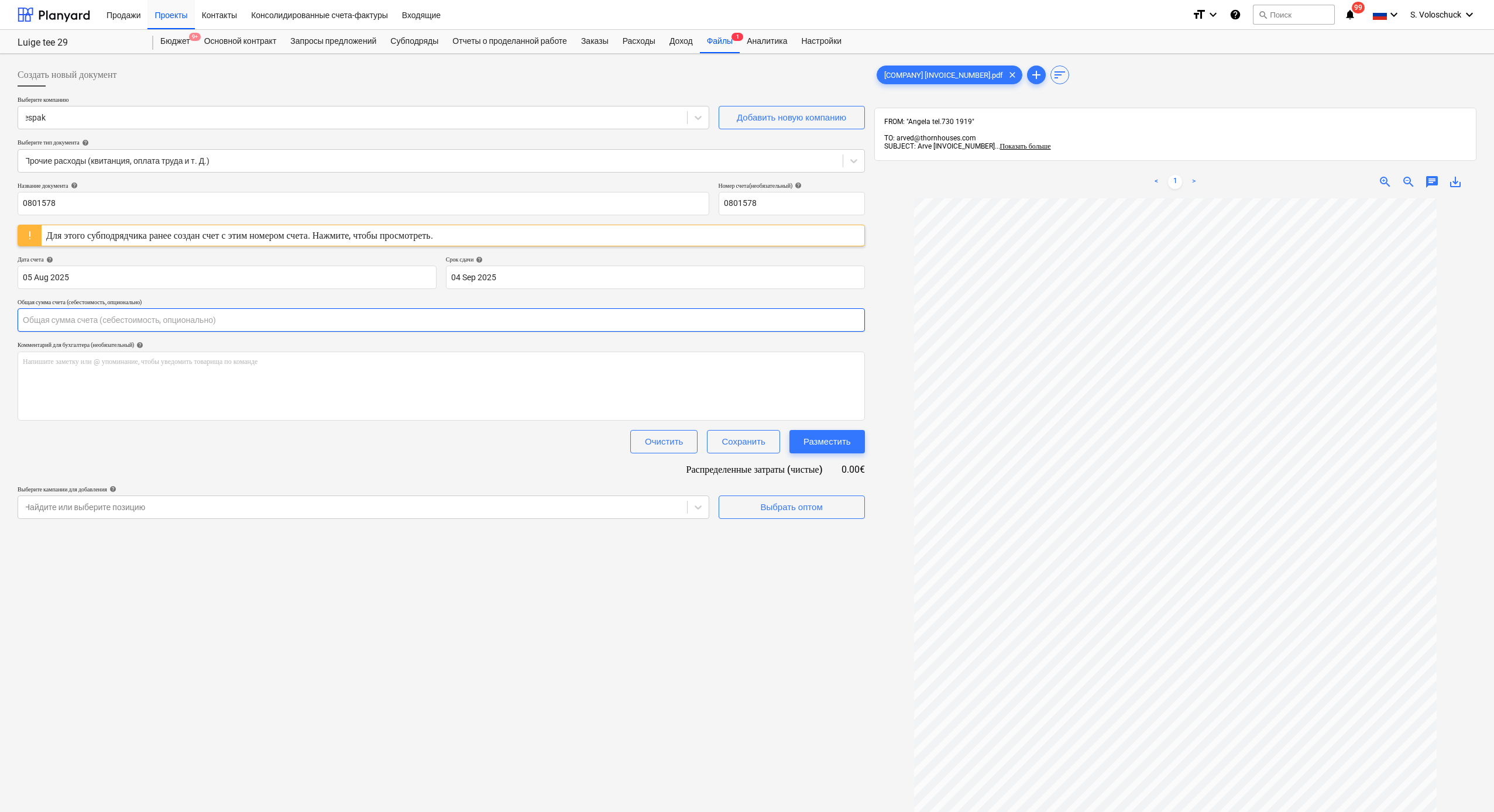 click at bounding box center (441, 320) 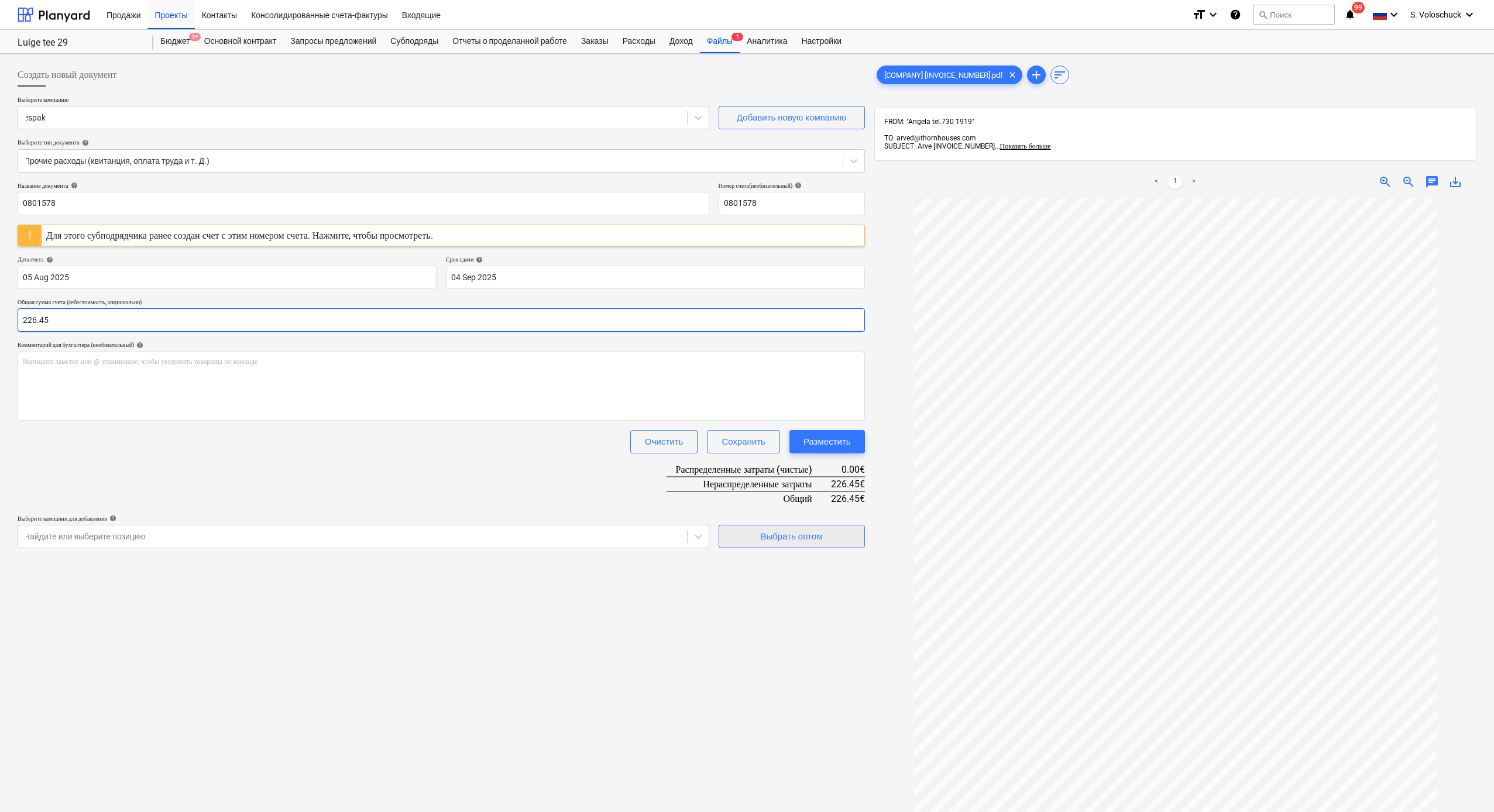 type on "226.45" 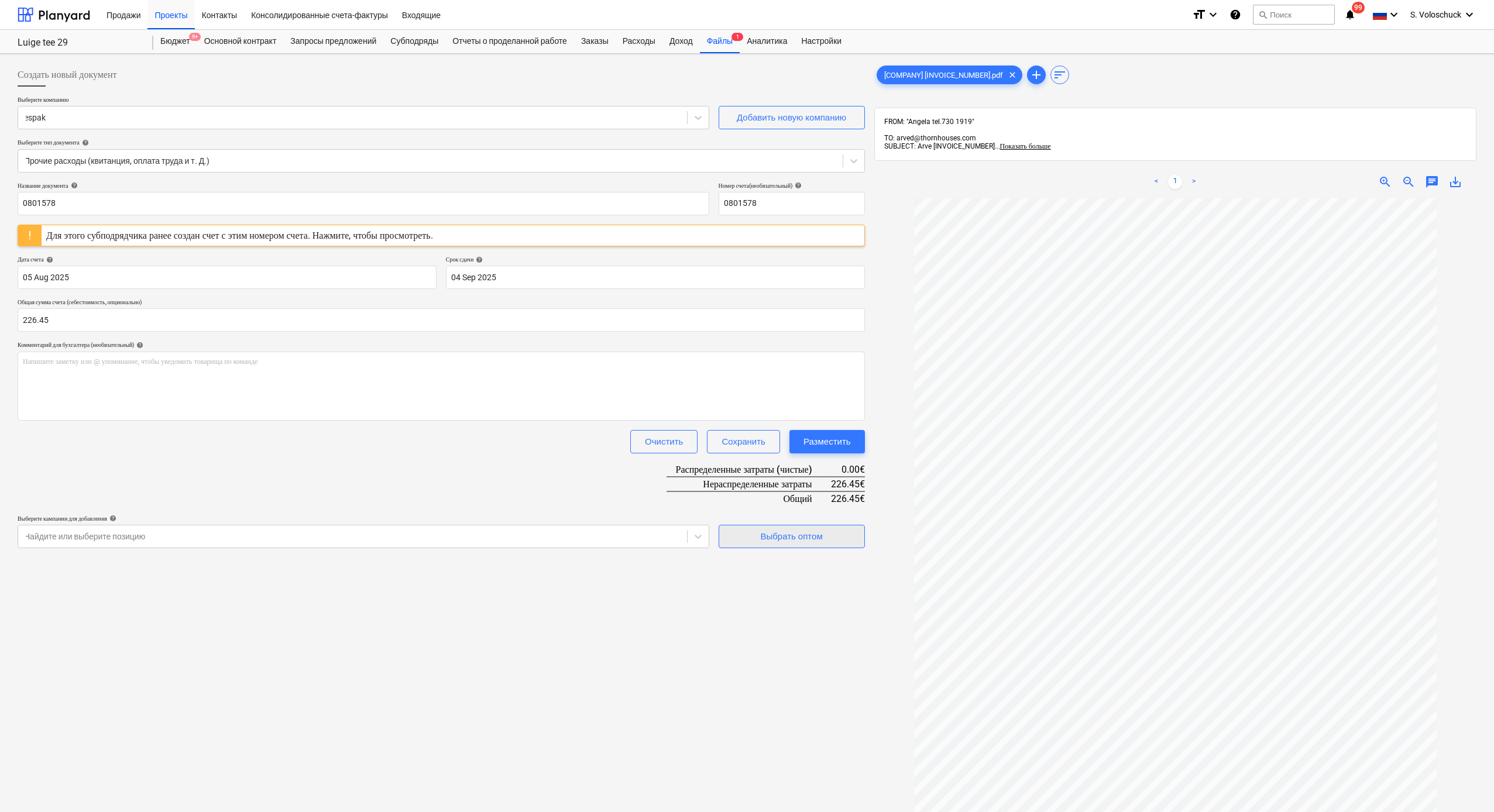 click on "Выбрать оптом" at bounding box center [792, 536] 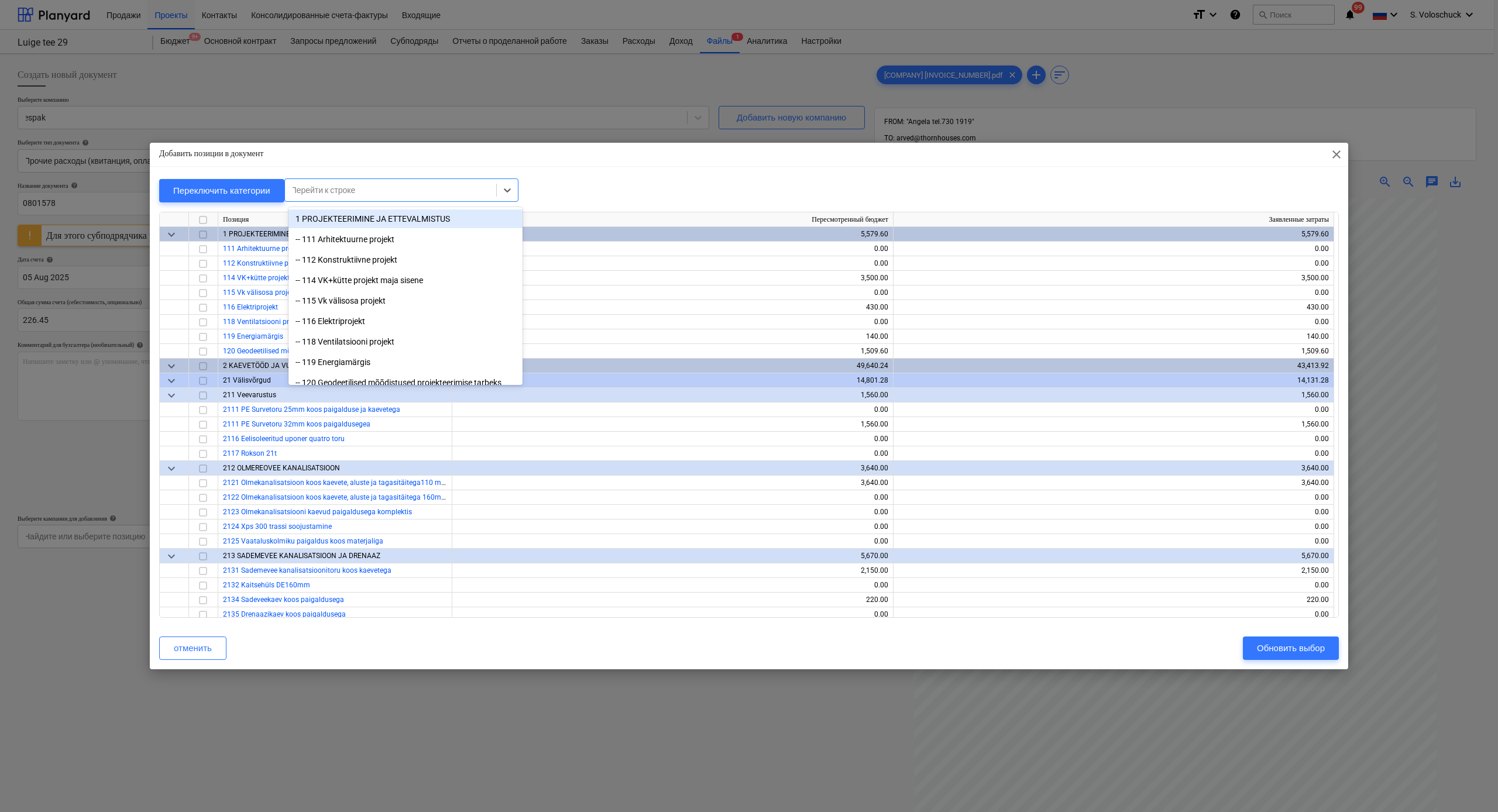 click at bounding box center [390, 190] 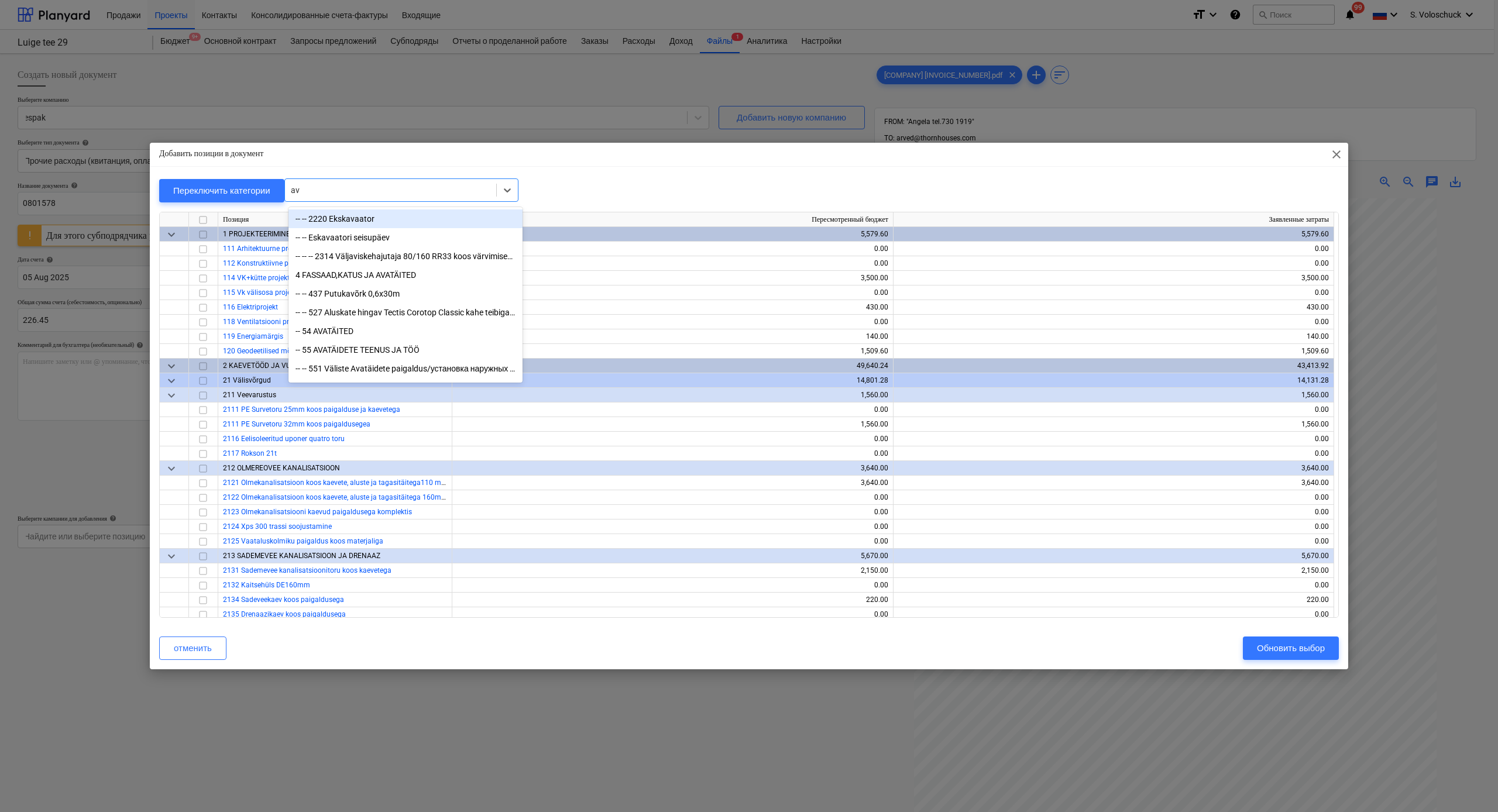 type on "ava" 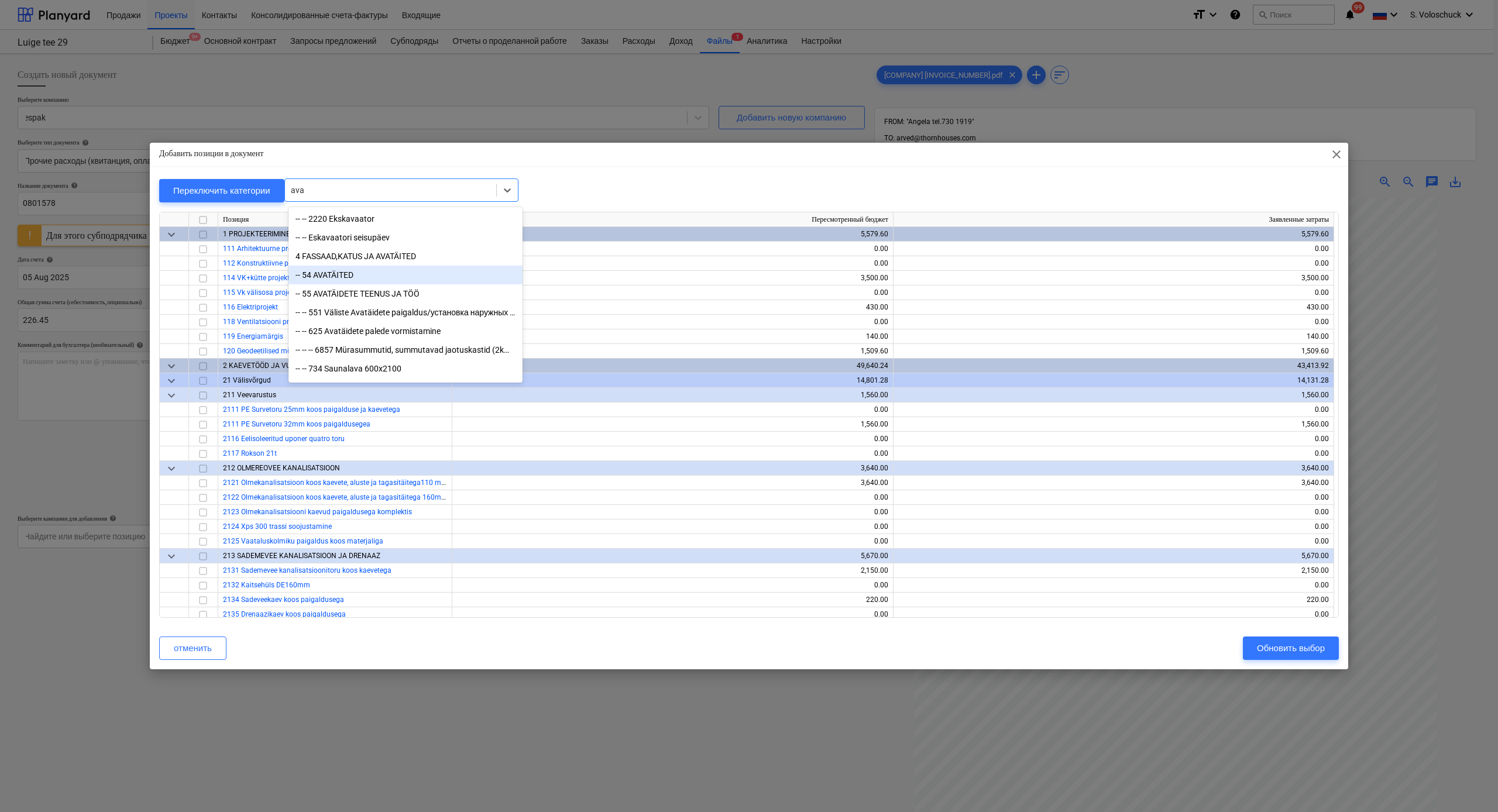 click on "--  54 AVATÄITED" at bounding box center (406, 275) 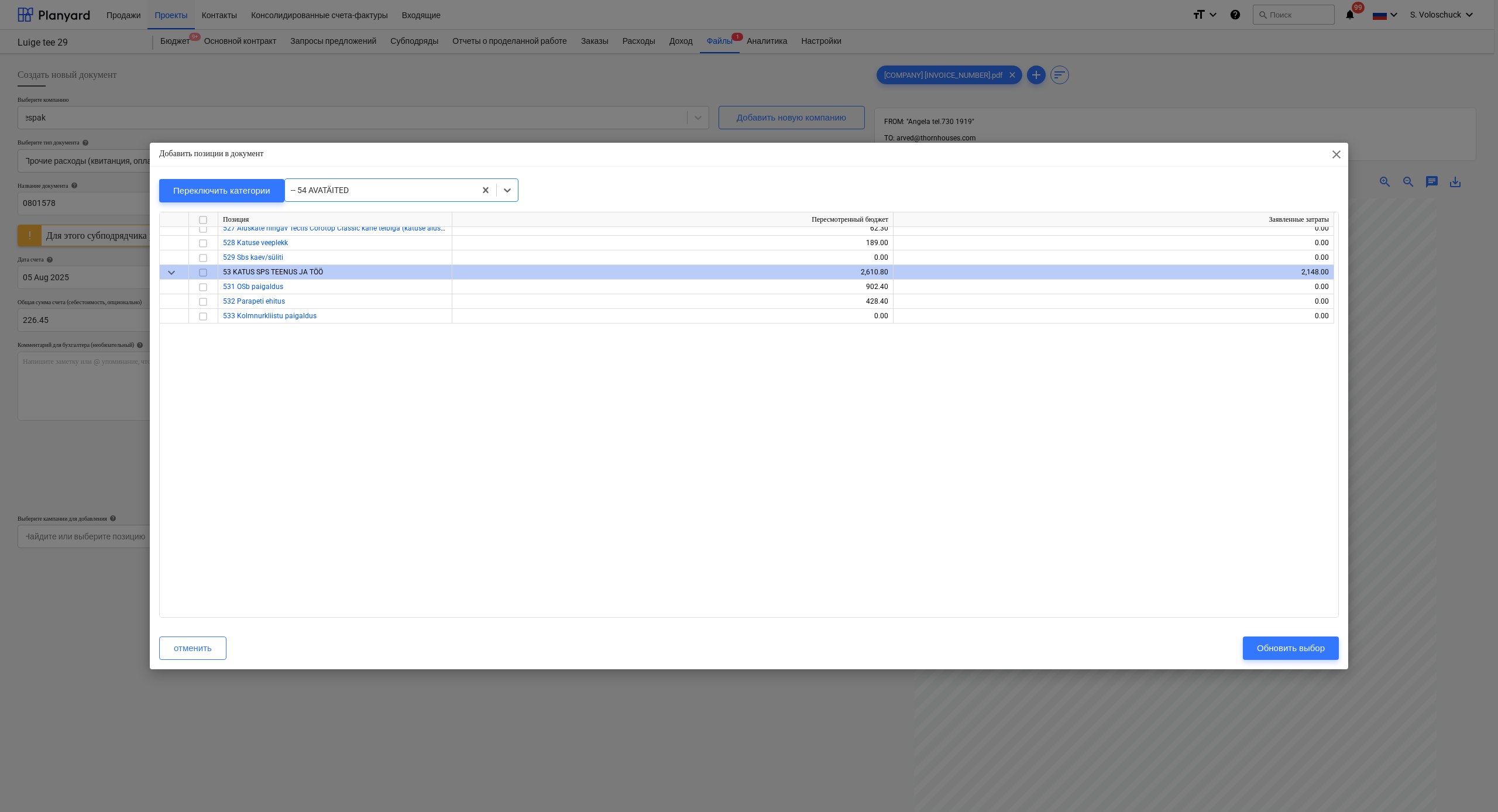 scroll, scrollTop: 3554, scrollLeft: 0, axis: vertical 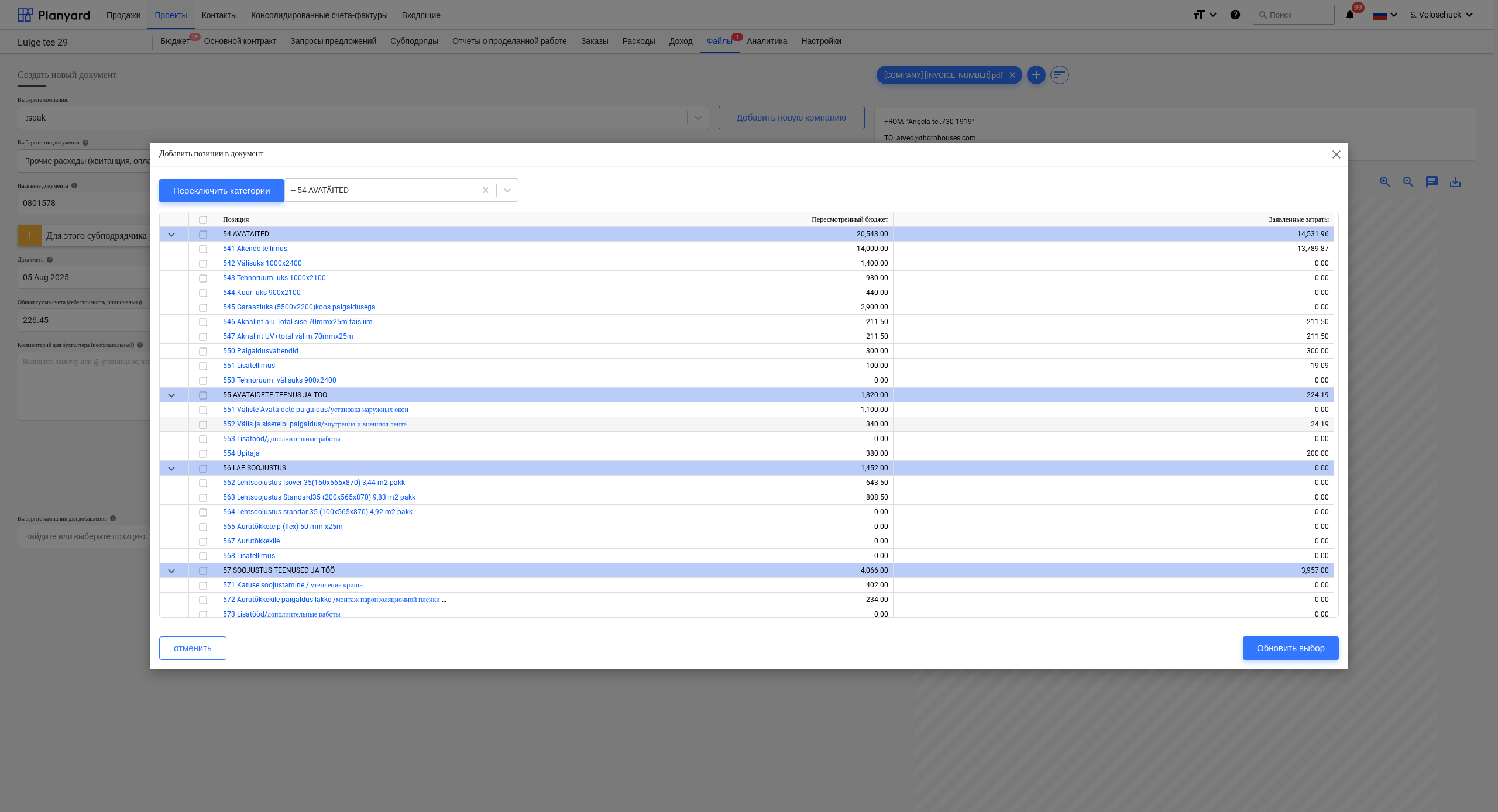 click on "552 Välis ja siseteibi paigaldus/внутрення и внешняя лента" at bounding box center (315, 424) 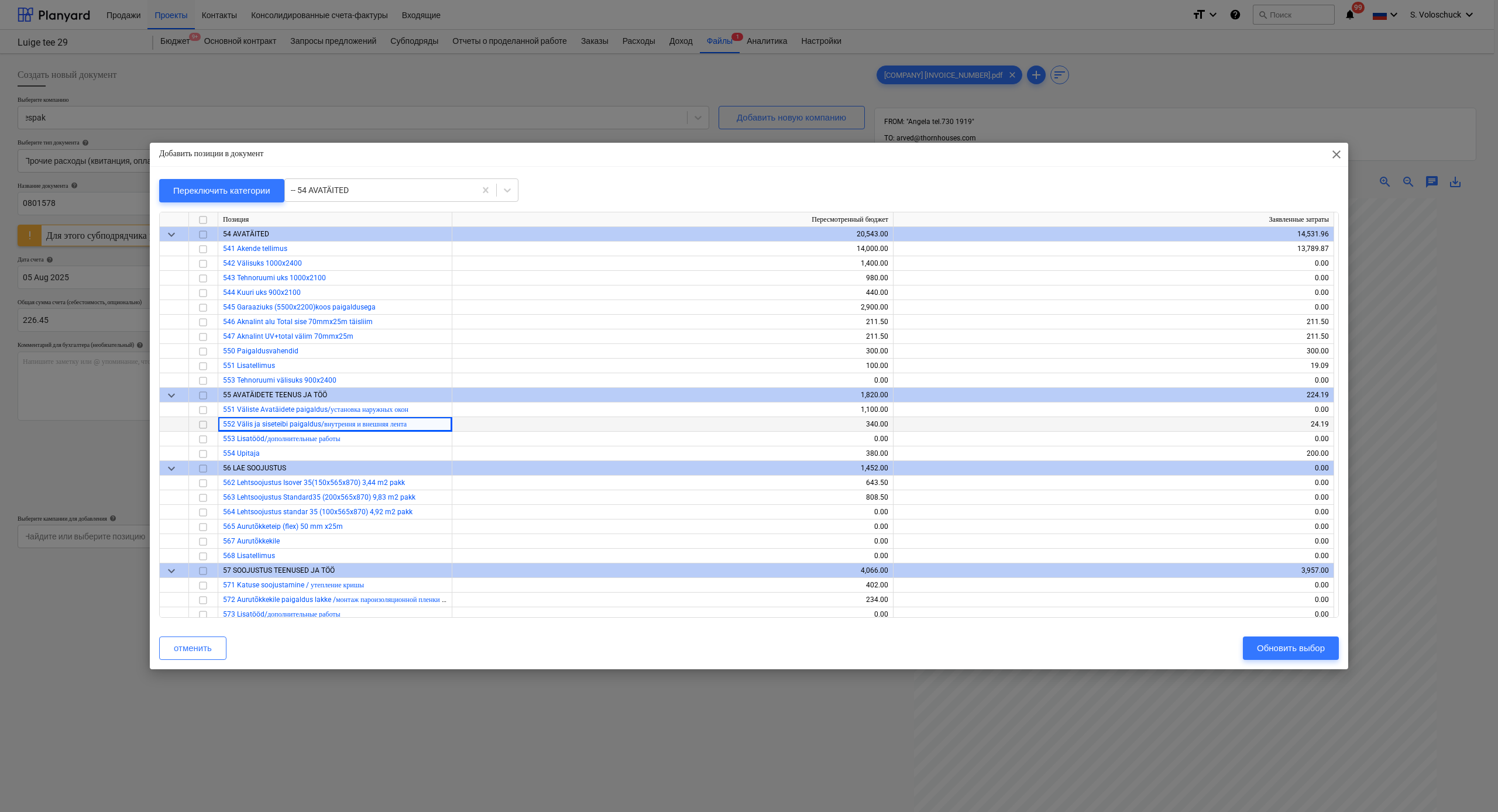 click at bounding box center (203, 425) 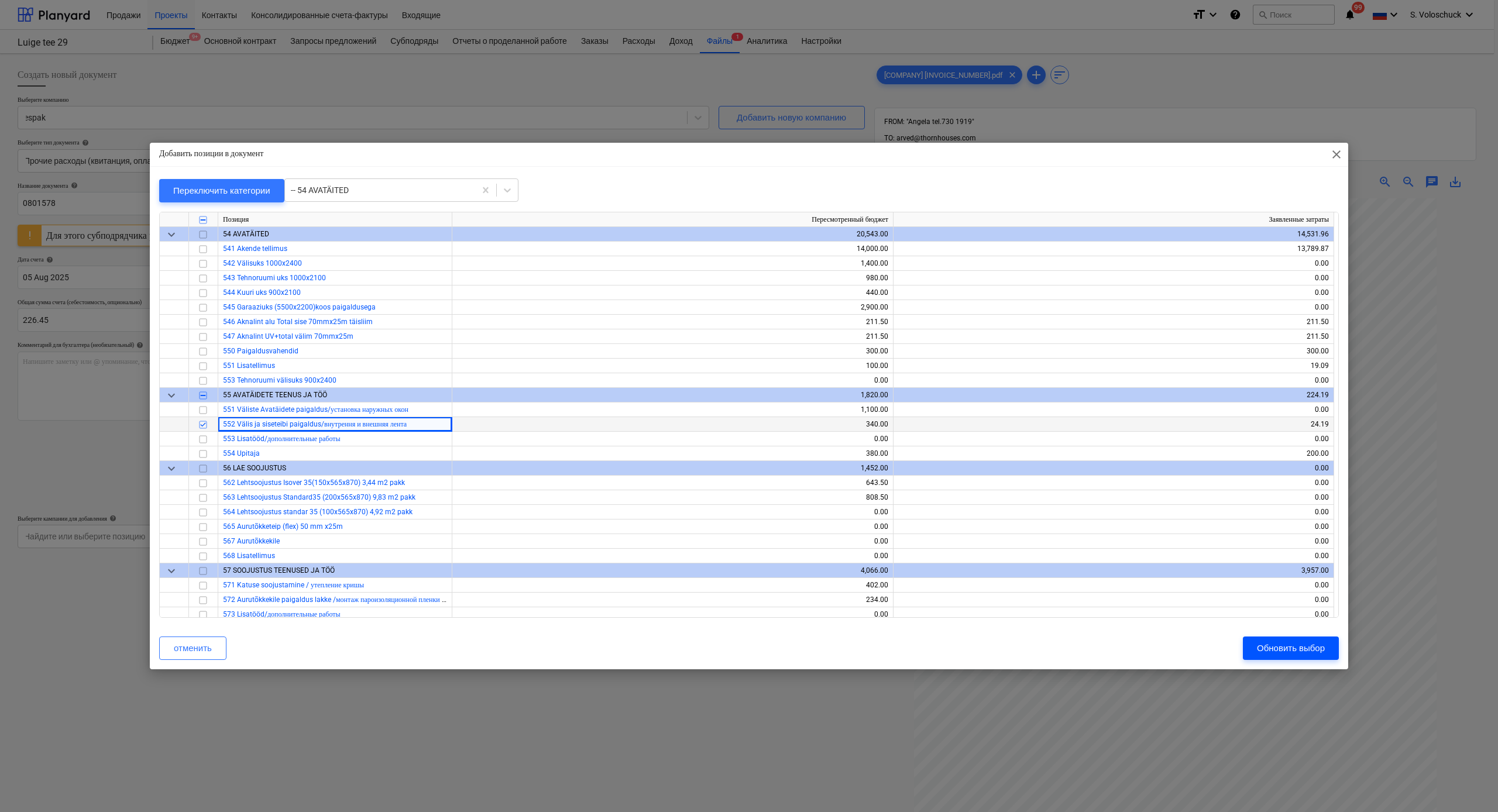 click on "Обновить выбор" at bounding box center (1291, 648) 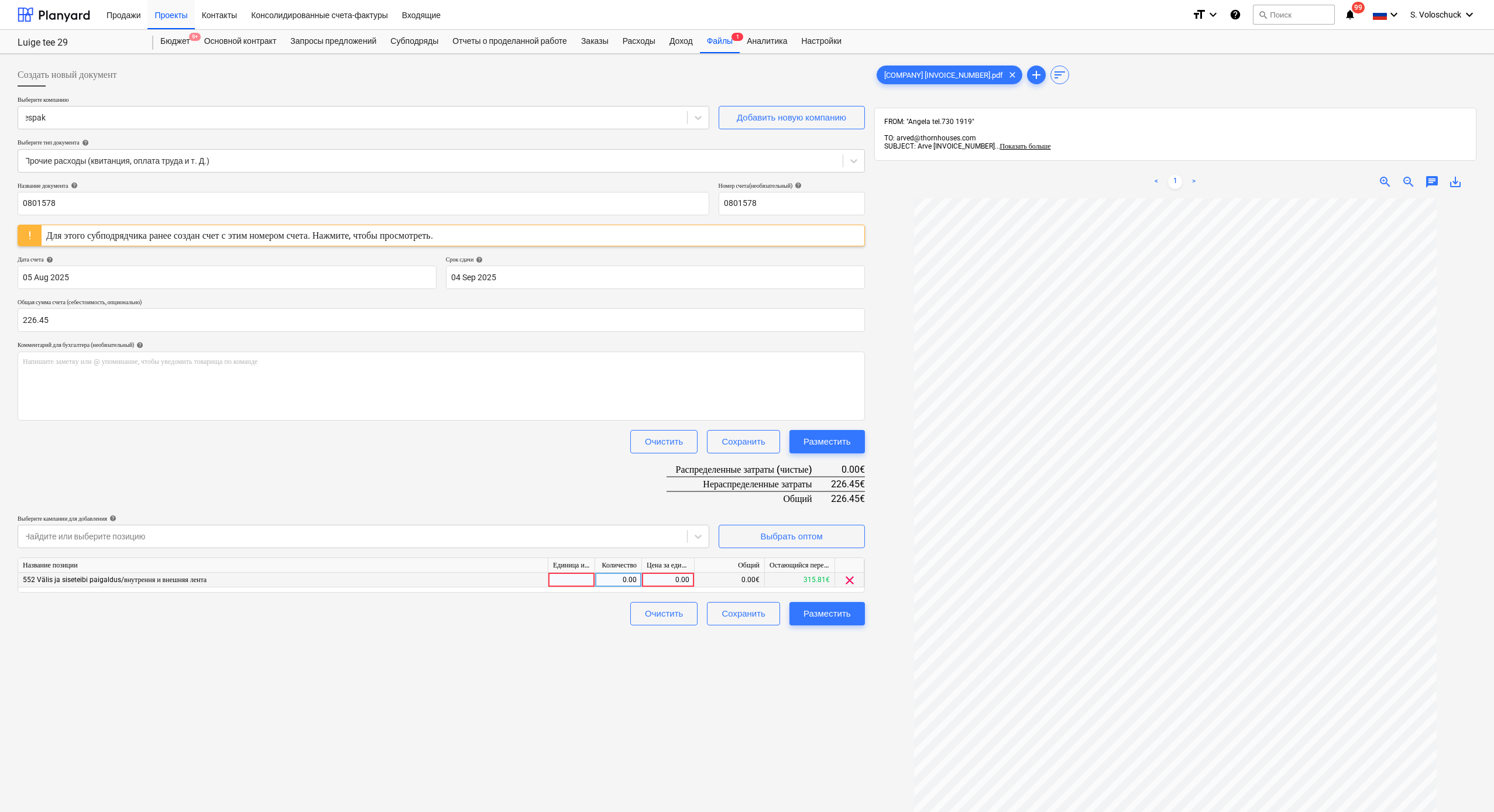 click on "0.00" at bounding box center [668, 580] 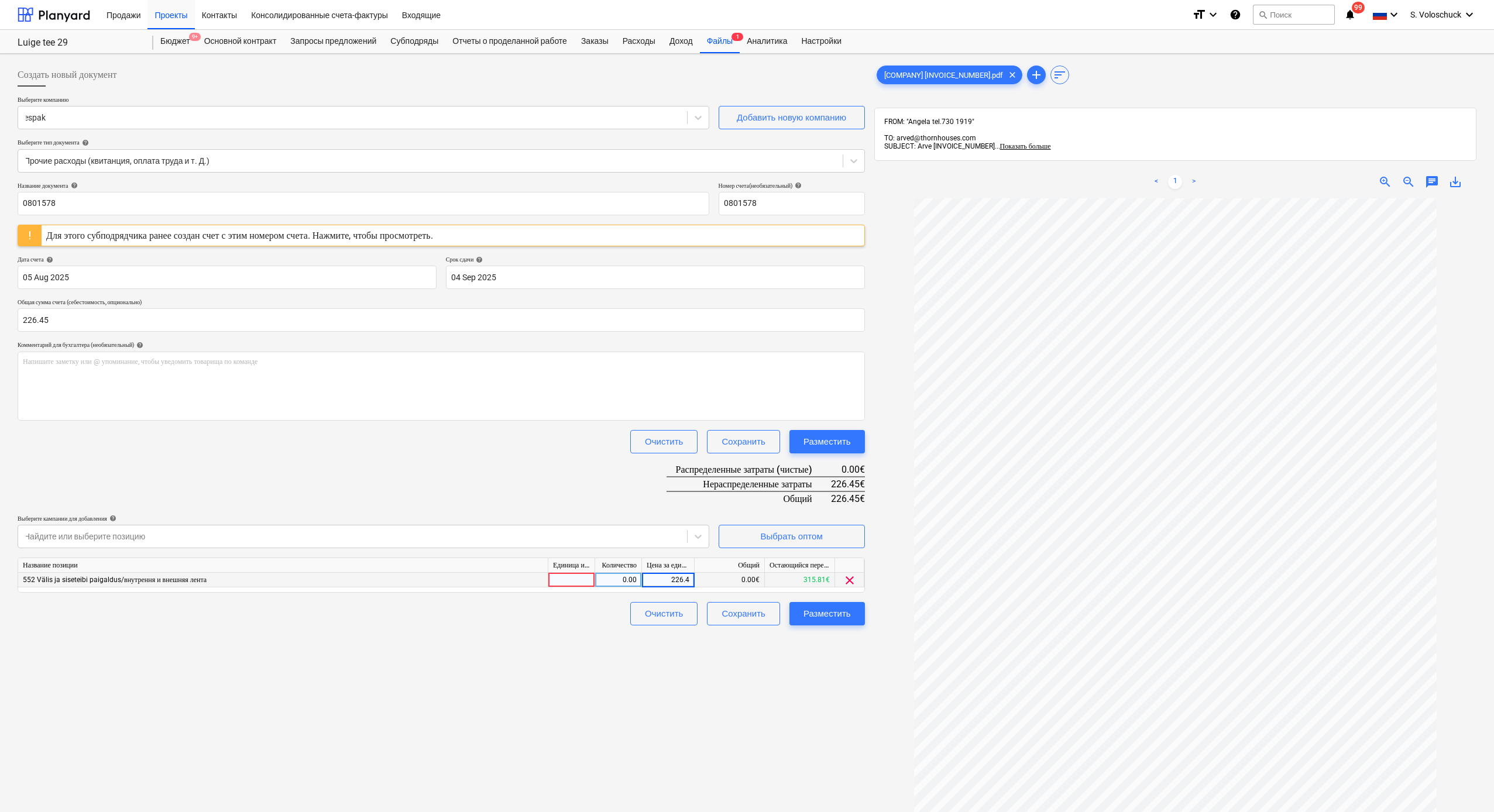 type on "226.45" 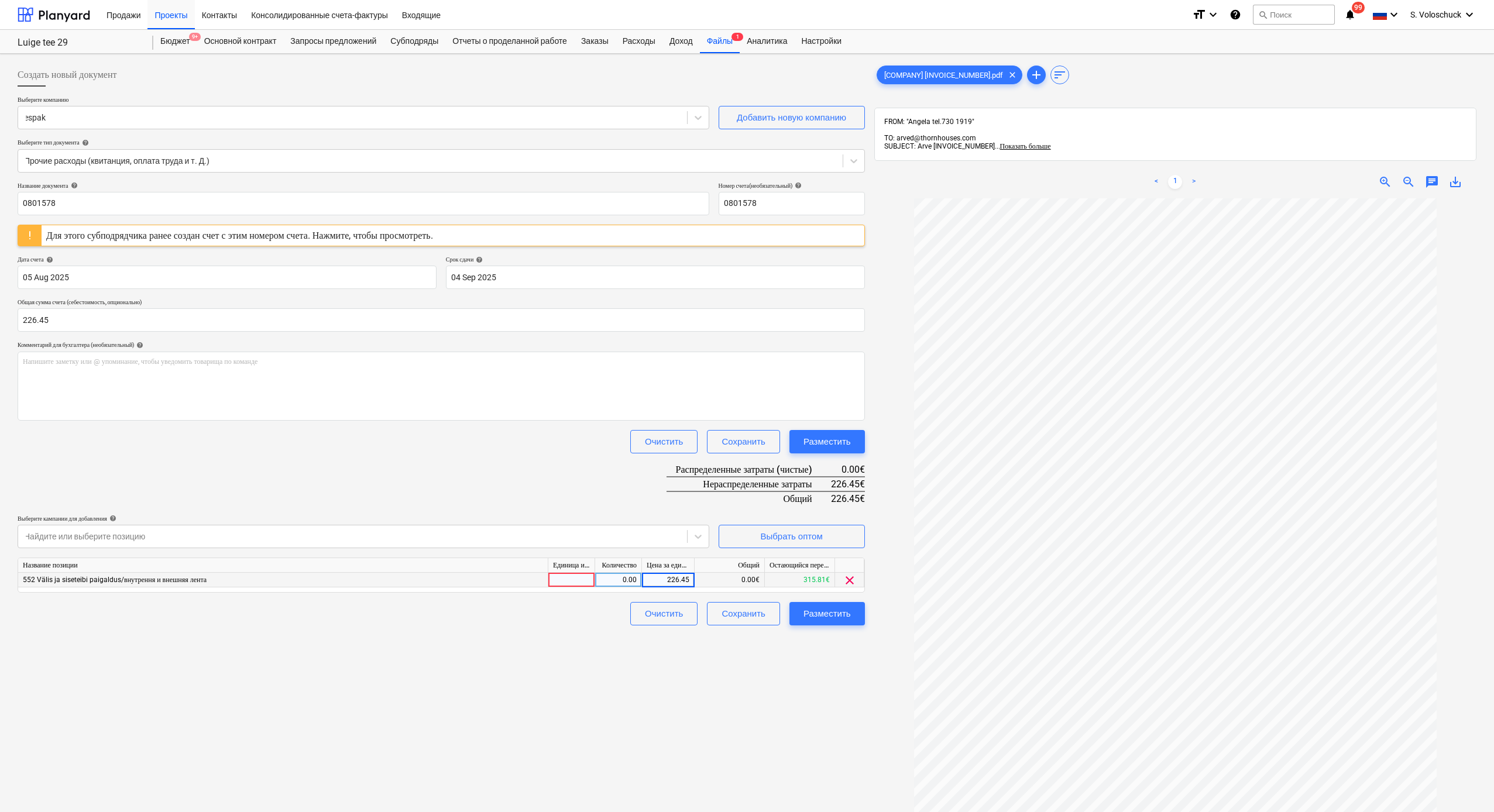 click on "Создать новый документ Выберите компанию [COMPANY]   Добавить новую компанию Выберите тип документа help Прочие расходы (квитанция, оплата труда и т. Д.) Название документа help [INVOICE_NUMBER] Номер счета  (необязательный) help [INVOICE_NUMBER] Для этого субподрядчика ранее создан счет с этим номером счета. Нажмите, чтобы просмотреть. Дата счета help [DATE] [DATE] Press the down arrow key to interact with the calendar and
select a date. Press the question mark key to get the keyboard shortcuts for changing dates. Срок сдачи help [DATE] [DATE] Press the down arrow key to interact with the calendar and
select a date. Press the question mark key to get the keyboard shortcuts for changing dates. [NUMBER] help ﻿ Очистить Сохранить Разместить" at bounding box center (441, 520) 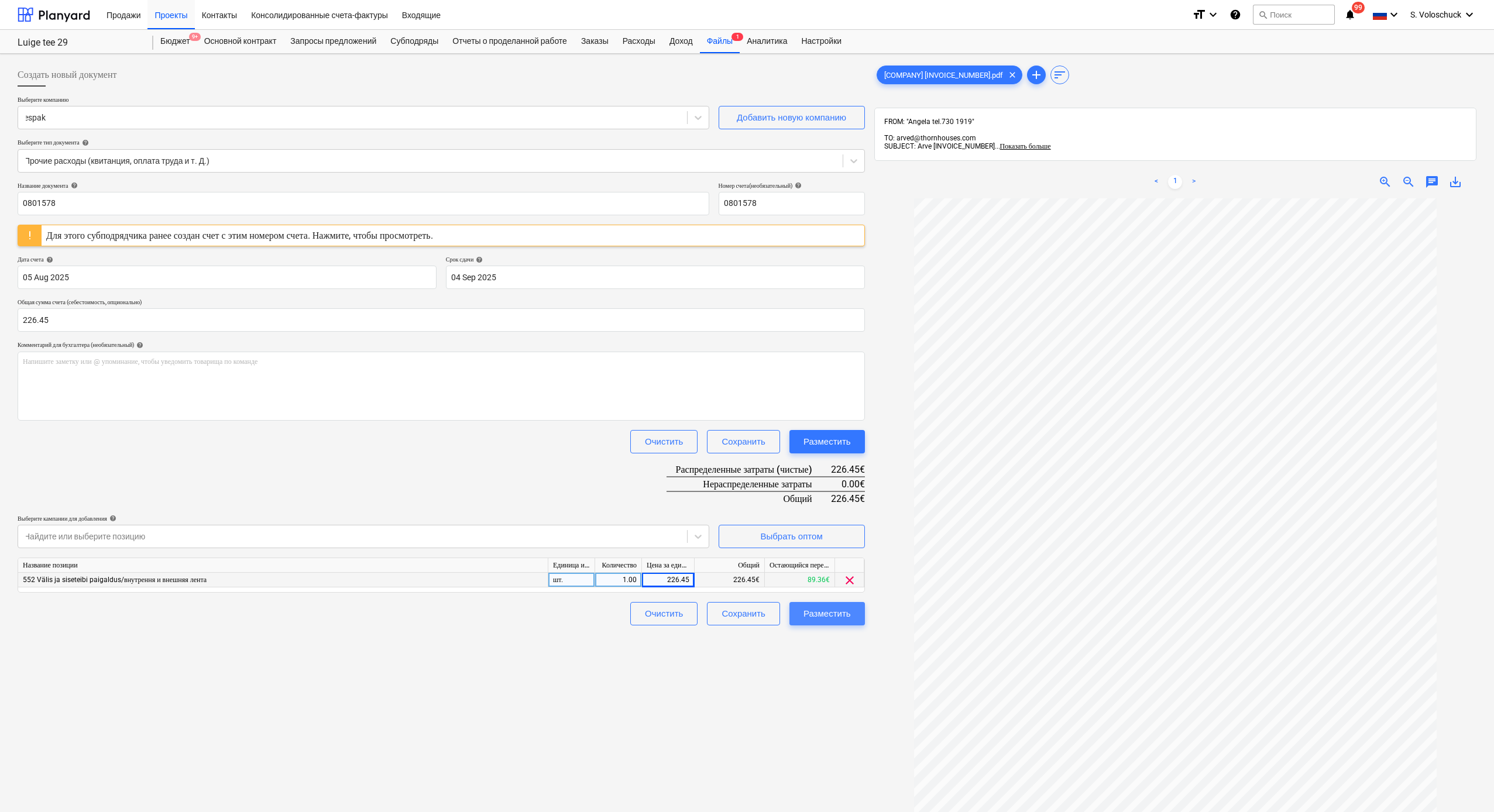 click on "Разместить" at bounding box center (827, 614) 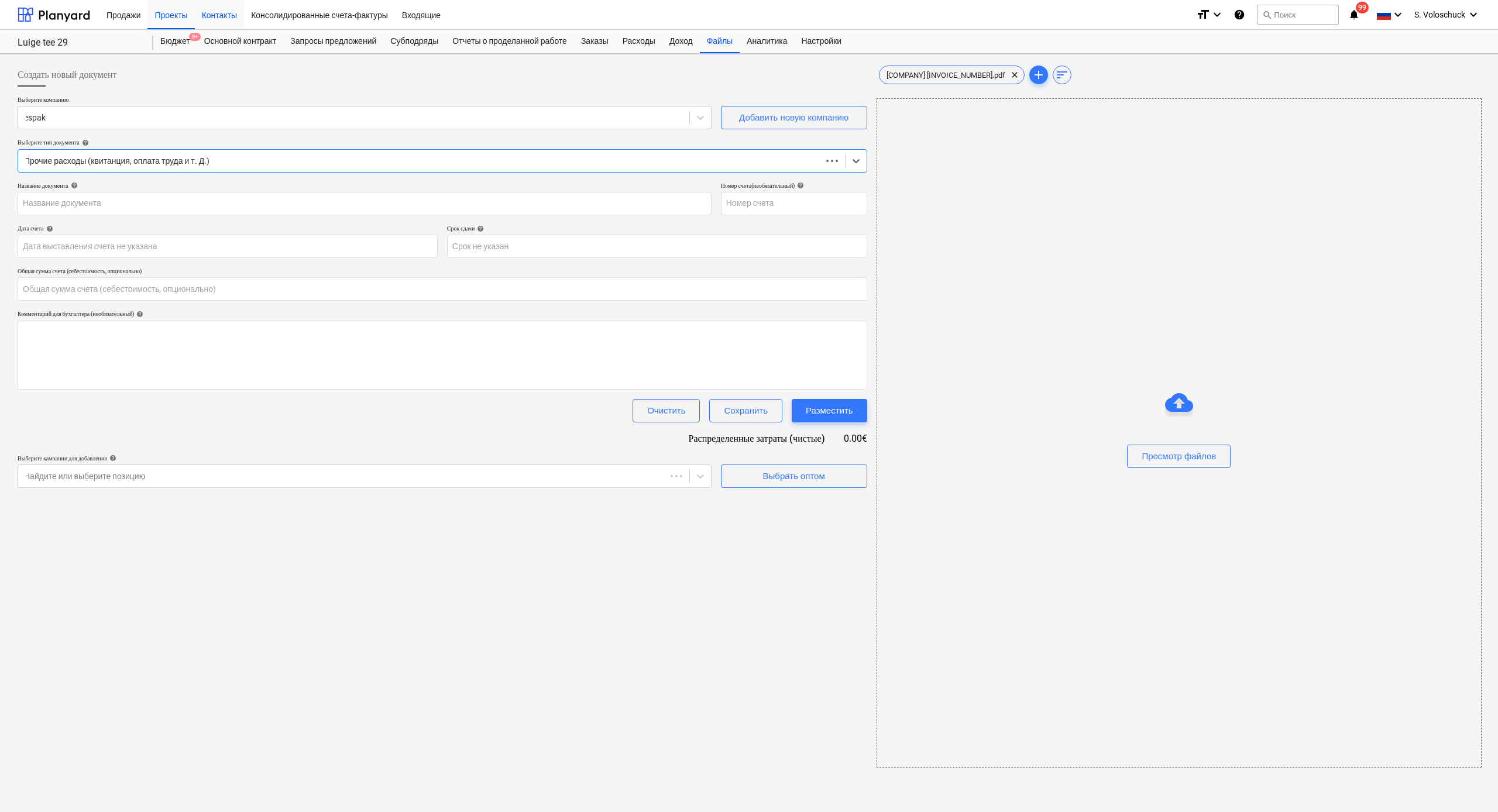 type on "0801578" 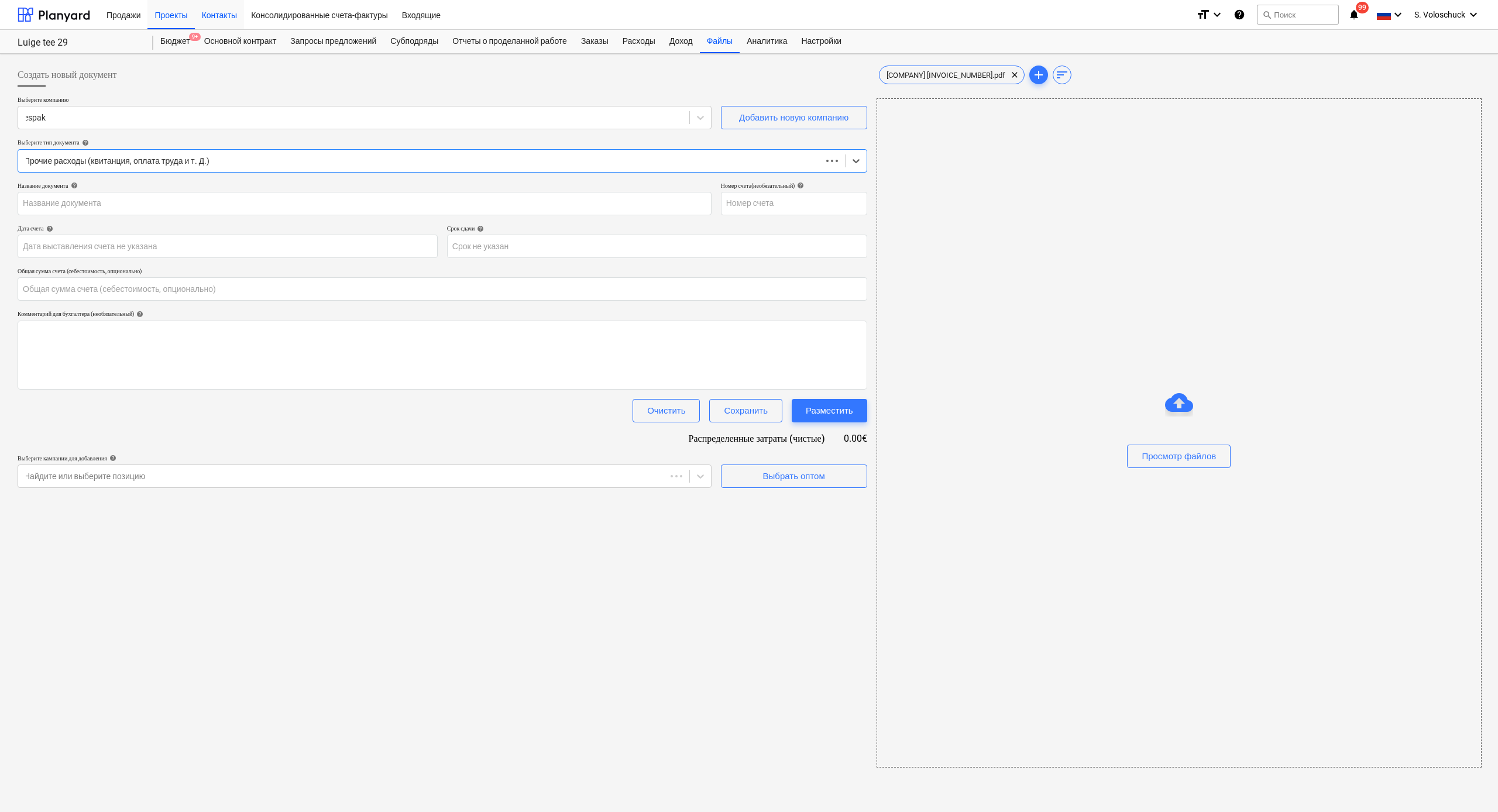 type on "04 Sep 2025" 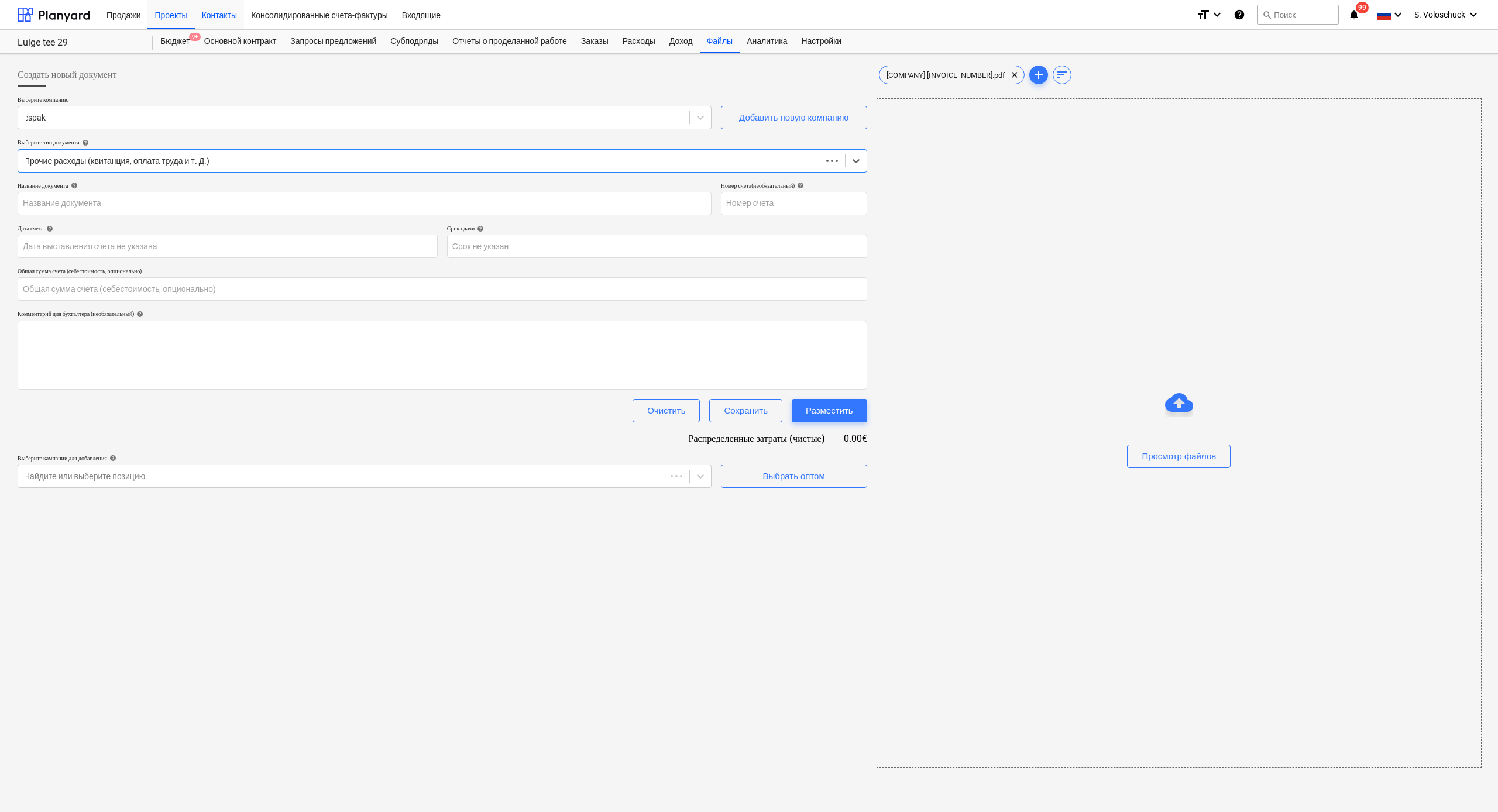 type on "0.00" 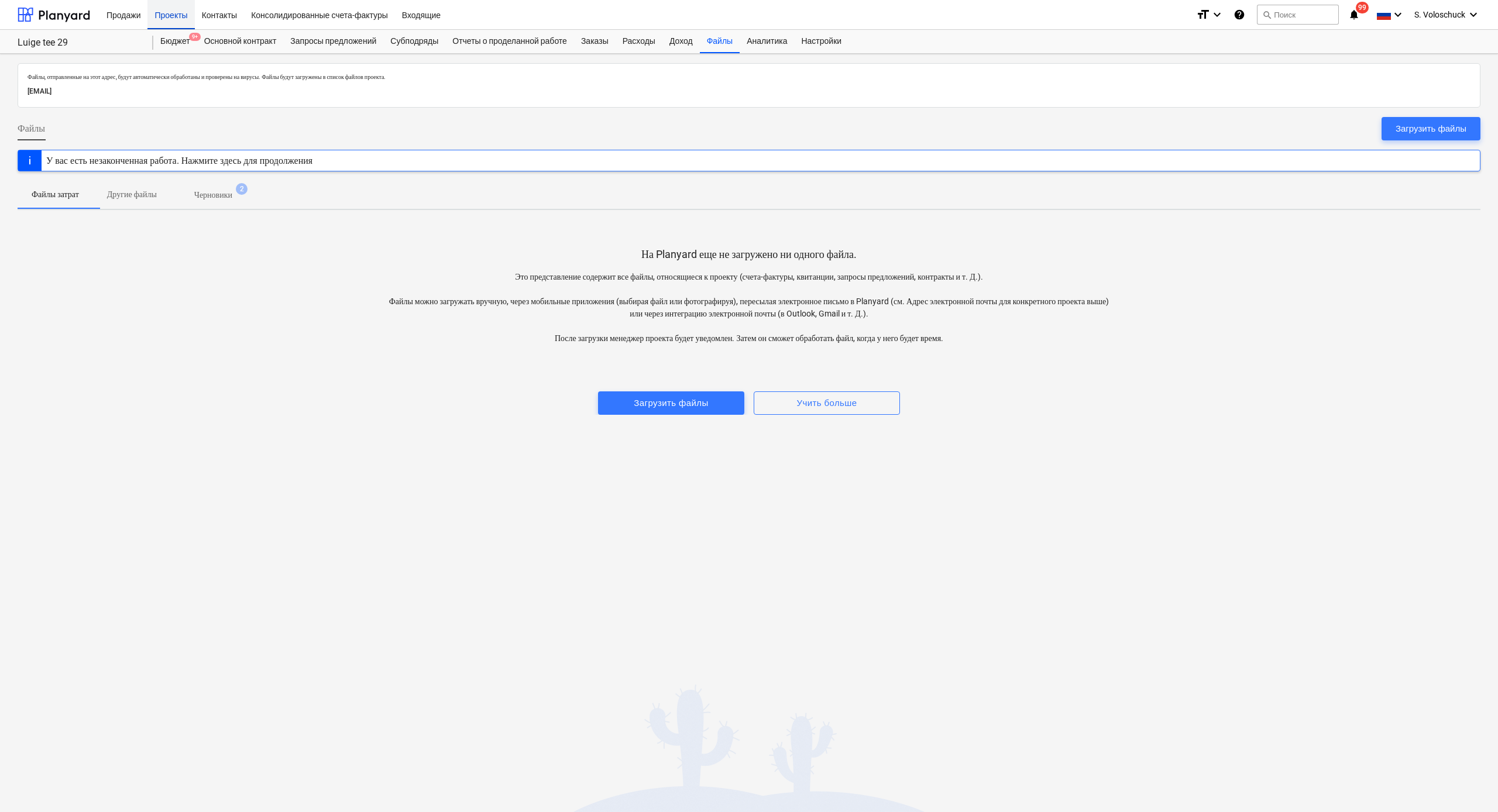click on "Проекты" at bounding box center [171, 14] 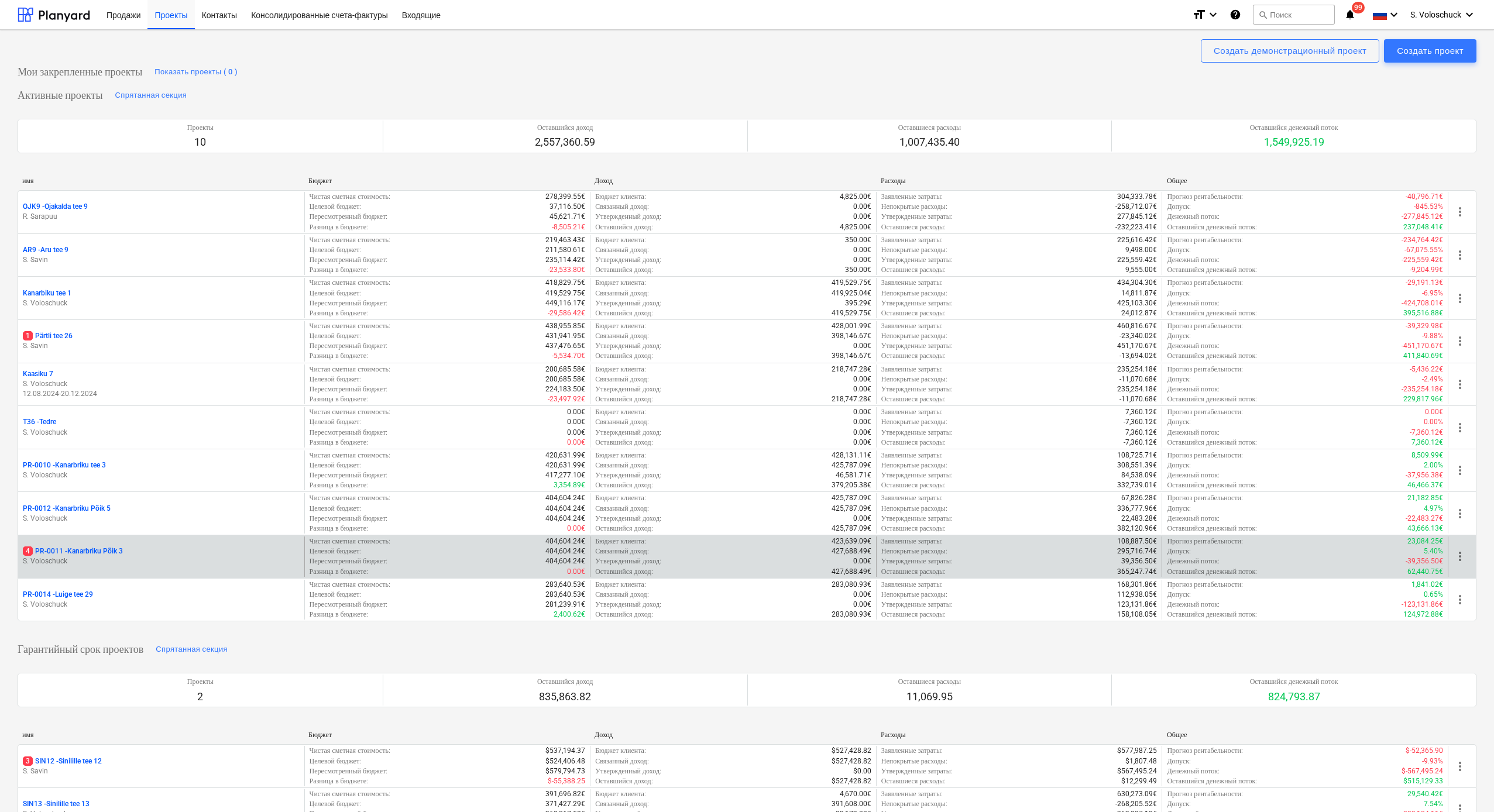 click on "[NUMBER] [PROJECT_CODE] -  [ADDRESS]" at bounding box center (161, 551) 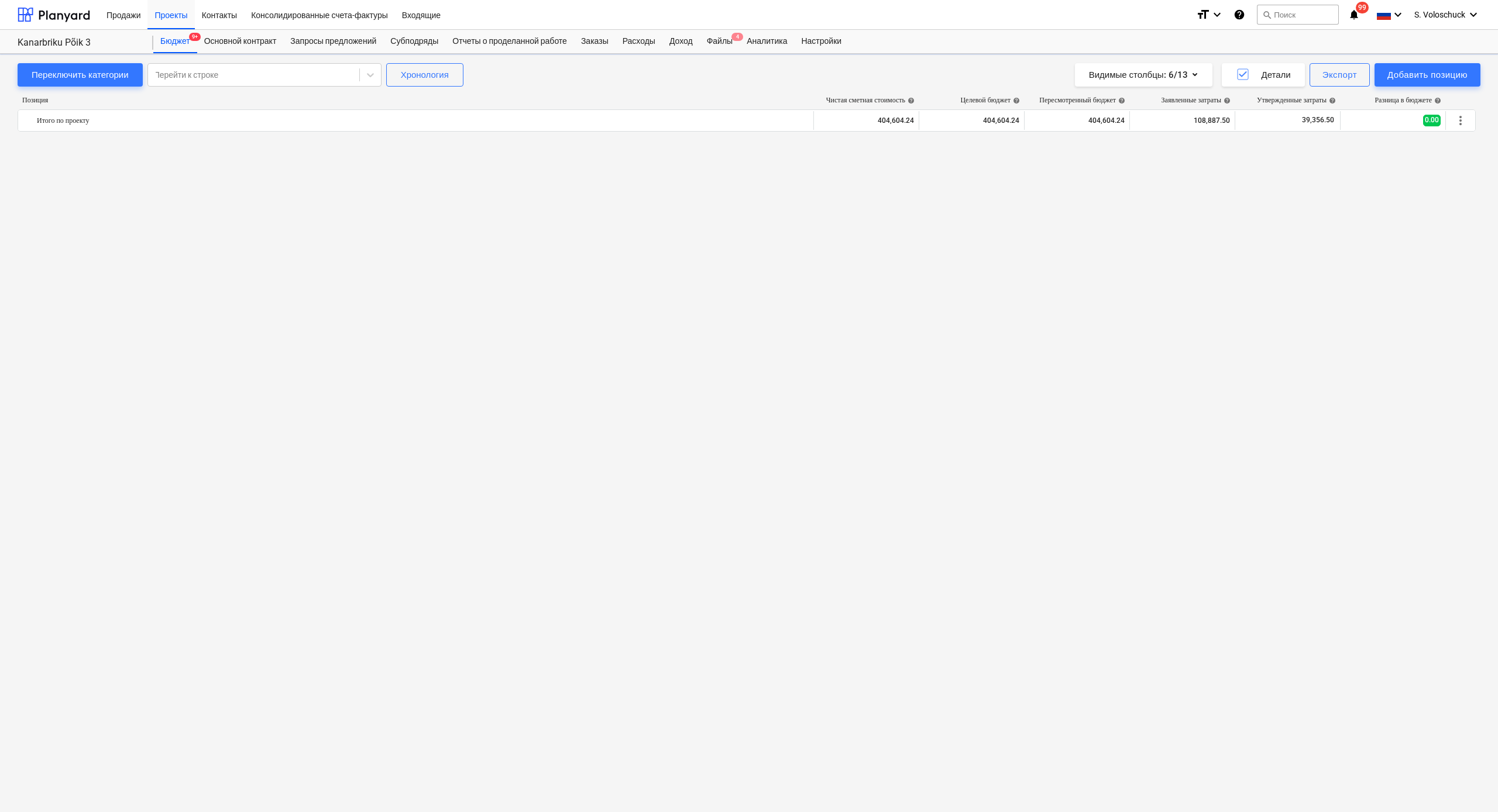 scroll, scrollTop: 2014, scrollLeft: 0, axis: vertical 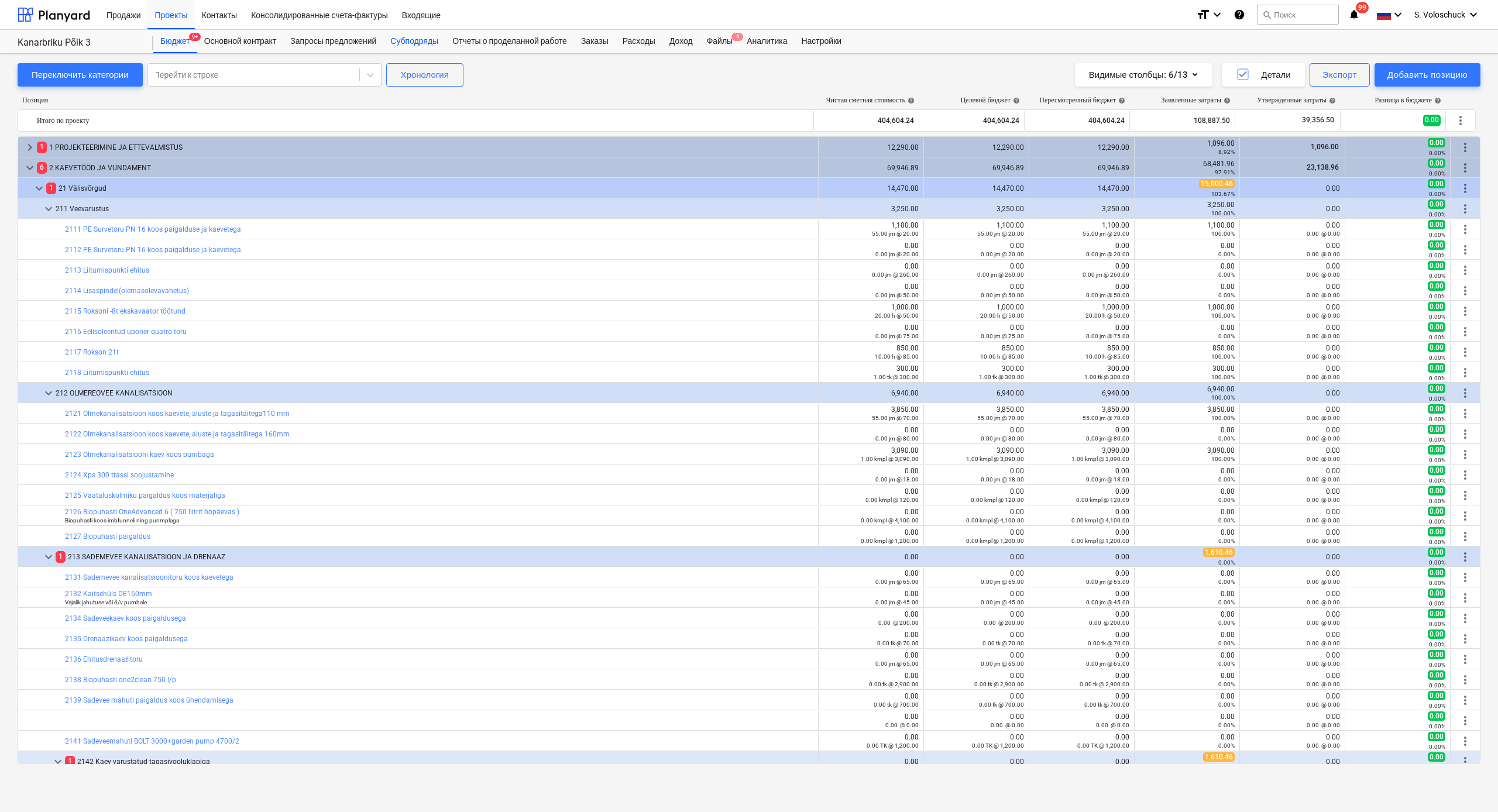 click on "Субподряды" at bounding box center [414, 42] 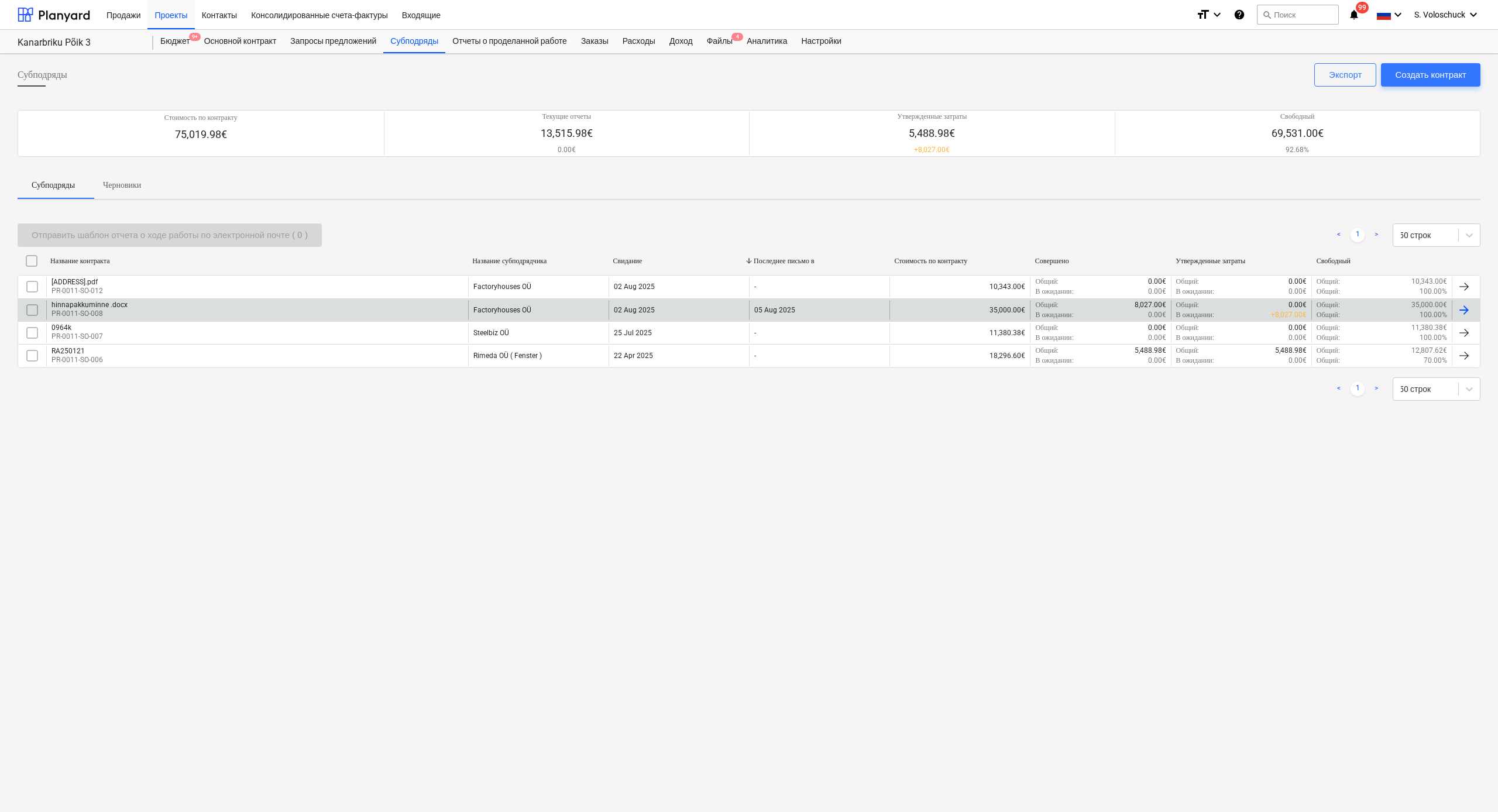 click on "+ 8,027.00€" at bounding box center (1289, 315) 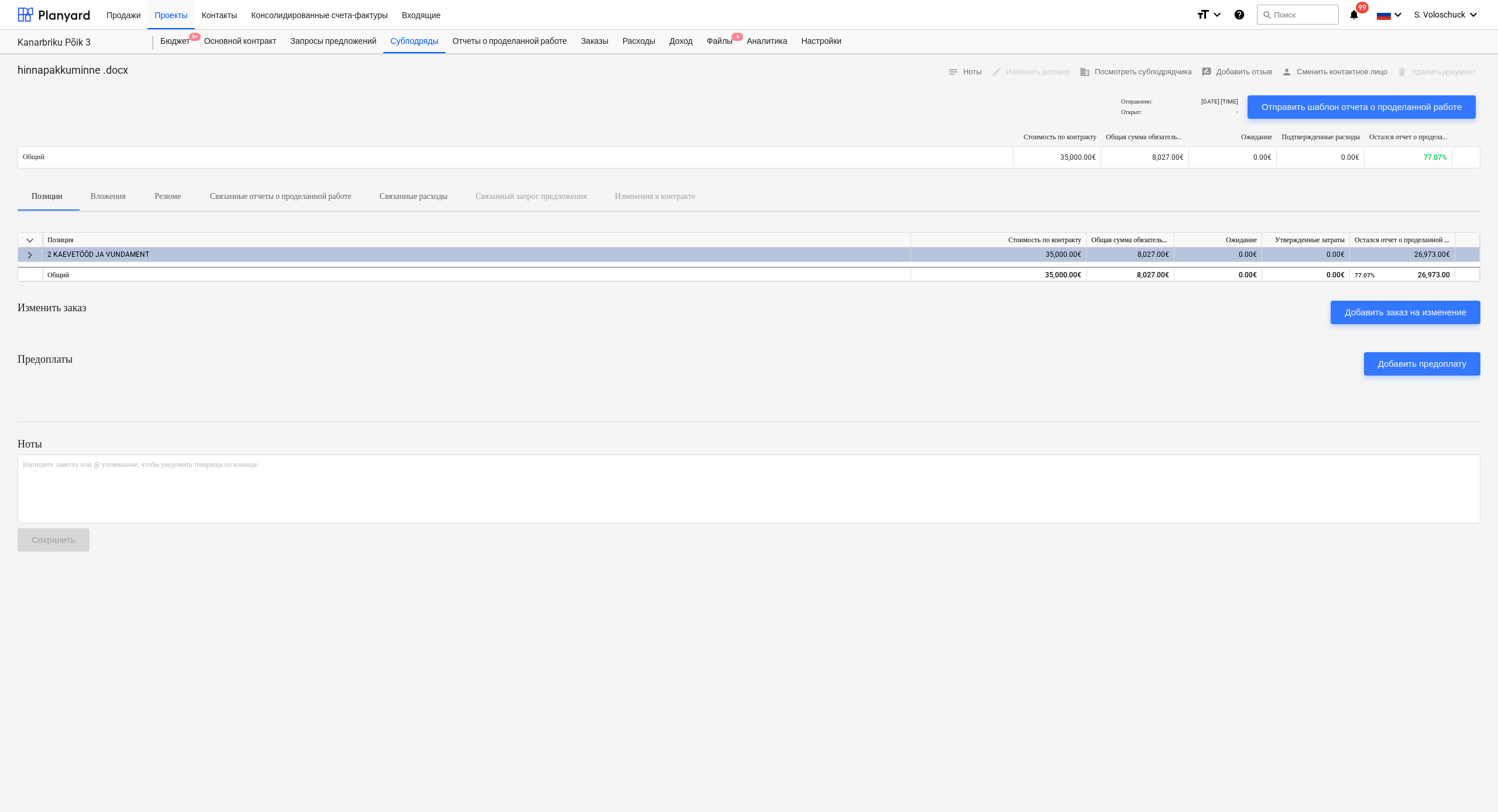 click on "0.00€" at bounding box center [1306, 254] 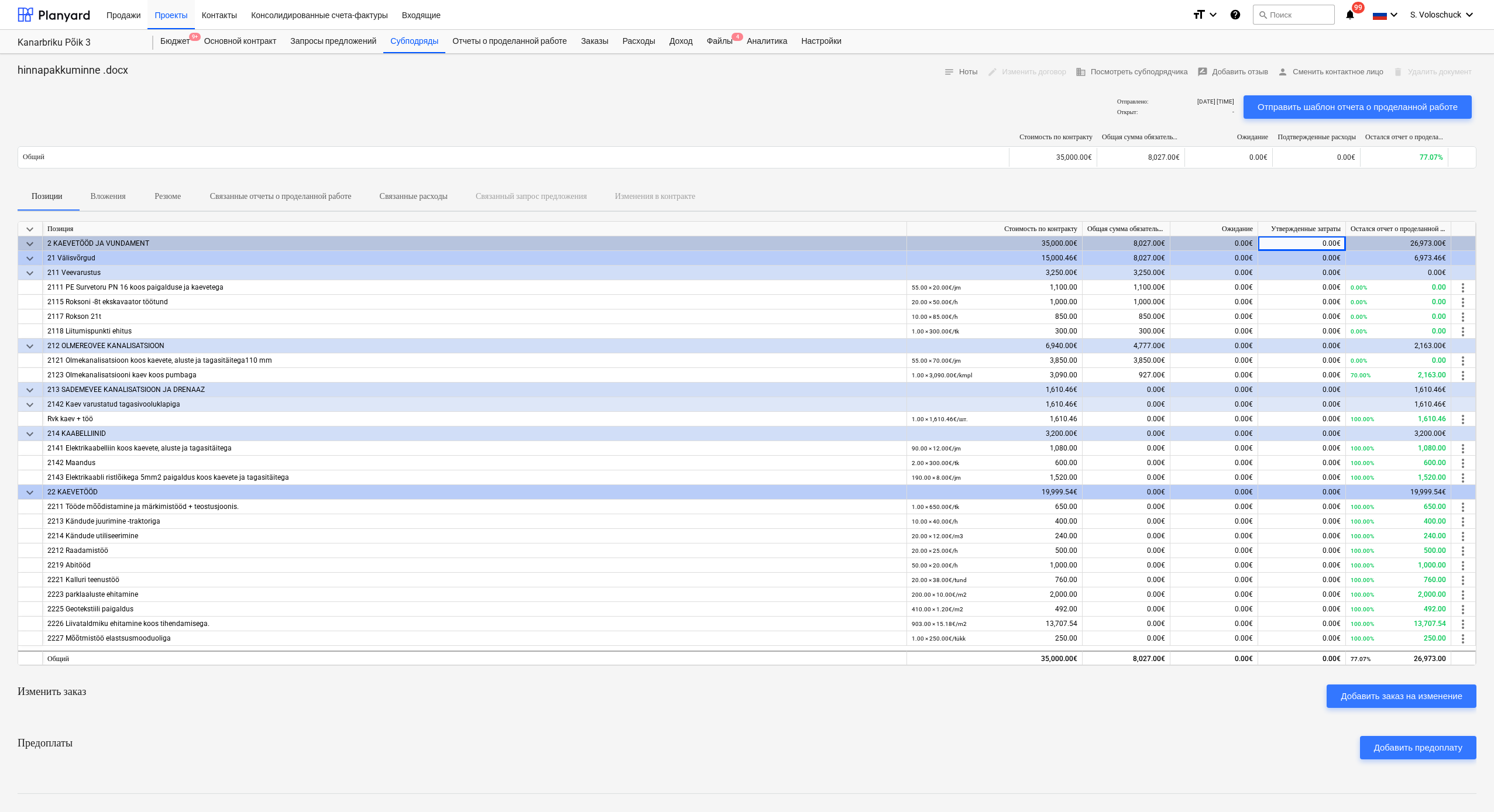 click on "0.00€" at bounding box center [1302, 243] 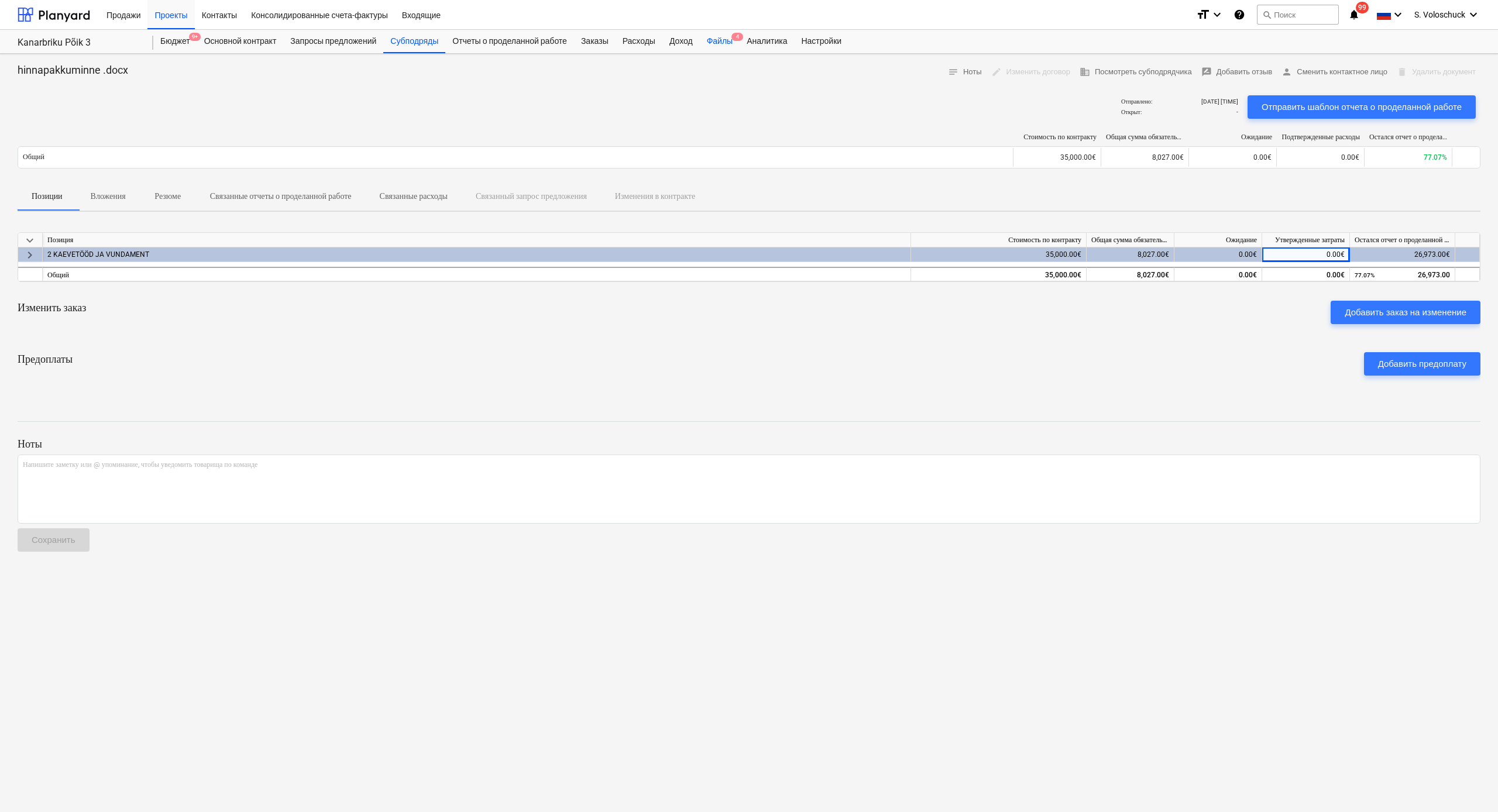 click on "Файлы 4" at bounding box center [720, 42] 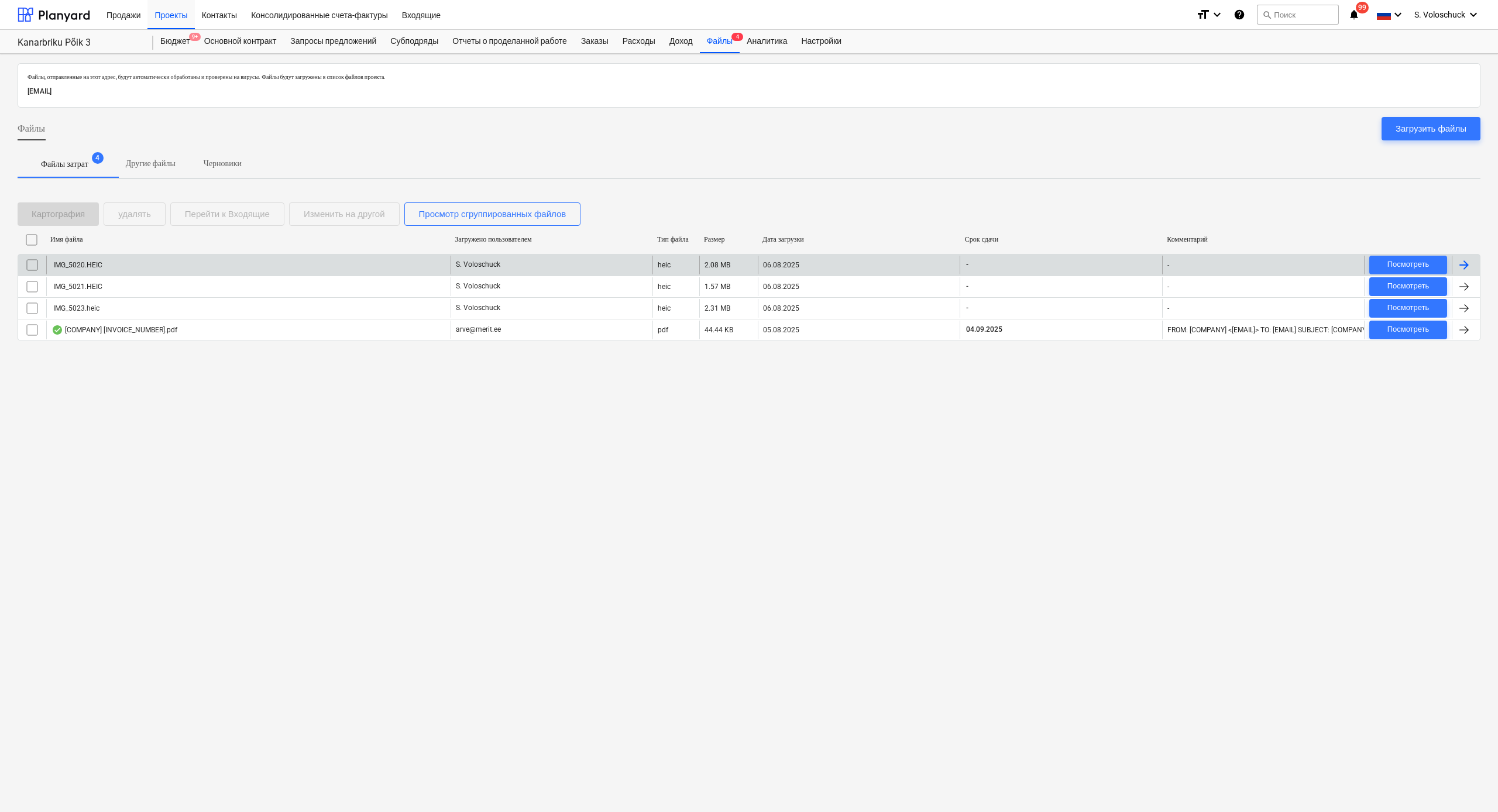 click on "IMG_5020.HEIC" at bounding box center (248, 265) 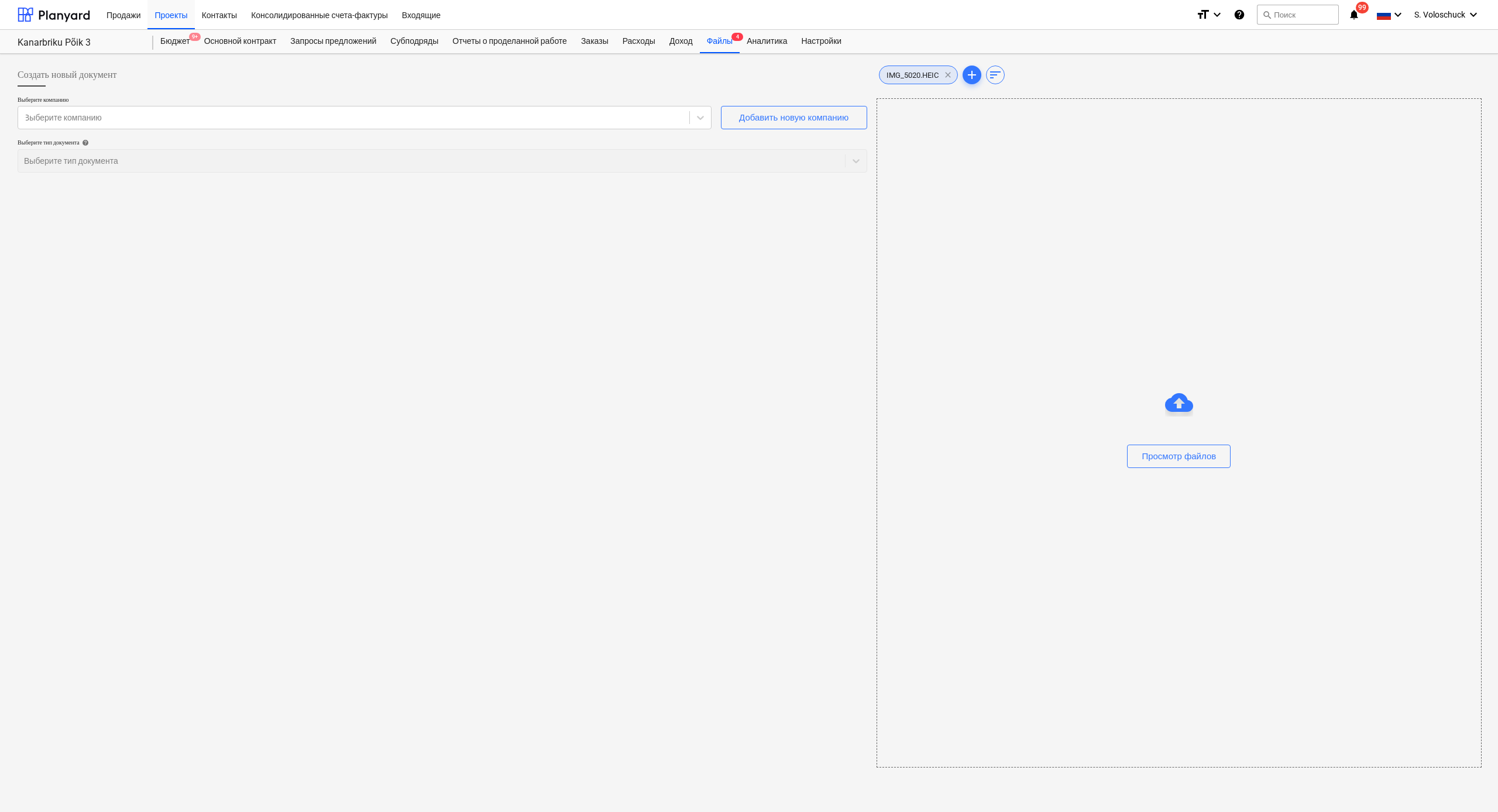 click on "clear" at bounding box center (948, 75) 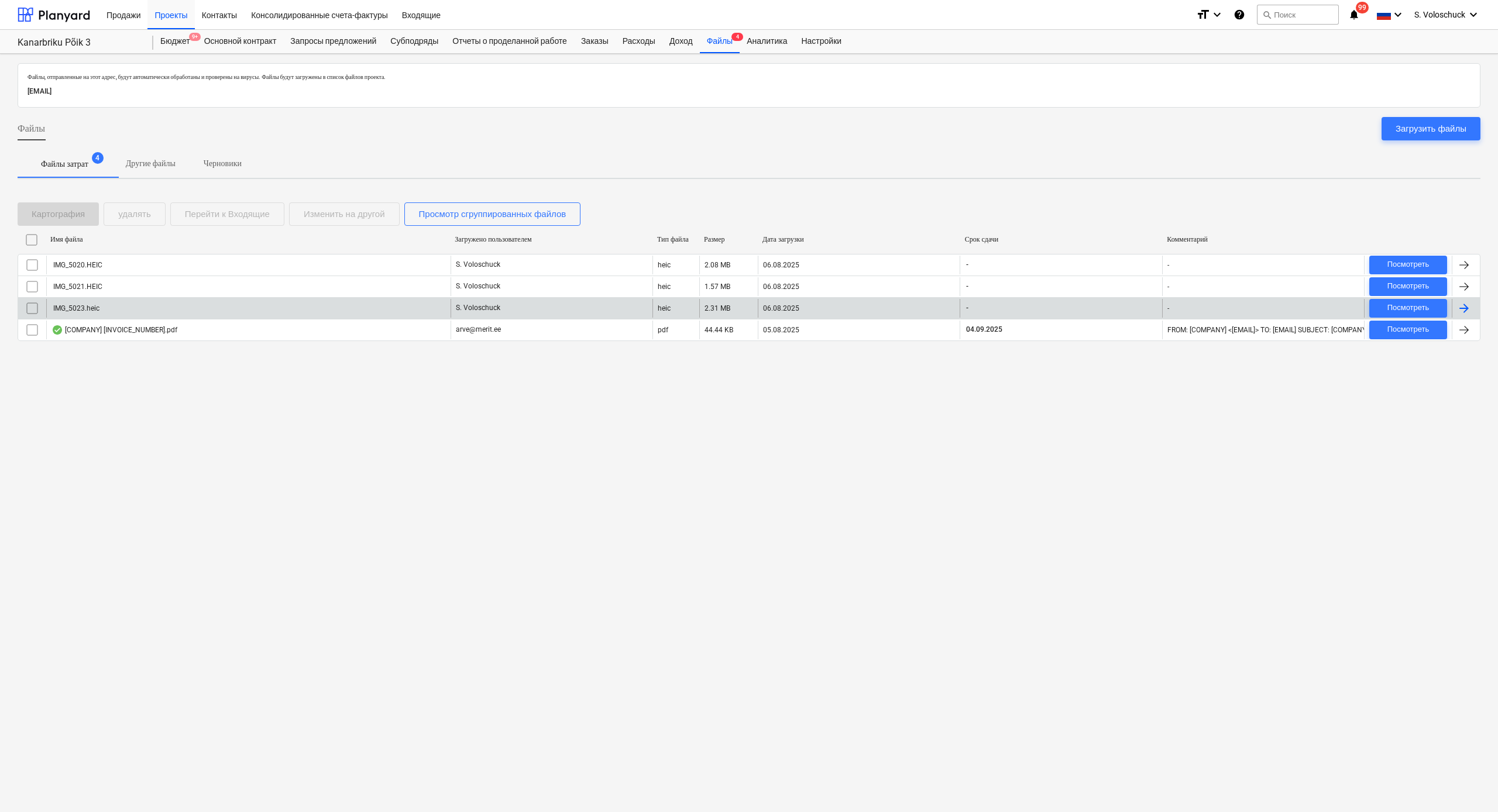 click on "IMG_5023.heic" at bounding box center [75, 308] 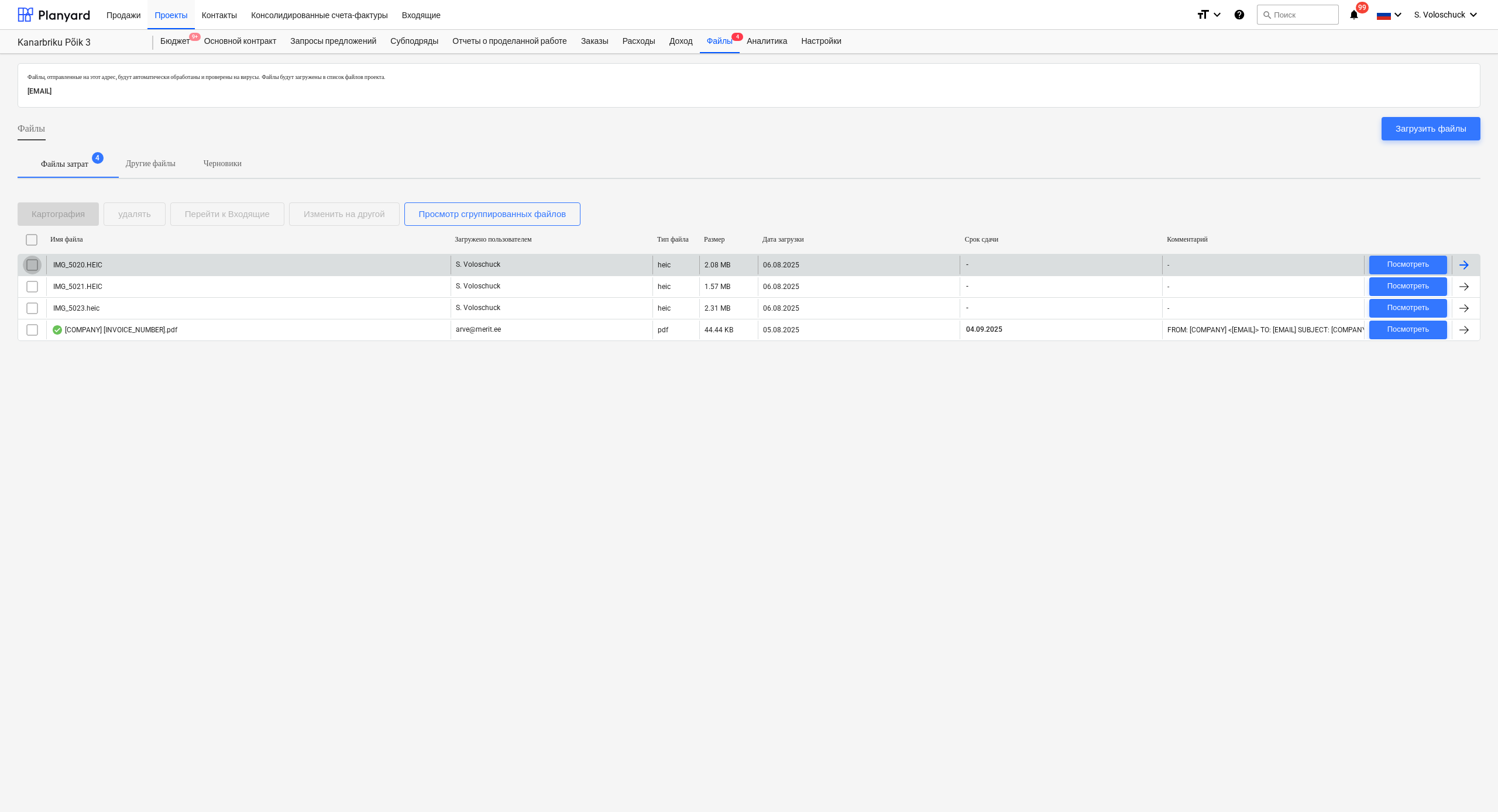 click at bounding box center [32, 265] 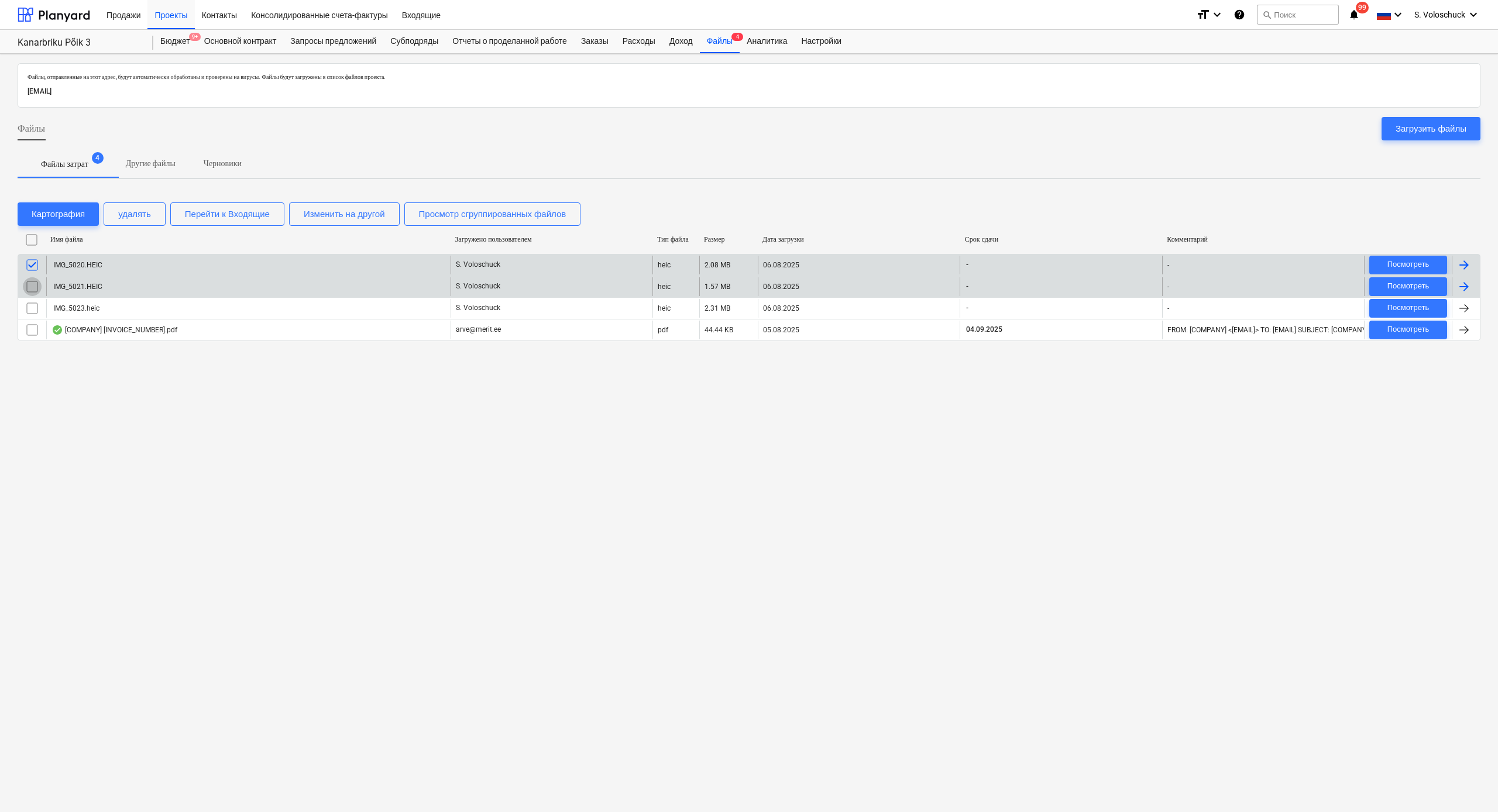 click at bounding box center (32, 287) 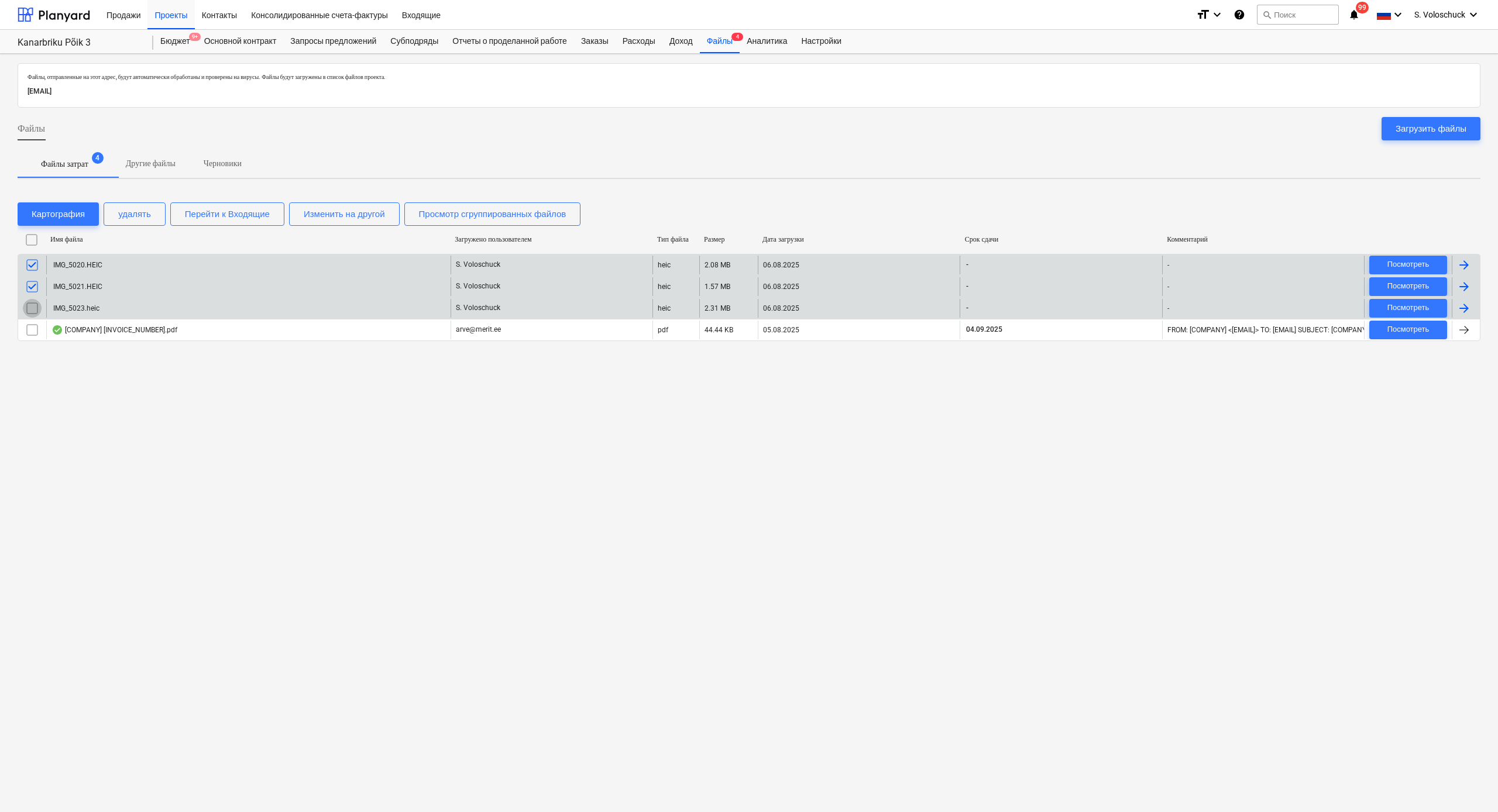 click at bounding box center (32, 308) 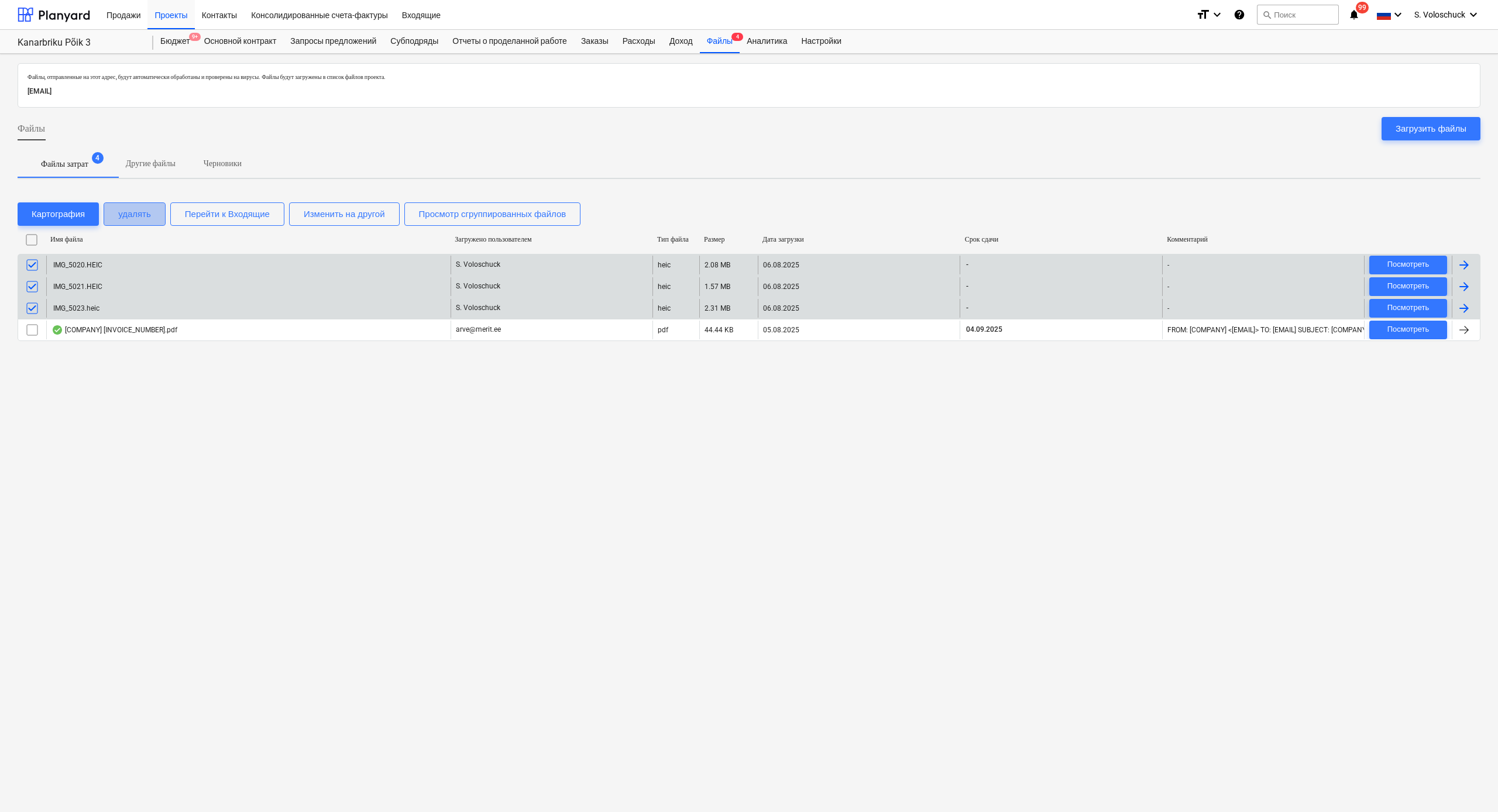 click on "удалять" at bounding box center [135, 214] 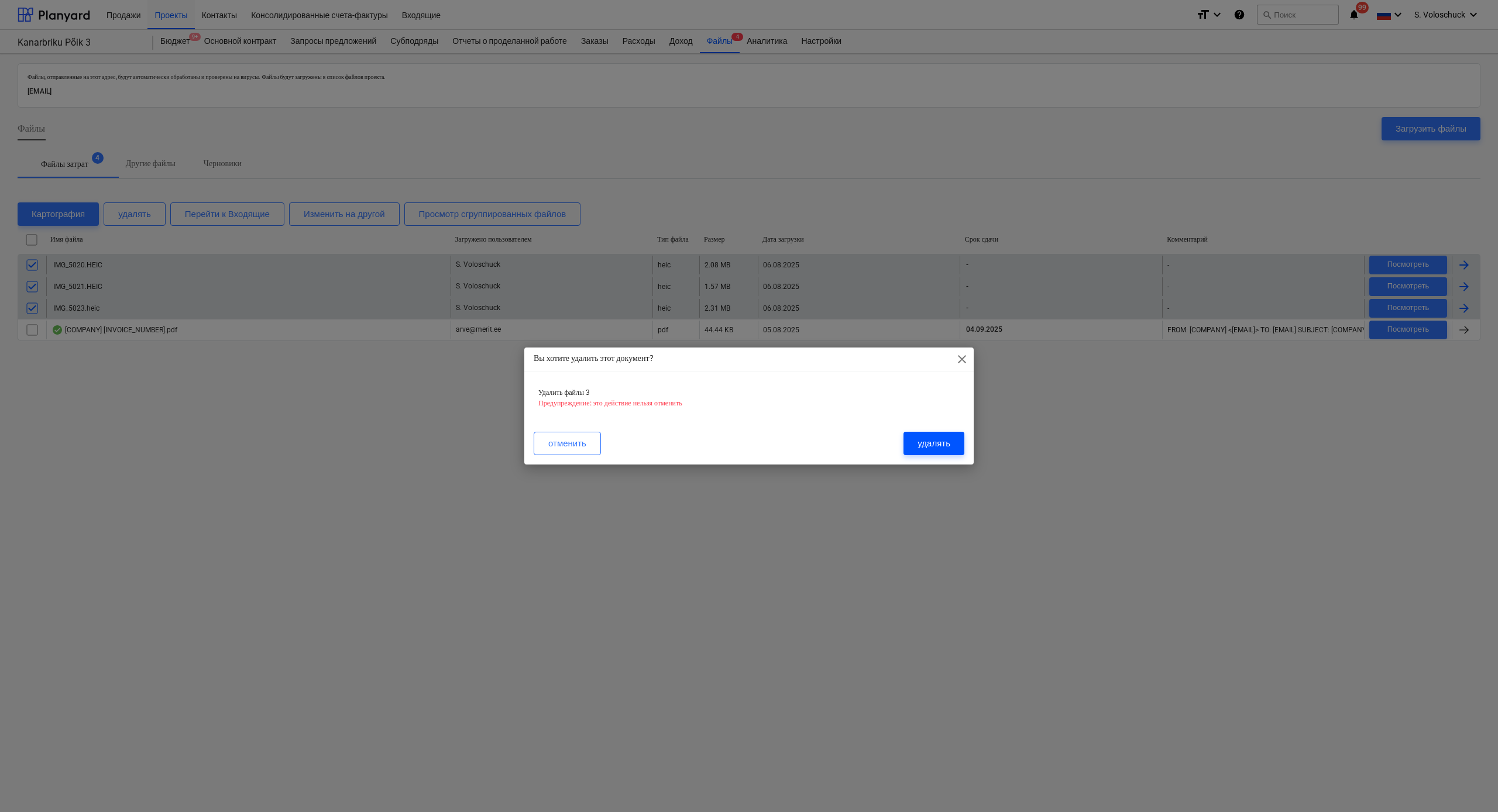 click on "удалять" at bounding box center [934, 443] 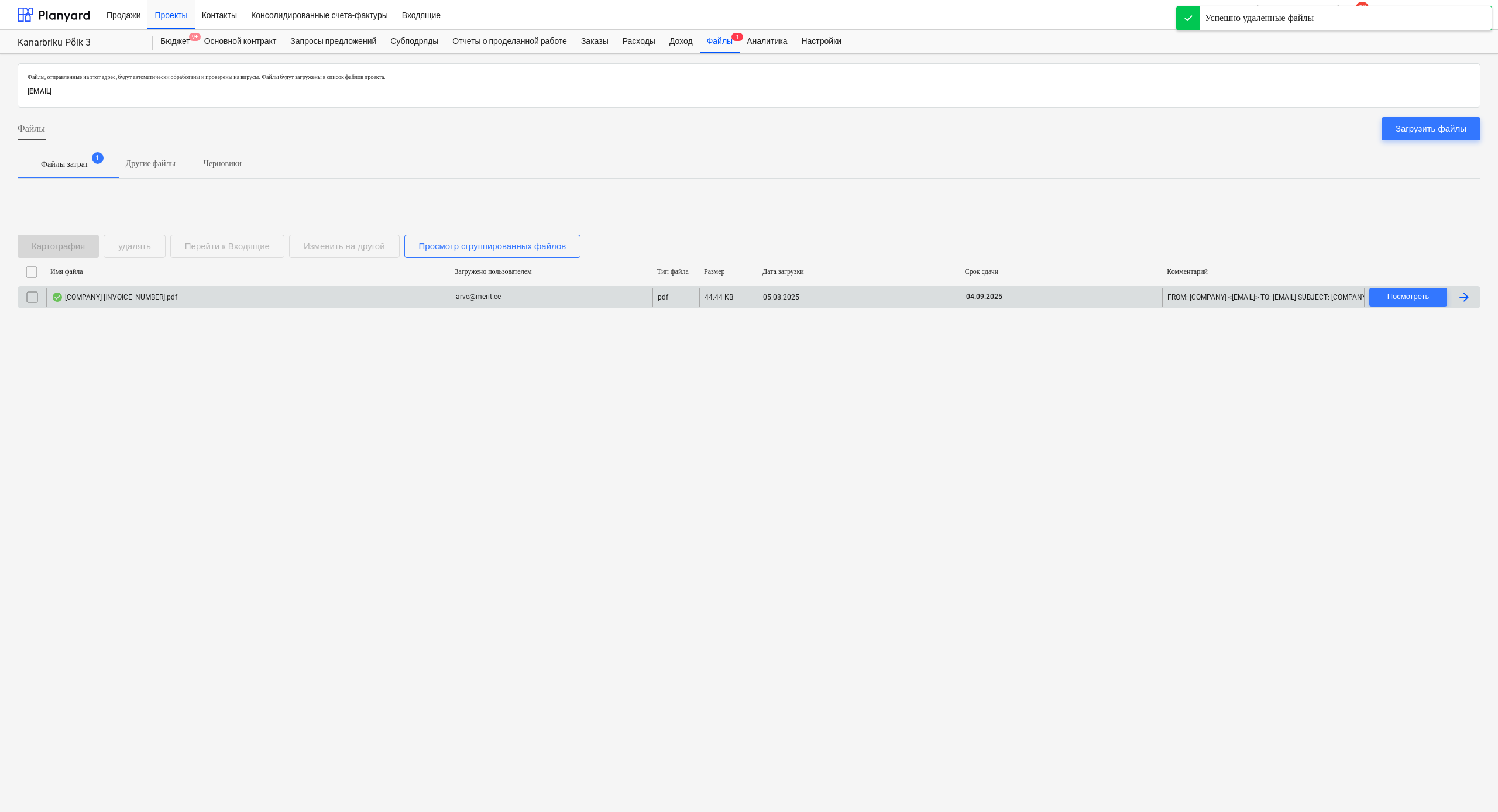 click on "[COMPANY] [INVOICE_NUMBER].pdf" at bounding box center (114, 297) 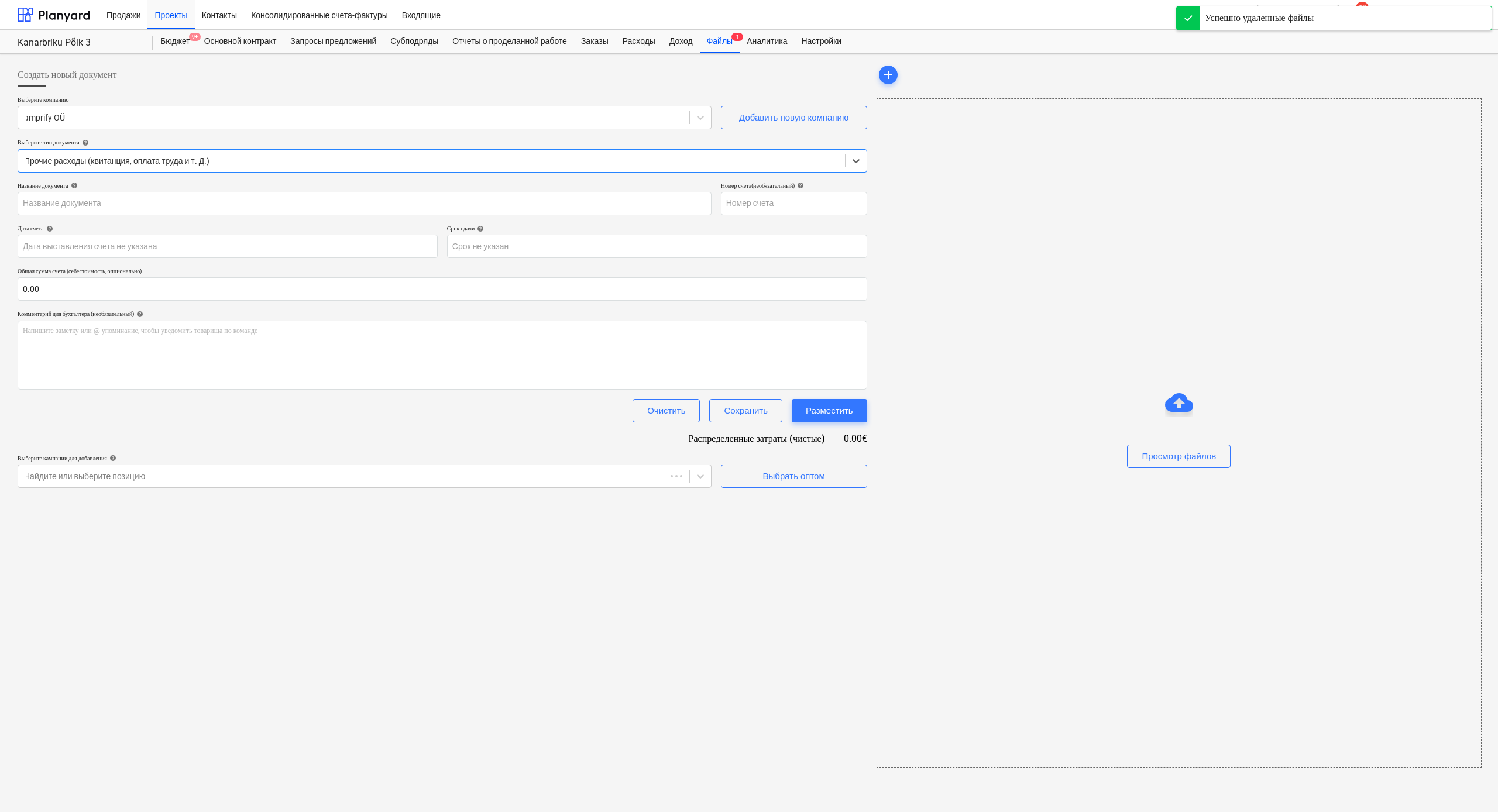 type on "251068" 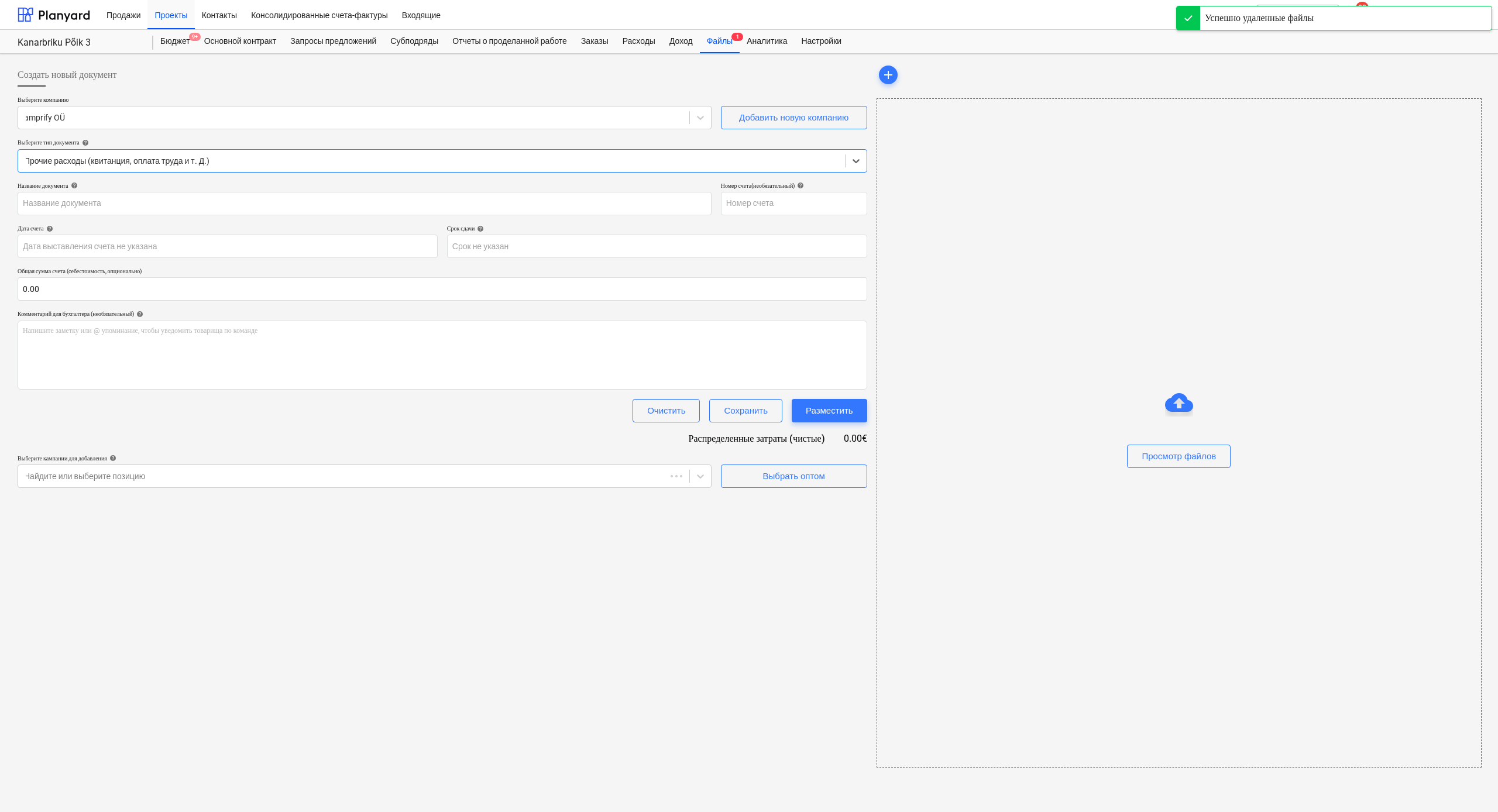 type on "251068" 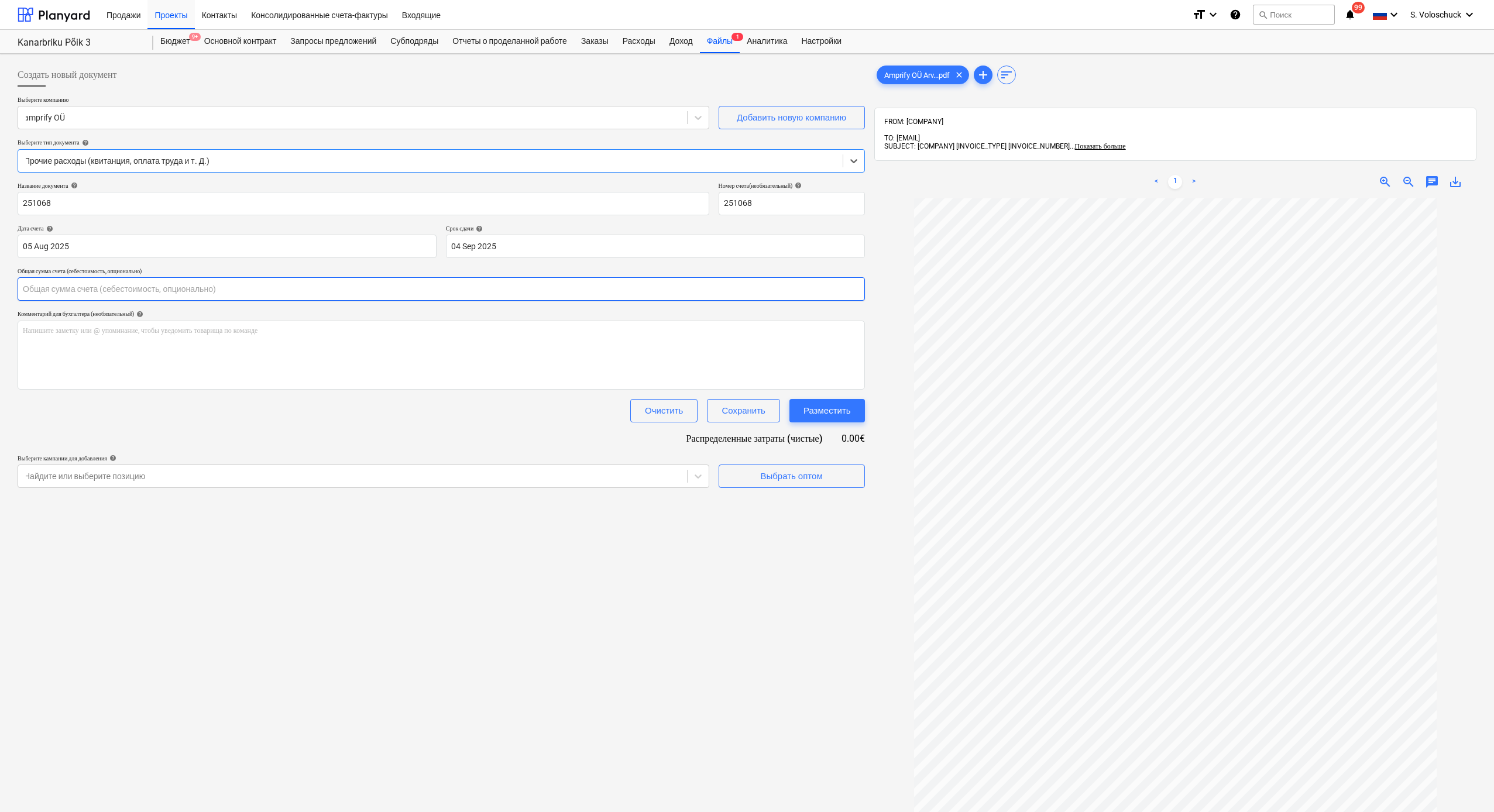 click at bounding box center (441, 289) 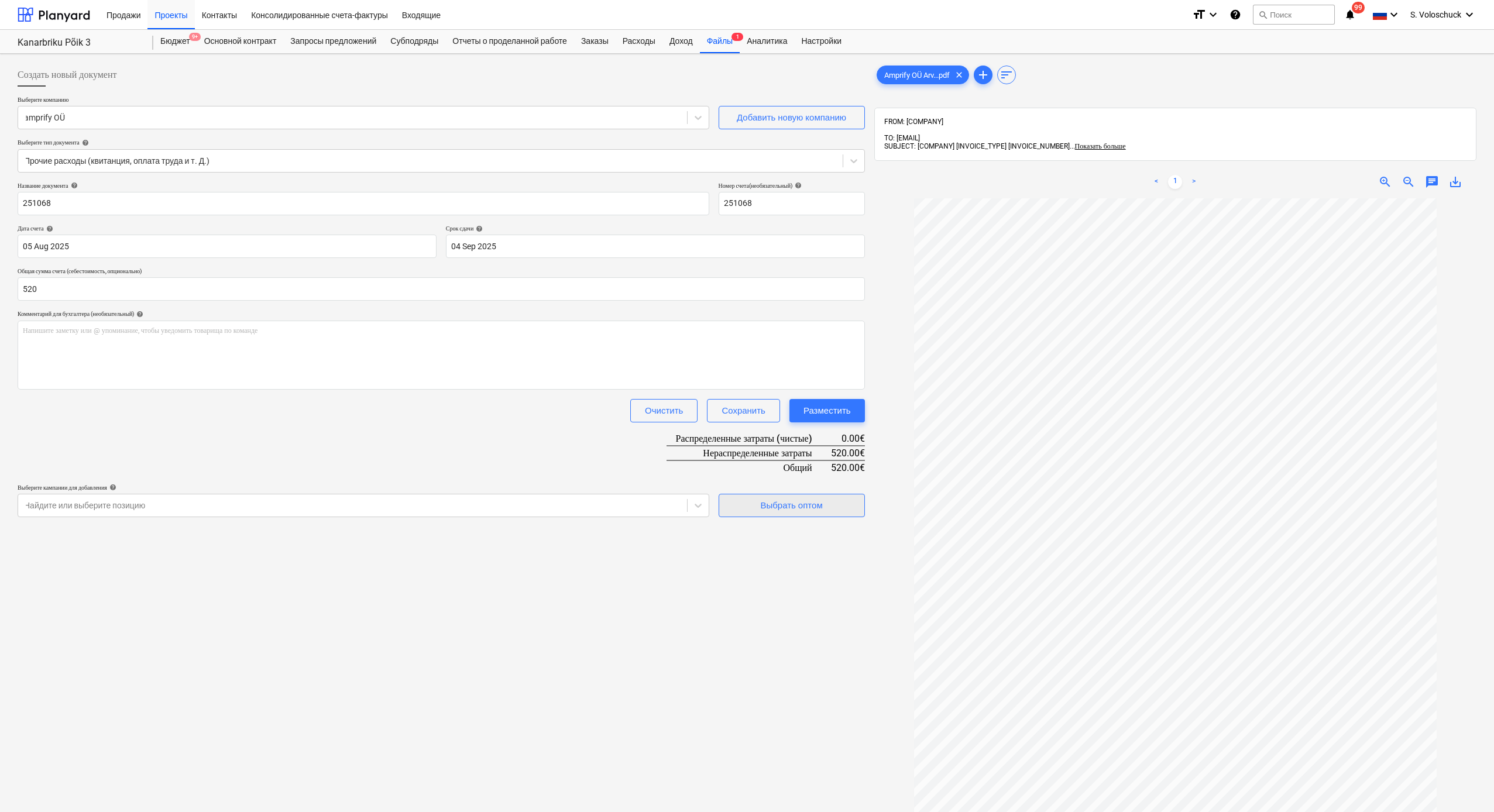 type on "520.00" 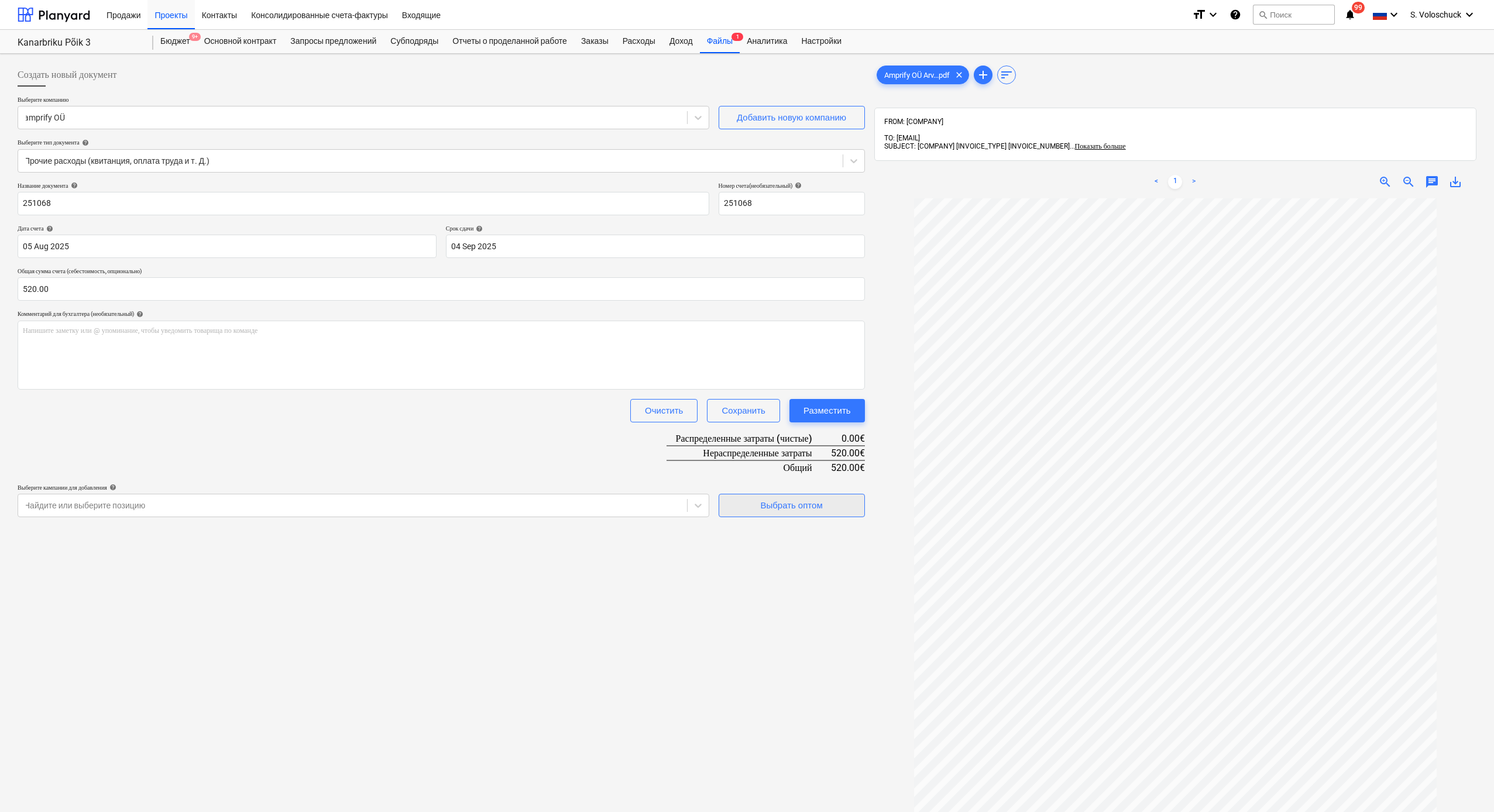 click on "Выбрать оптом" at bounding box center (792, 505) 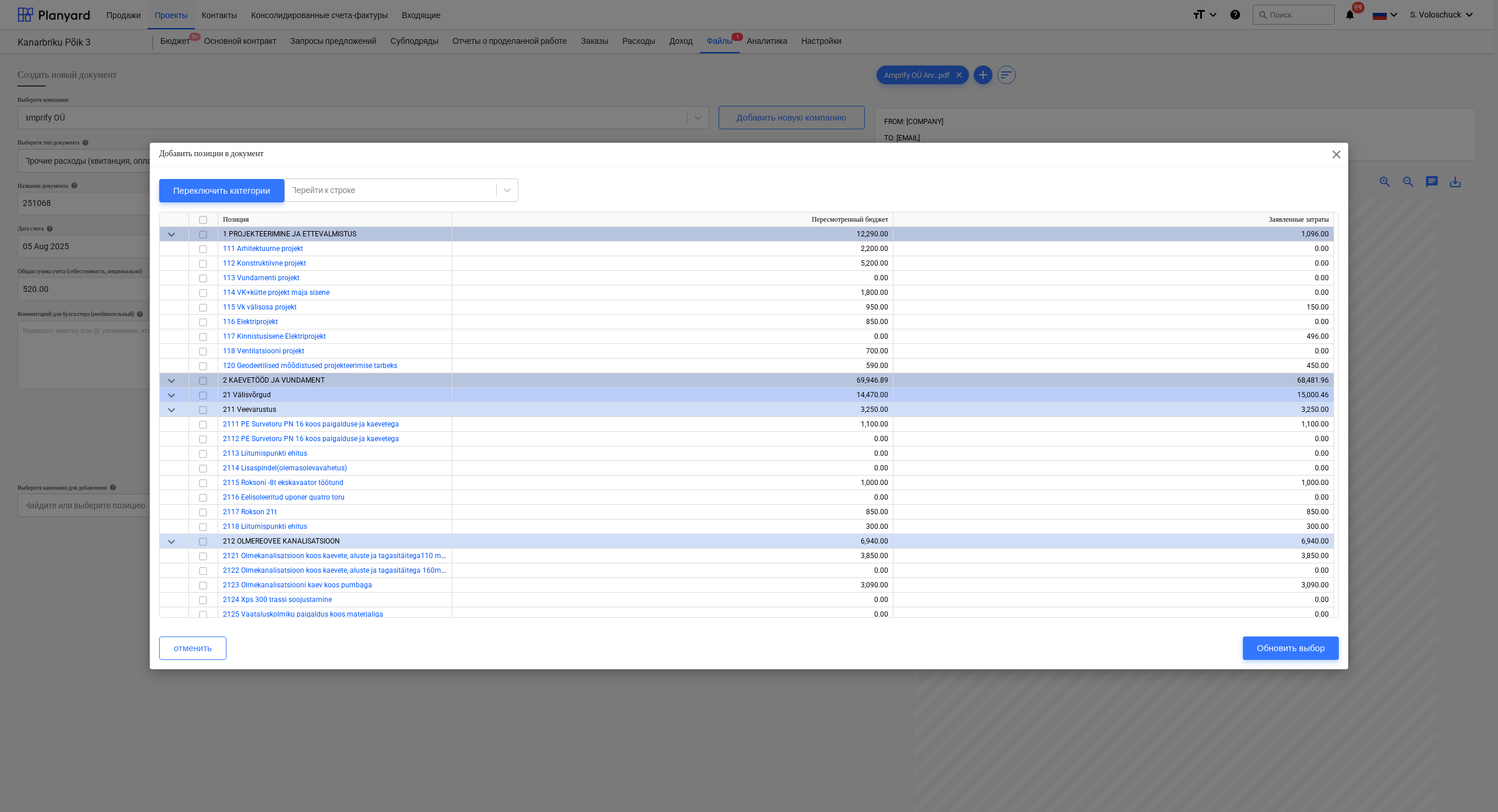 click on "close" at bounding box center [1336, 154] 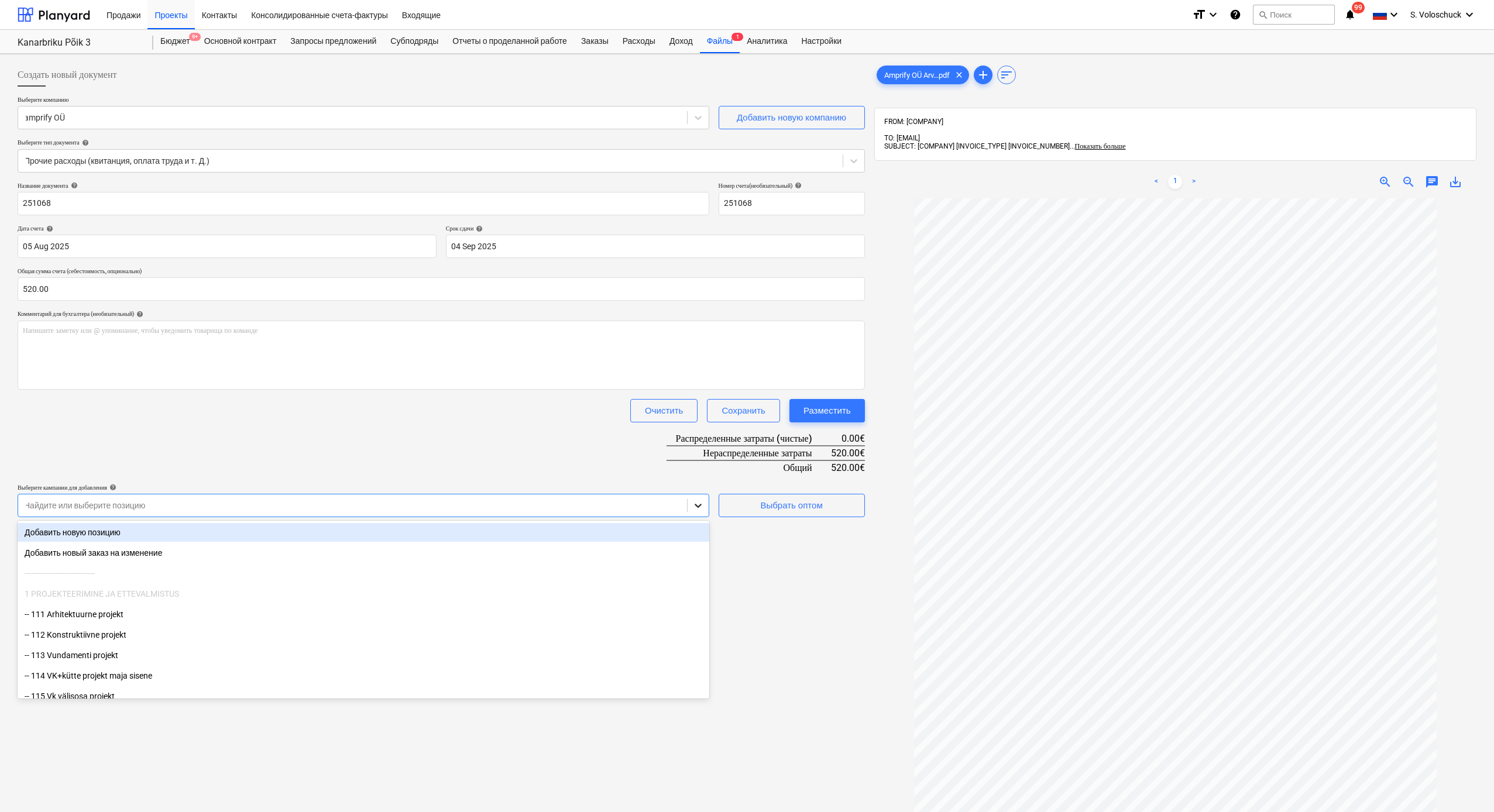 click 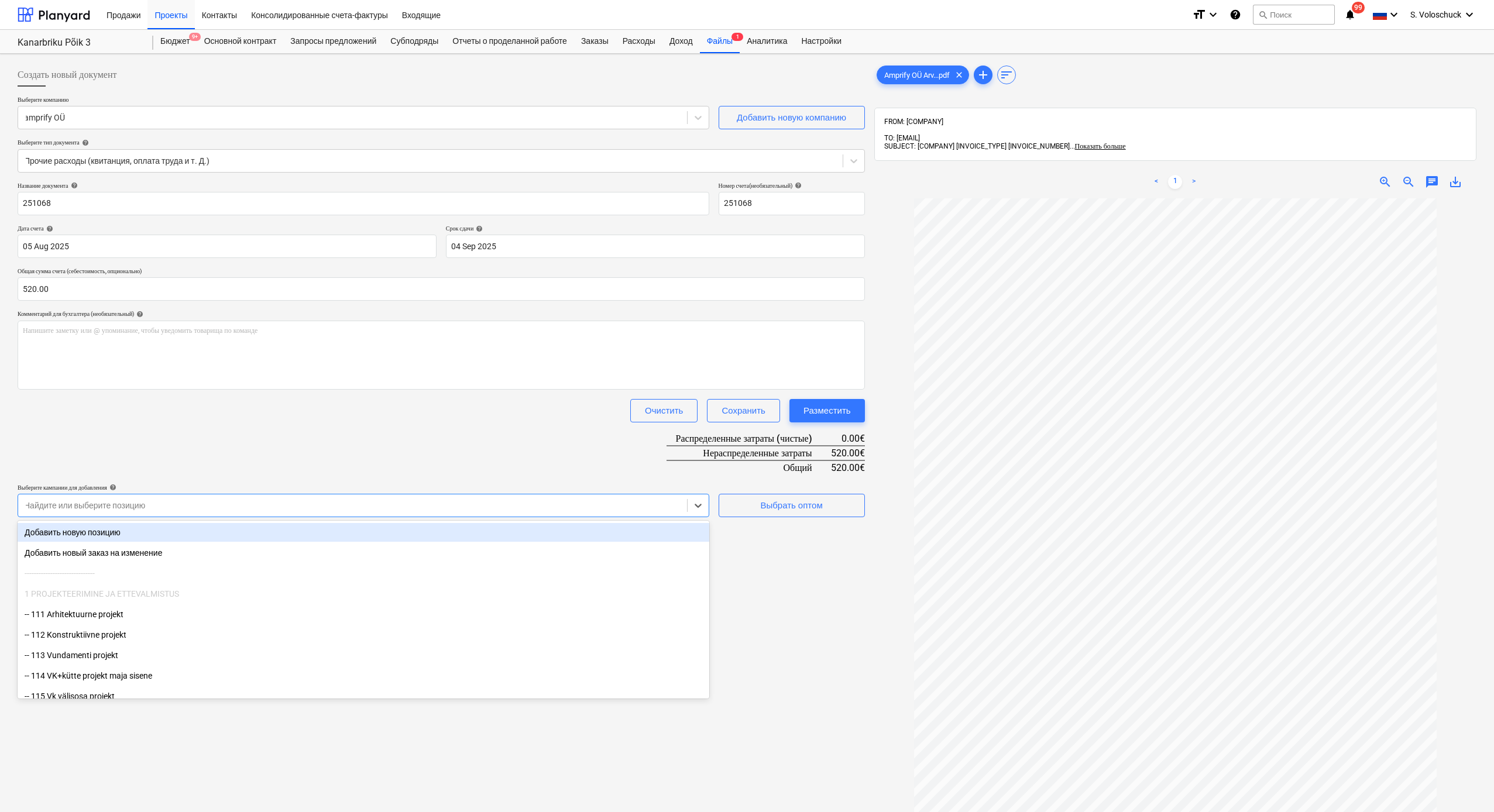 click on "Добавить новую позицию" at bounding box center [363, 532] 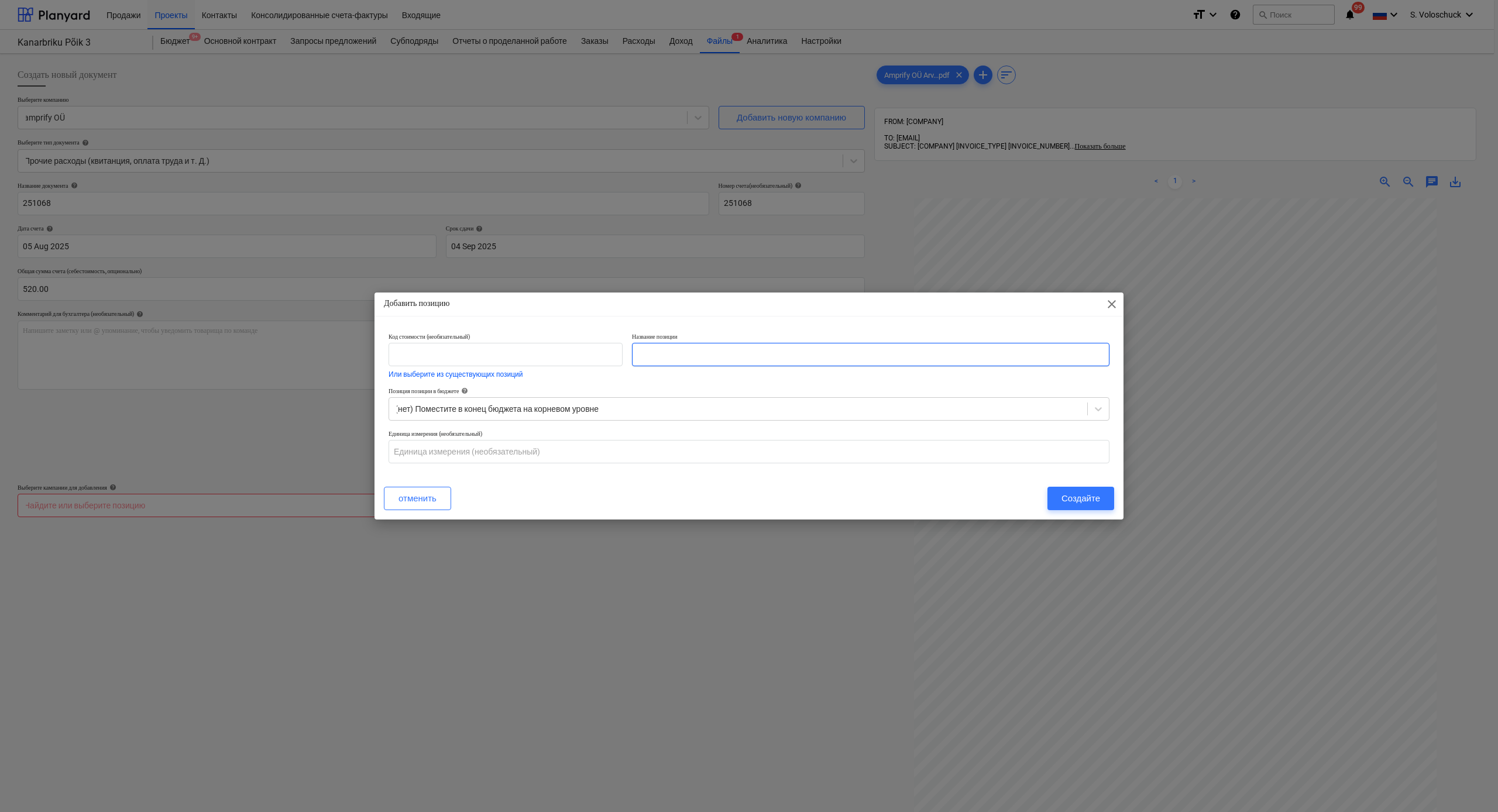 paste on "Ajutise elektri tagamine objektil" 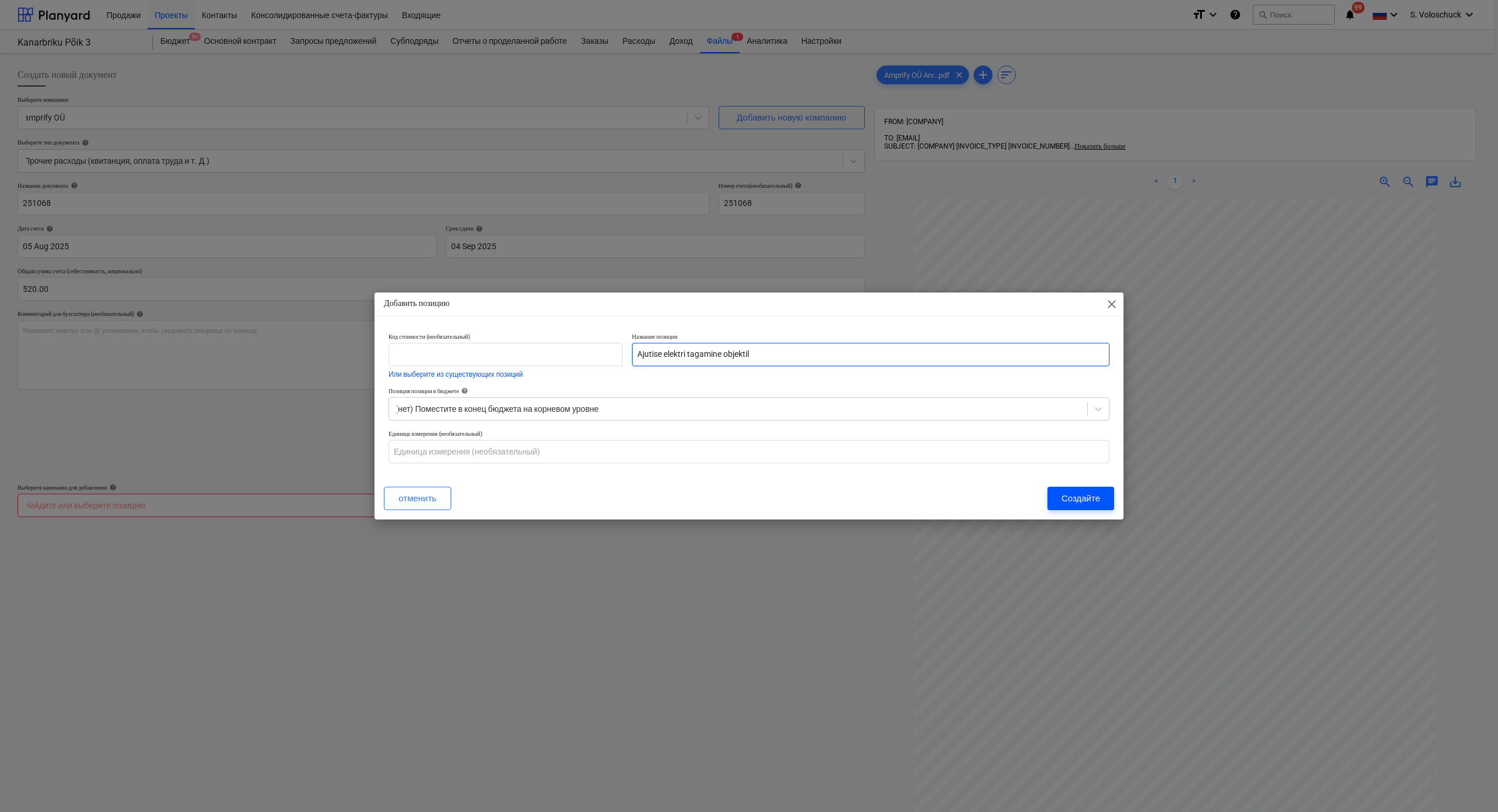 type on "Ajutise elektri tagamine objektil" 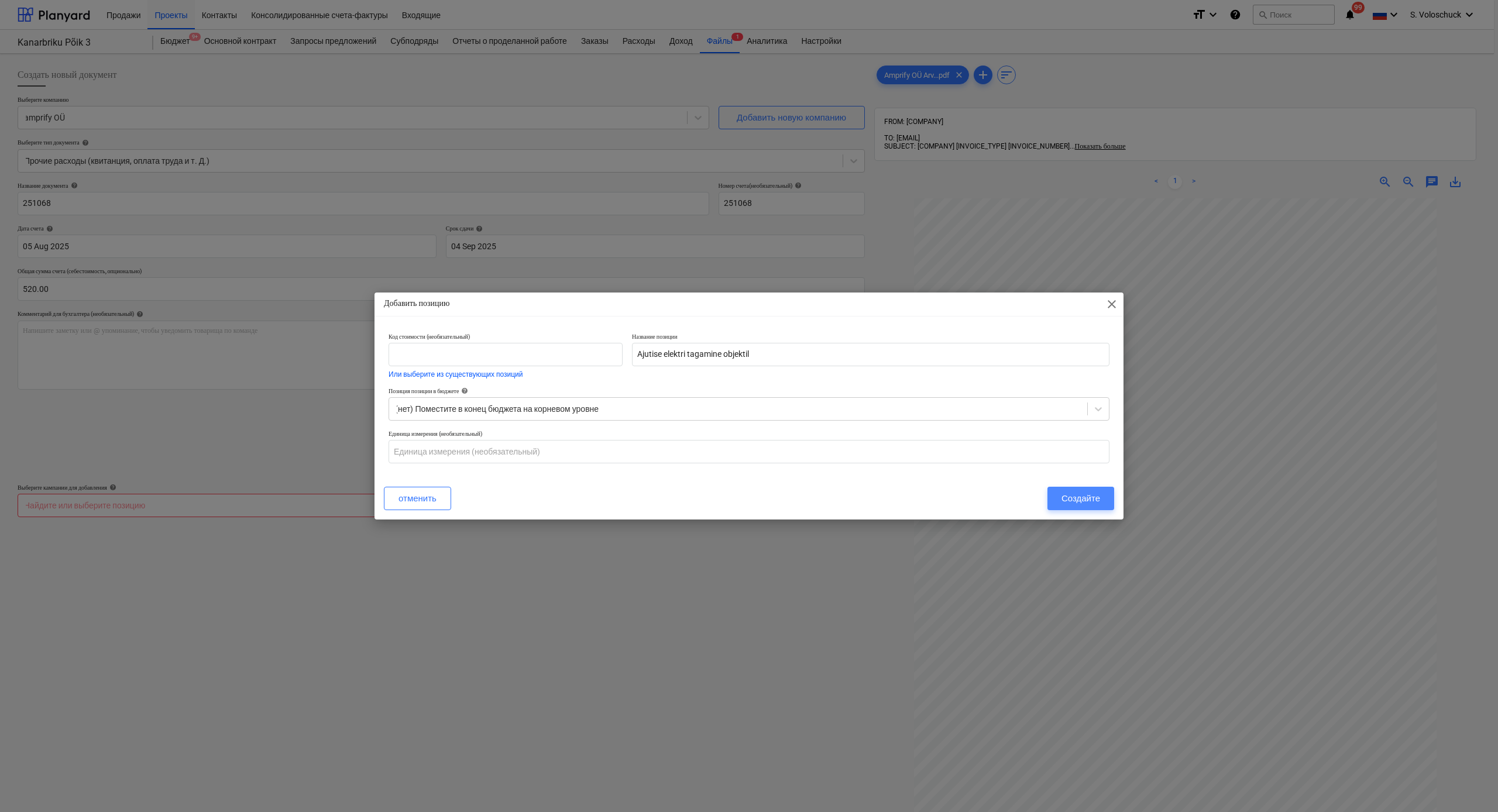 click on "Создайте" at bounding box center [1081, 498] 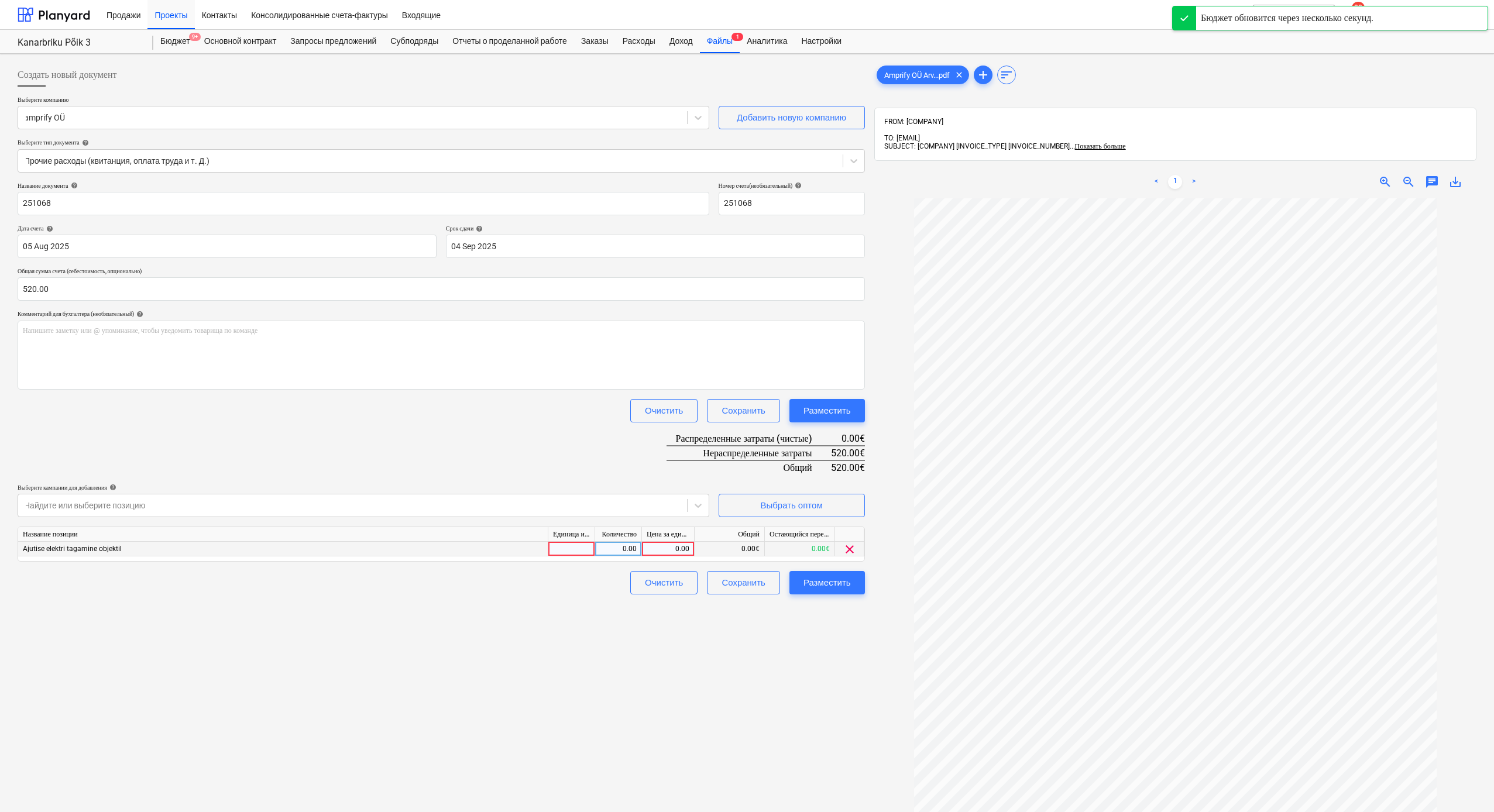 click on "0.00" at bounding box center (668, 549) 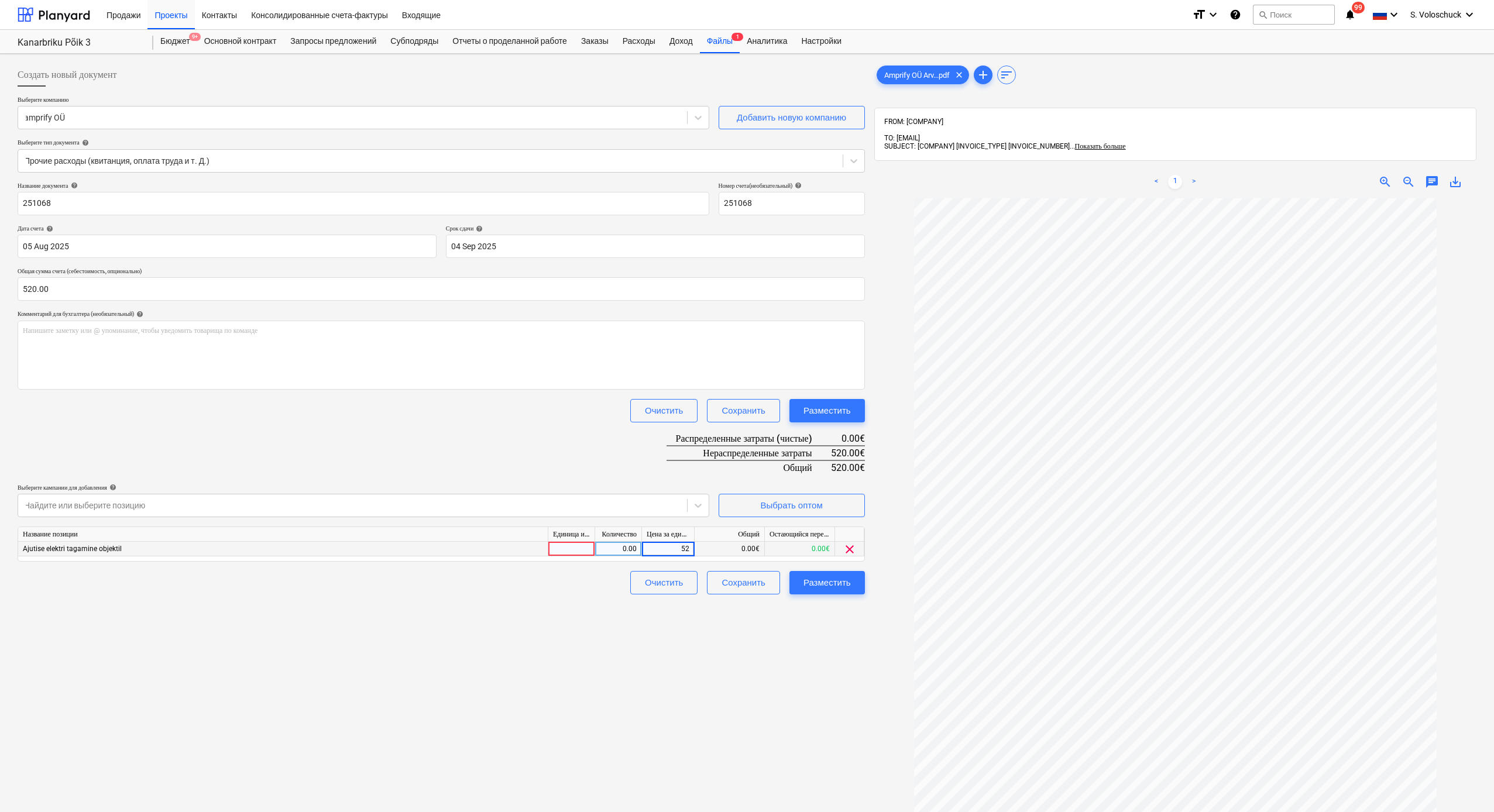 type on "520" 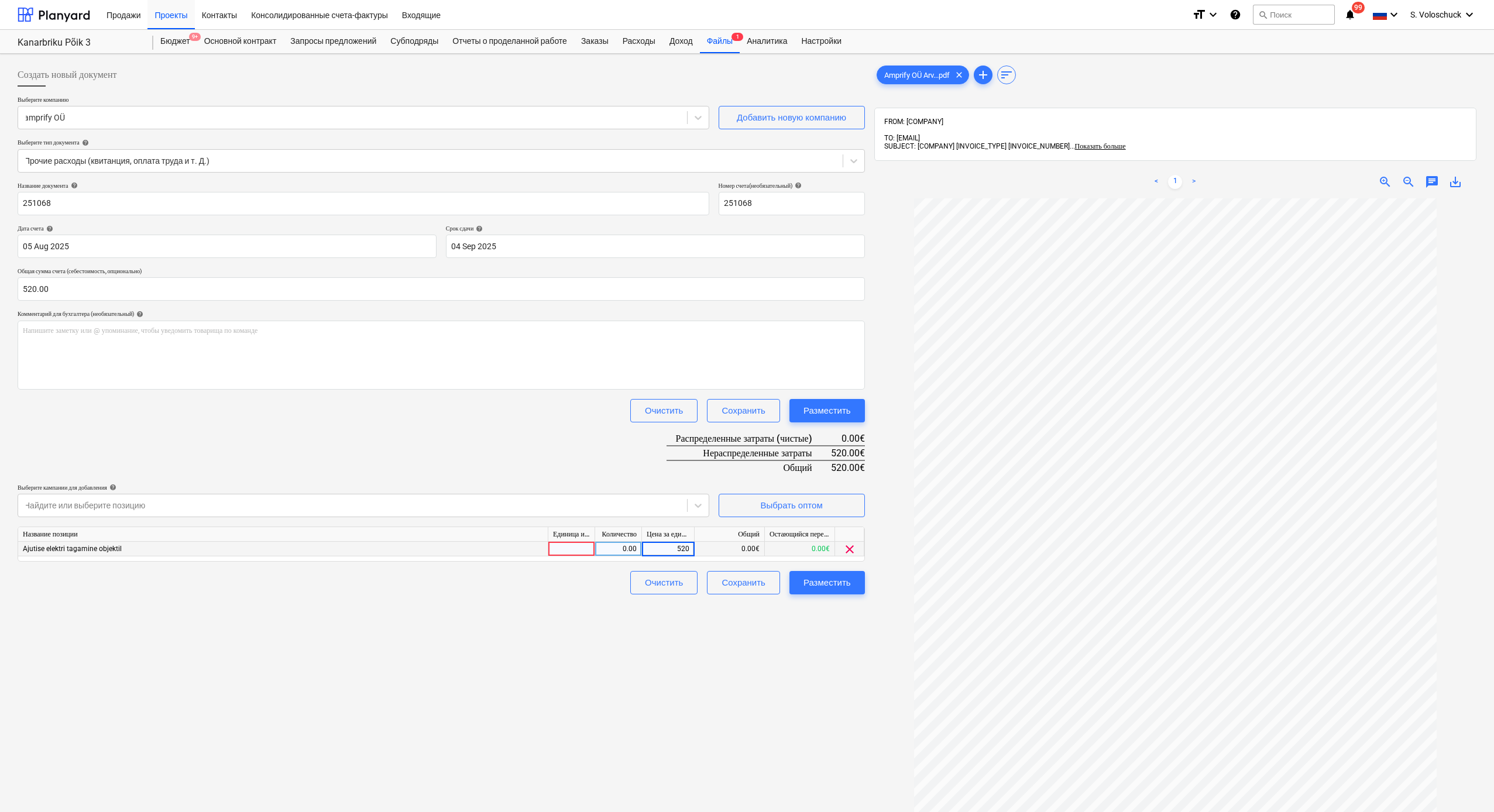 click on "Создать новый документ Выберите компанию [COMPANY]   Добавить новую компанию Выберите тип документа help Прочие расходы (квитанция, оплата труда и т. Д.) Название документа help [INVOICE_NUMBER] Номер счета  (необязательный) help [INVOICE_NUMBER] Дата счета help [DATE] [DATE] Press the down arrow key to interact with the calendar and
select a date. Press the question mark key to get the keyboard shortcuts for changing dates. Срок сдачи help [DATE] [DATE] Press the down arrow key to interact with the calendar and
select a date. Press the question mark key to get the keyboard shortcuts for changing dates. Общая сумма счета (себестоимость, опционально) [NUMBER] Комментарий для бухгалтера (необязательный) help ﻿ Очистить Сохранить [CURRENCY] [CURRENCY]" at bounding box center [441, 520] 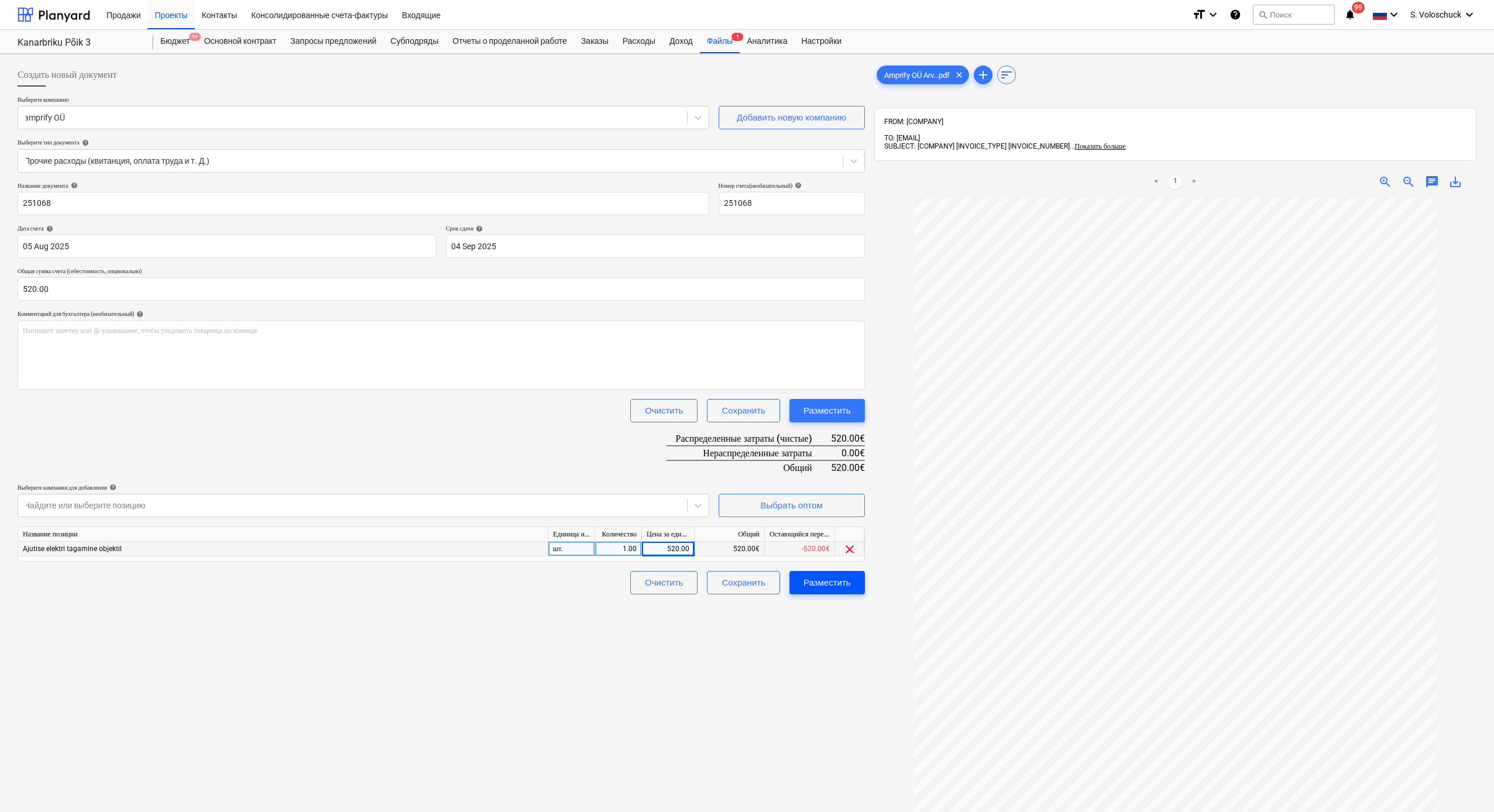 click on "Разместить" at bounding box center [827, 583] 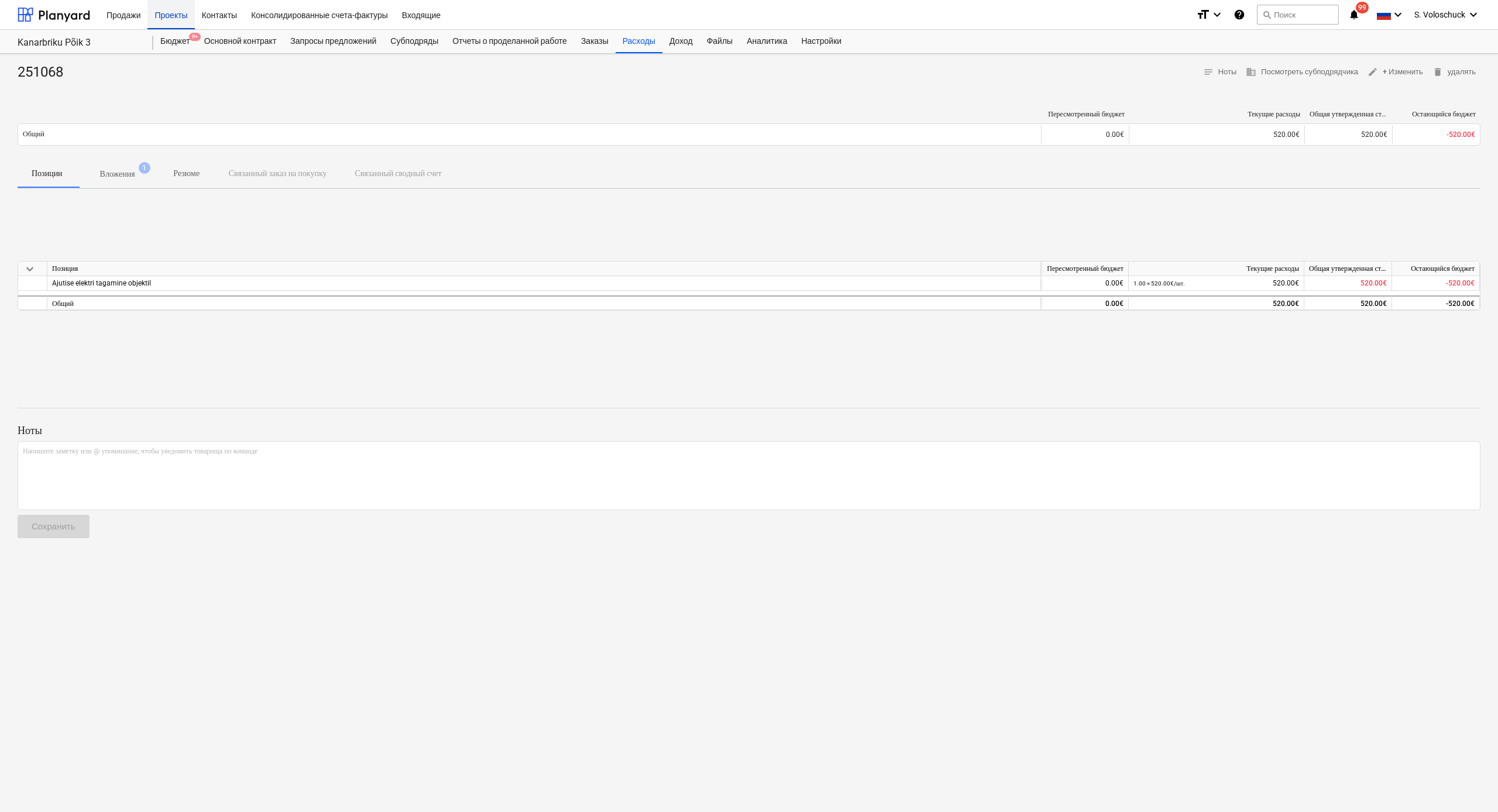 click on "Проекты" at bounding box center [171, 14] 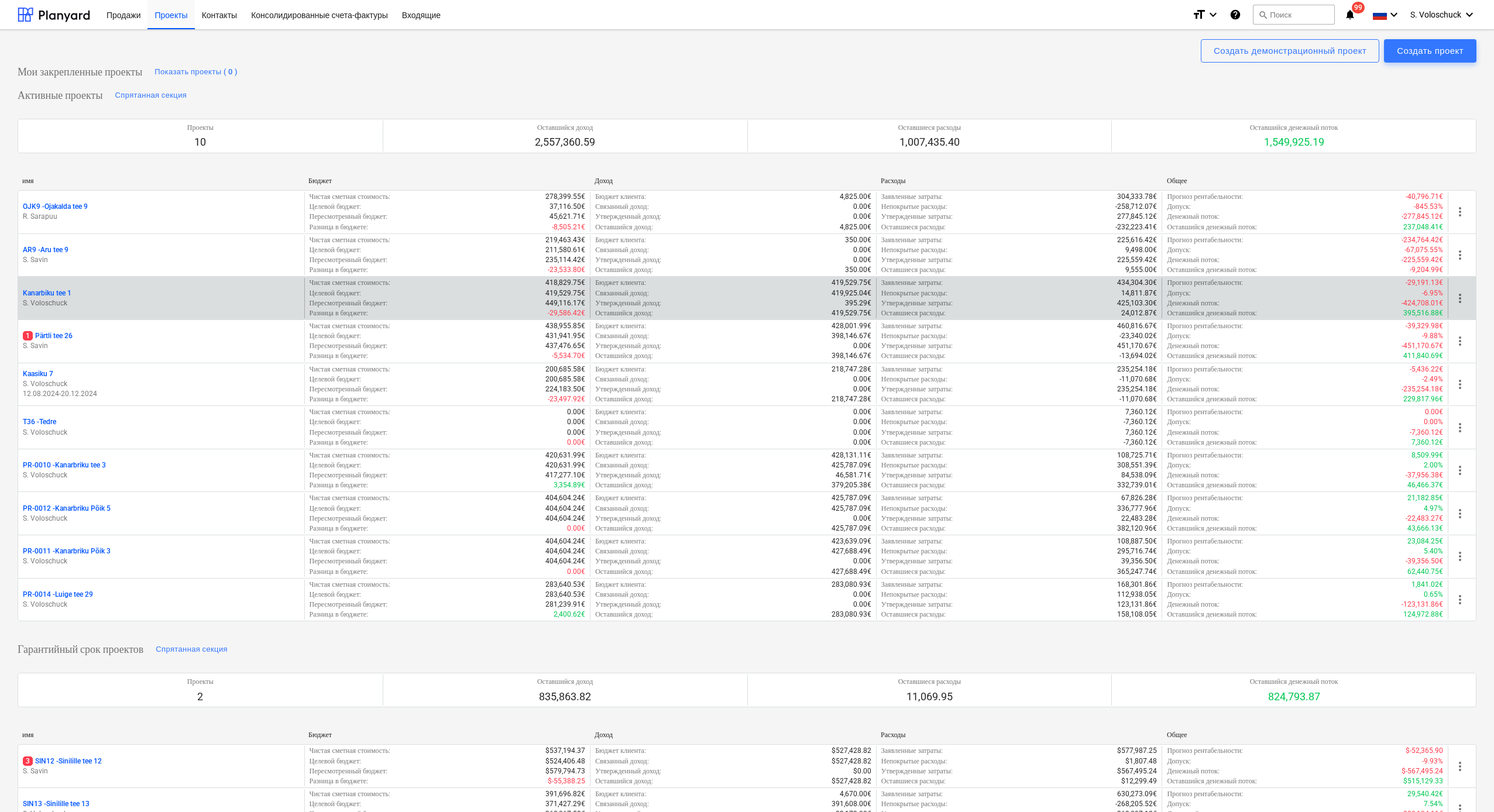 scroll, scrollTop: 224, scrollLeft: 0, axis: vertical 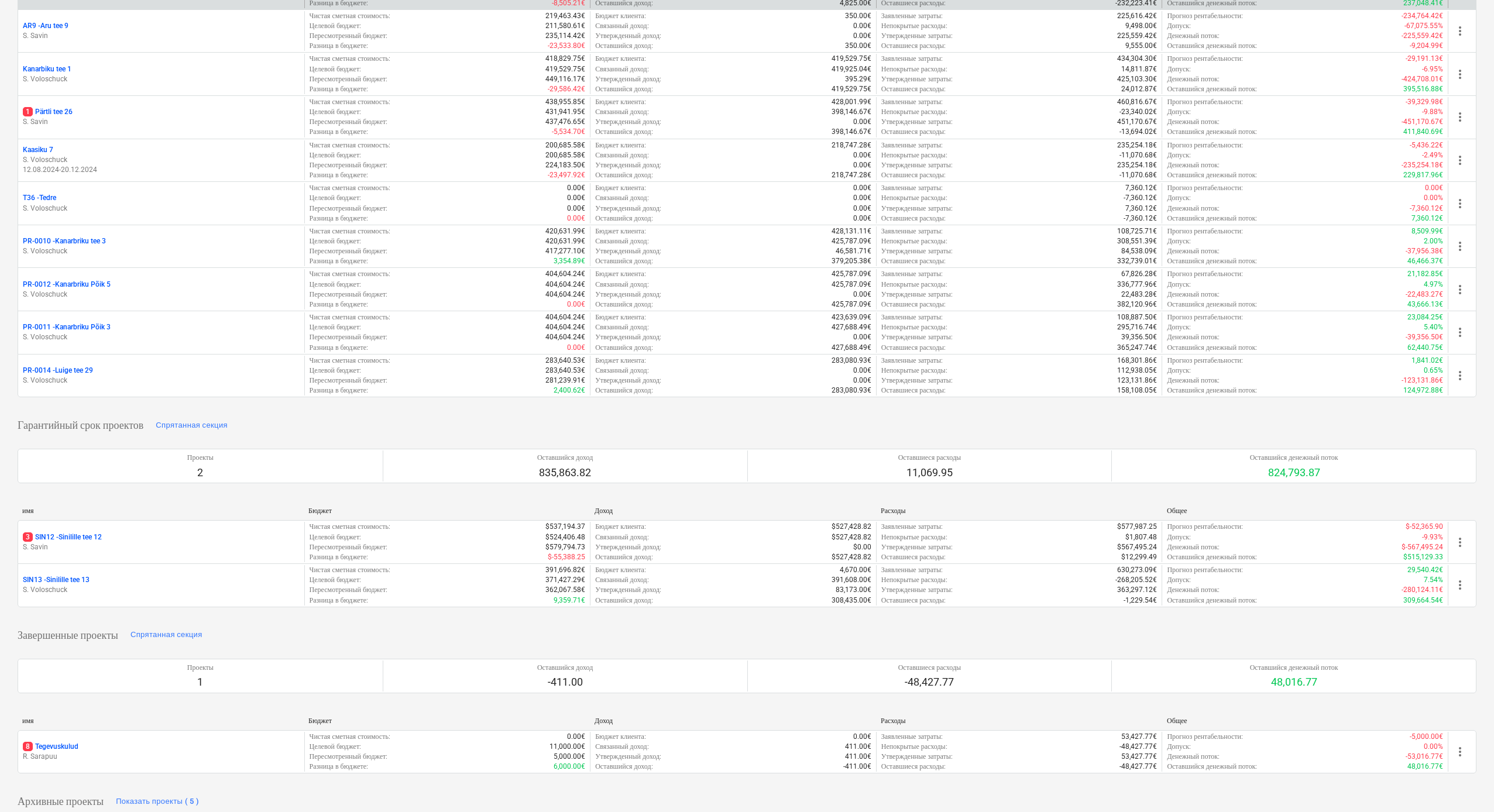 click on "[PROJECT_CODE] -  [ADDRESS] [NAME] Чистая сметная стоимость : [CURRENCY] Целевой бюджет : [CURRENCY] Пересмотренный бюджет : : : : :" at bounding box center [747, 181] 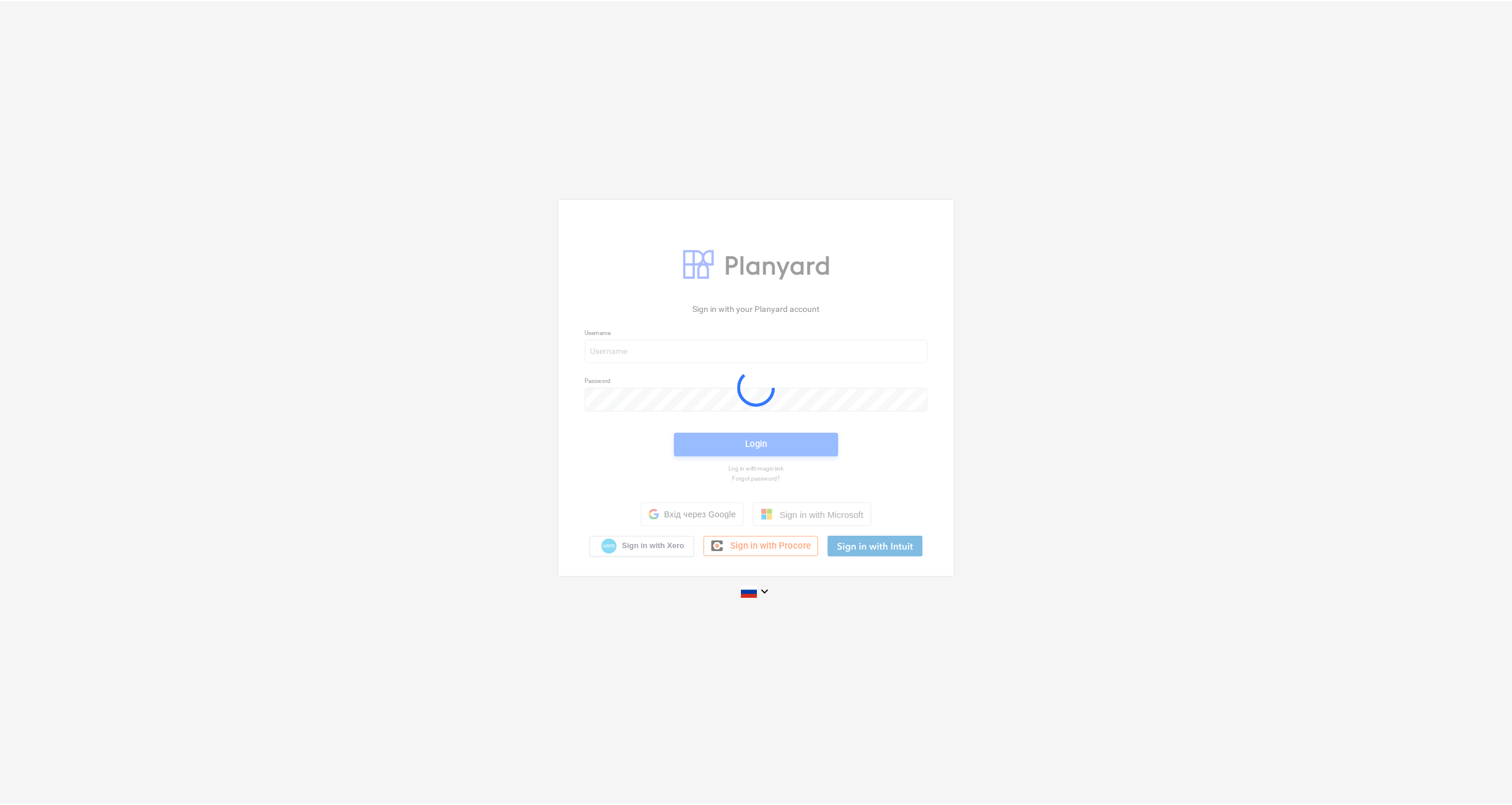 scroll, scrollTop: 0, scrollLeft: 0, axis: both 